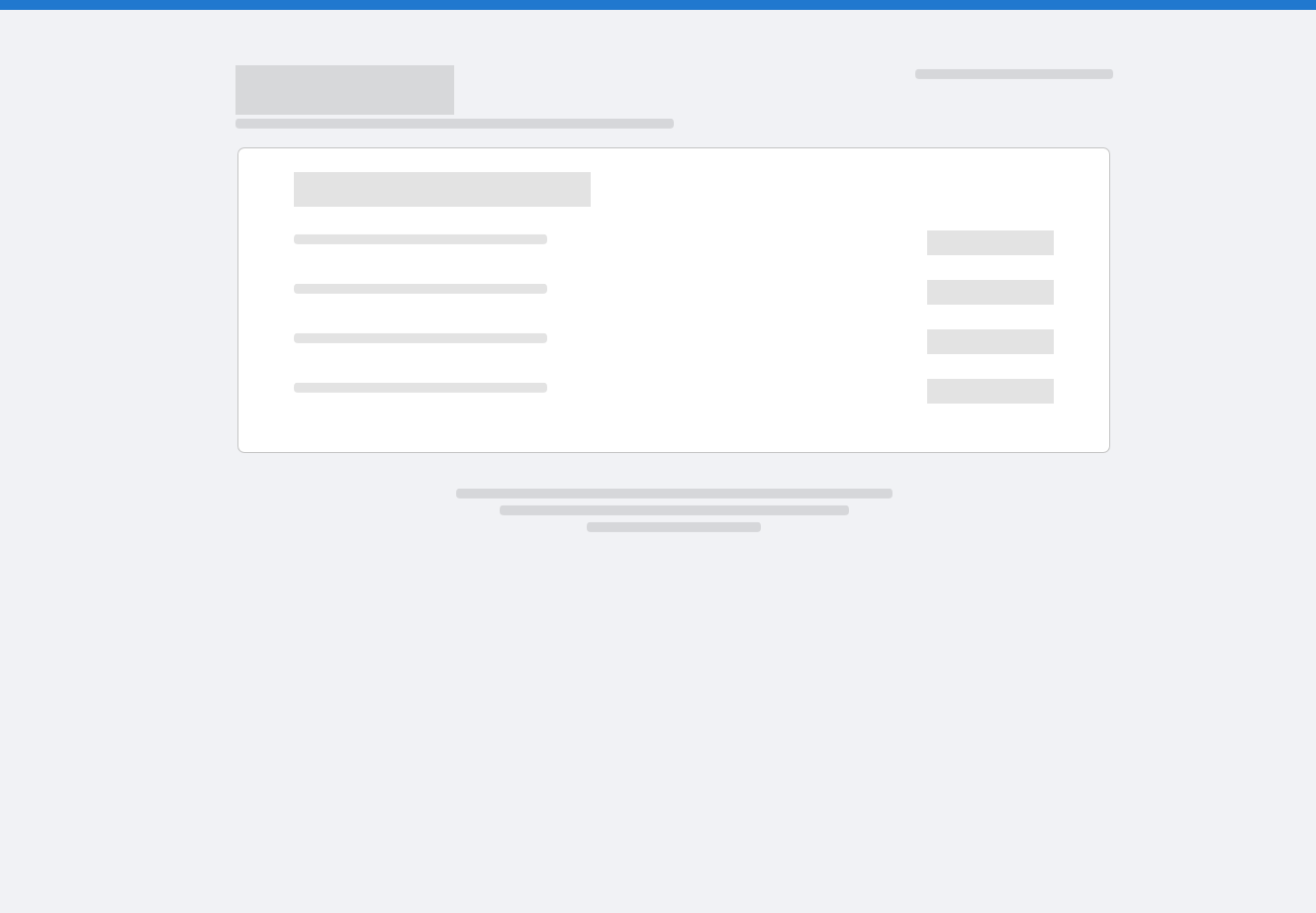 scroll, scrollTop: 0, scrollLeft: 0, axis: both 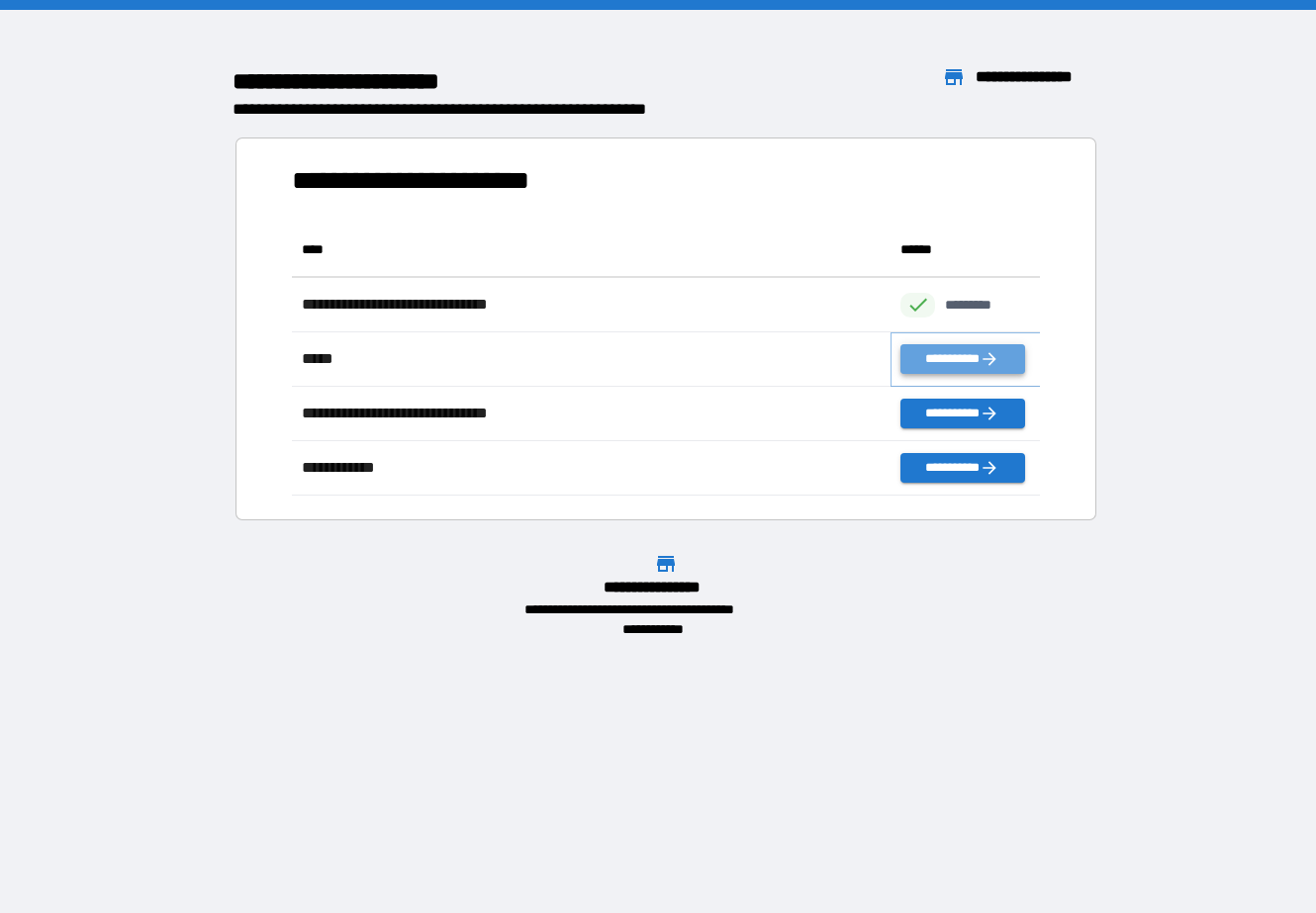 click on "**********" at bounding box center [962, 359] 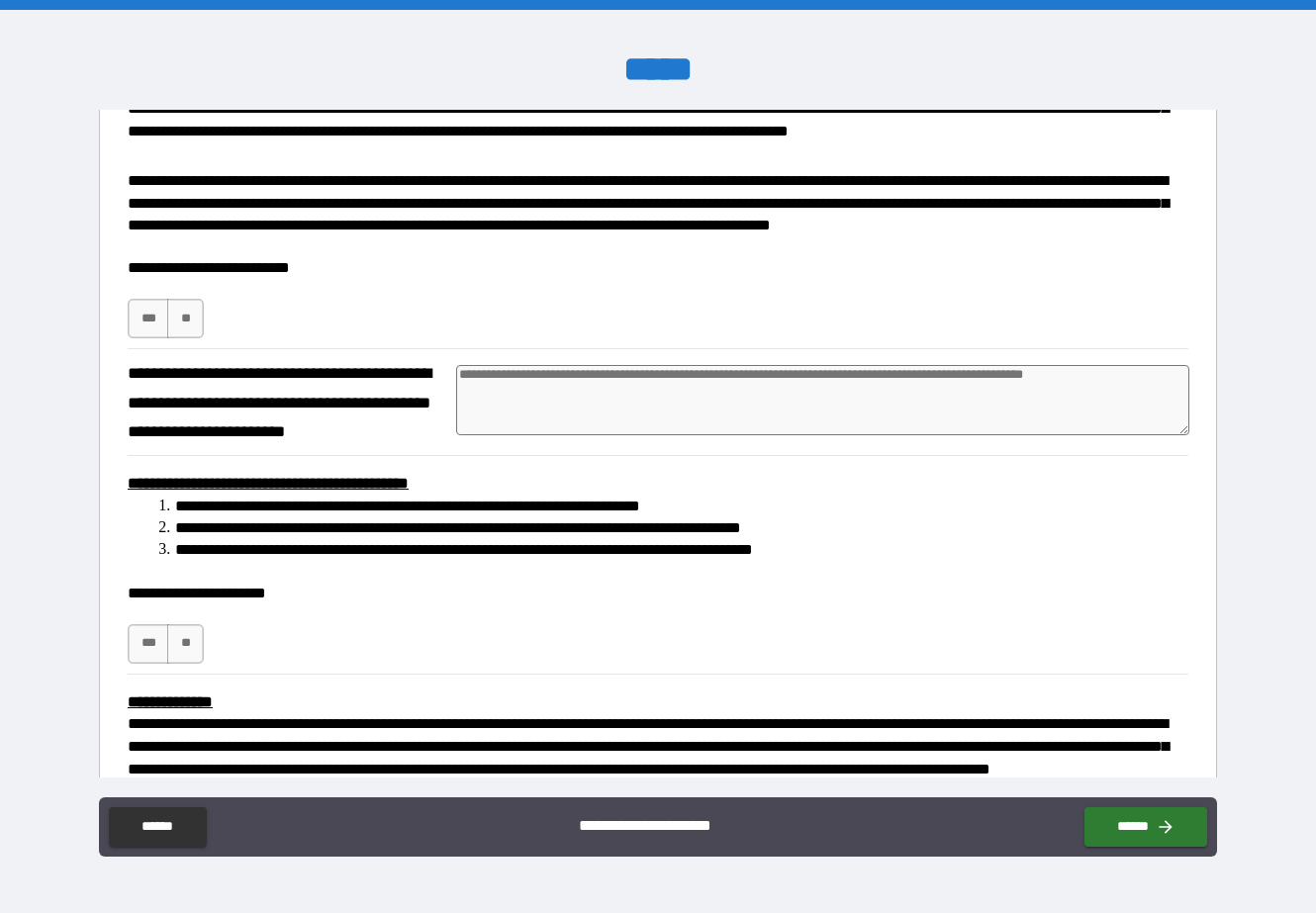 scroll, scrollTop: 275, scrollLeft: 0, axis: vertical 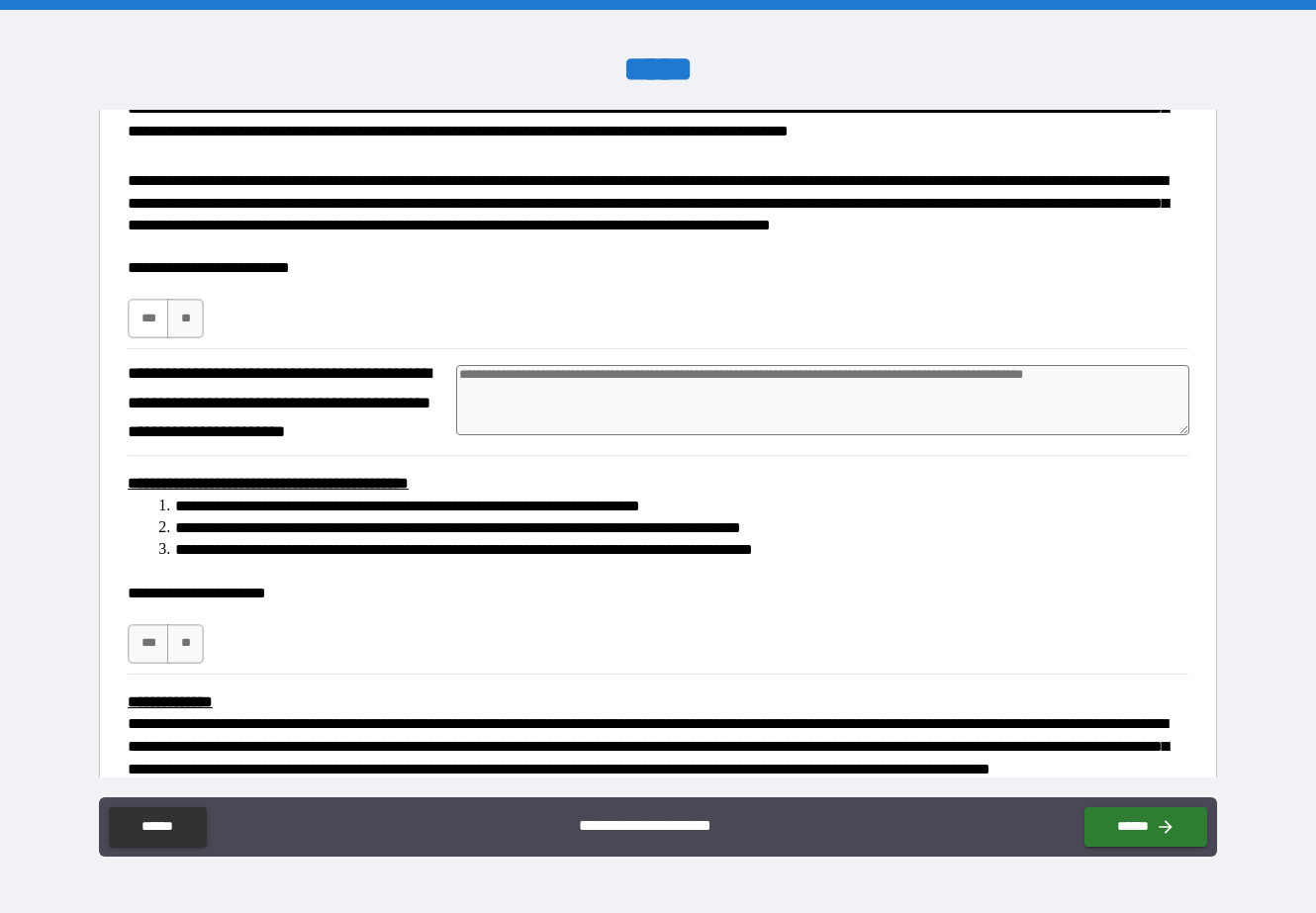 click on "***" at bounding box center [148, 319] 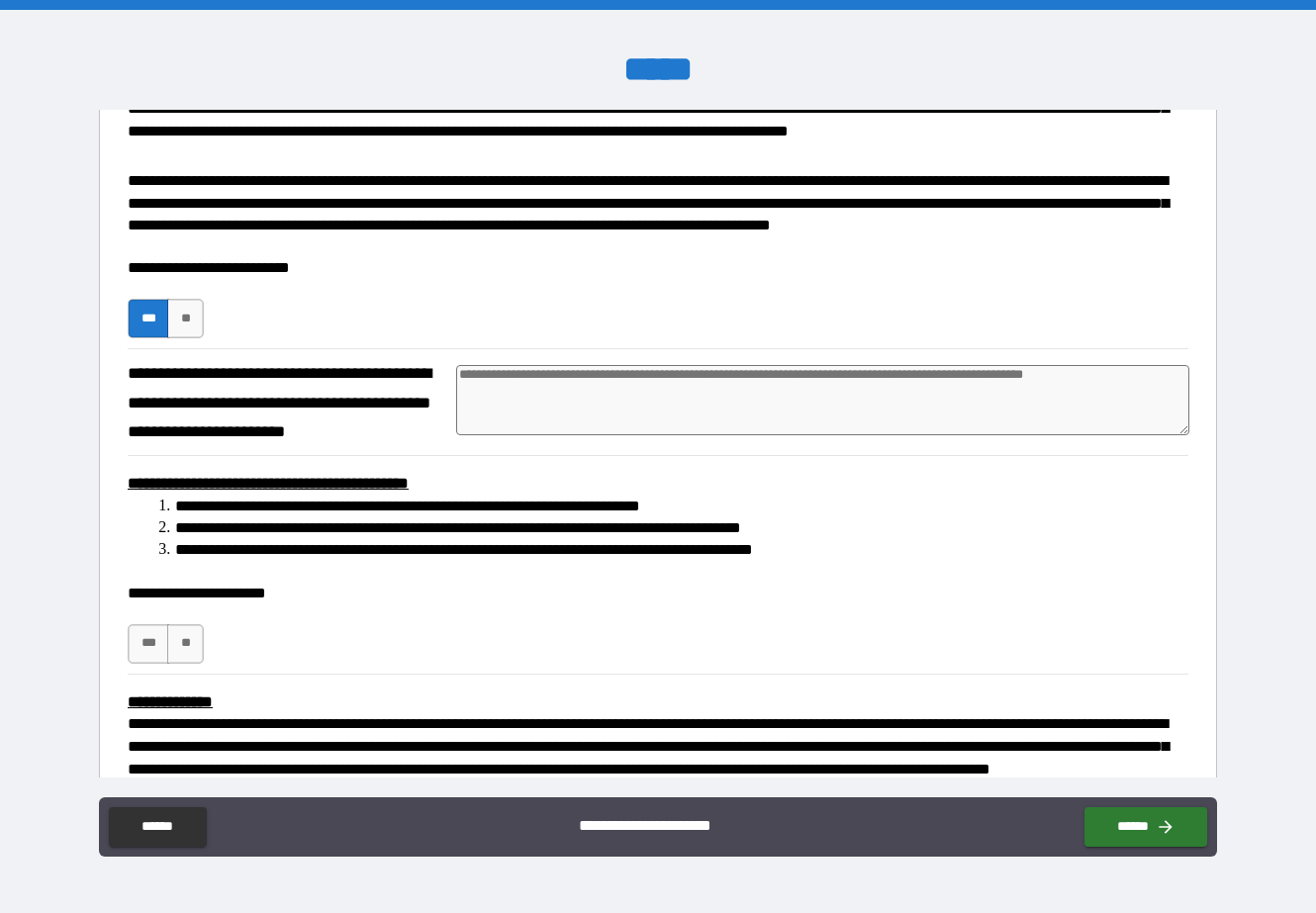 type on "*" 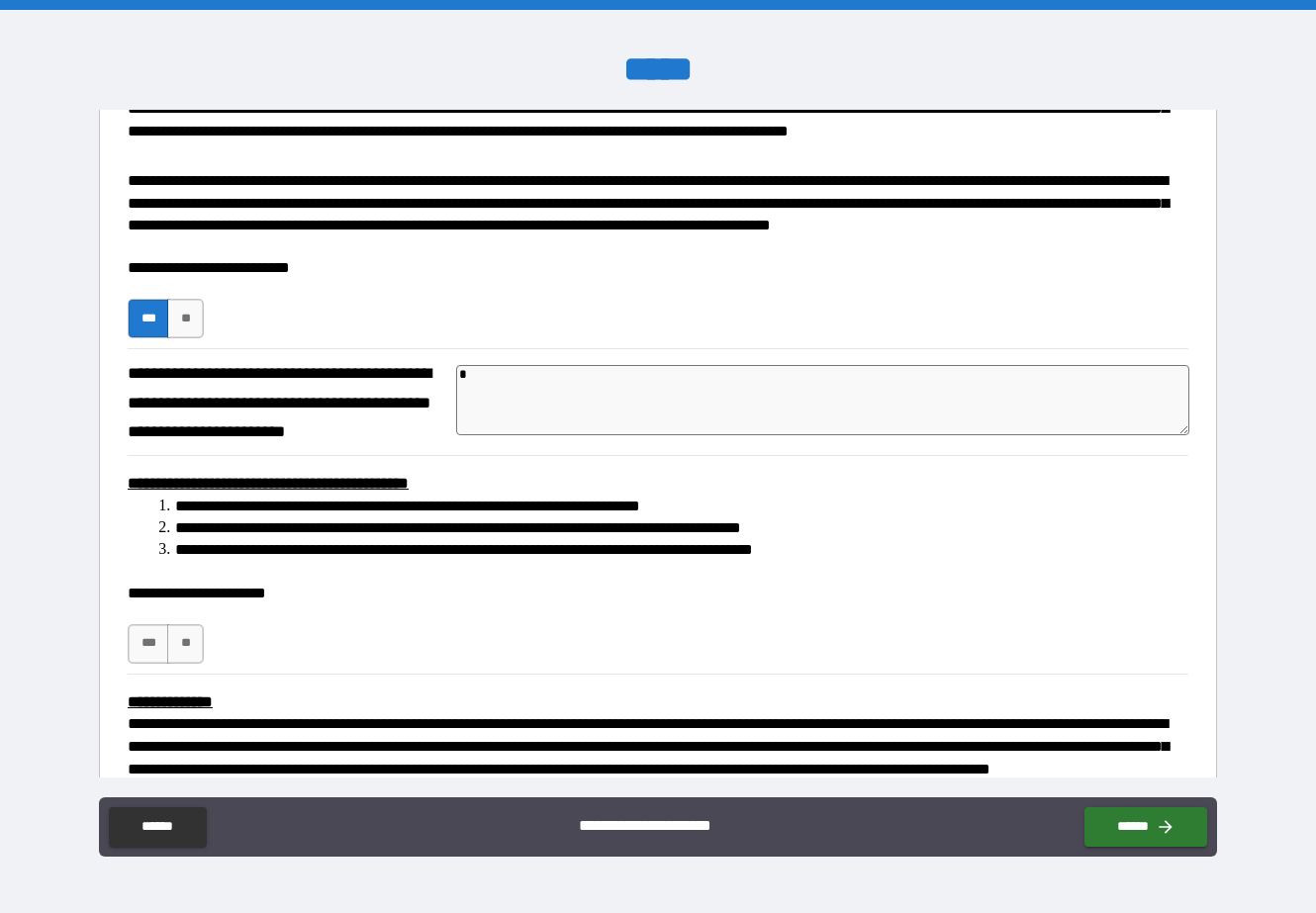 type on "*" 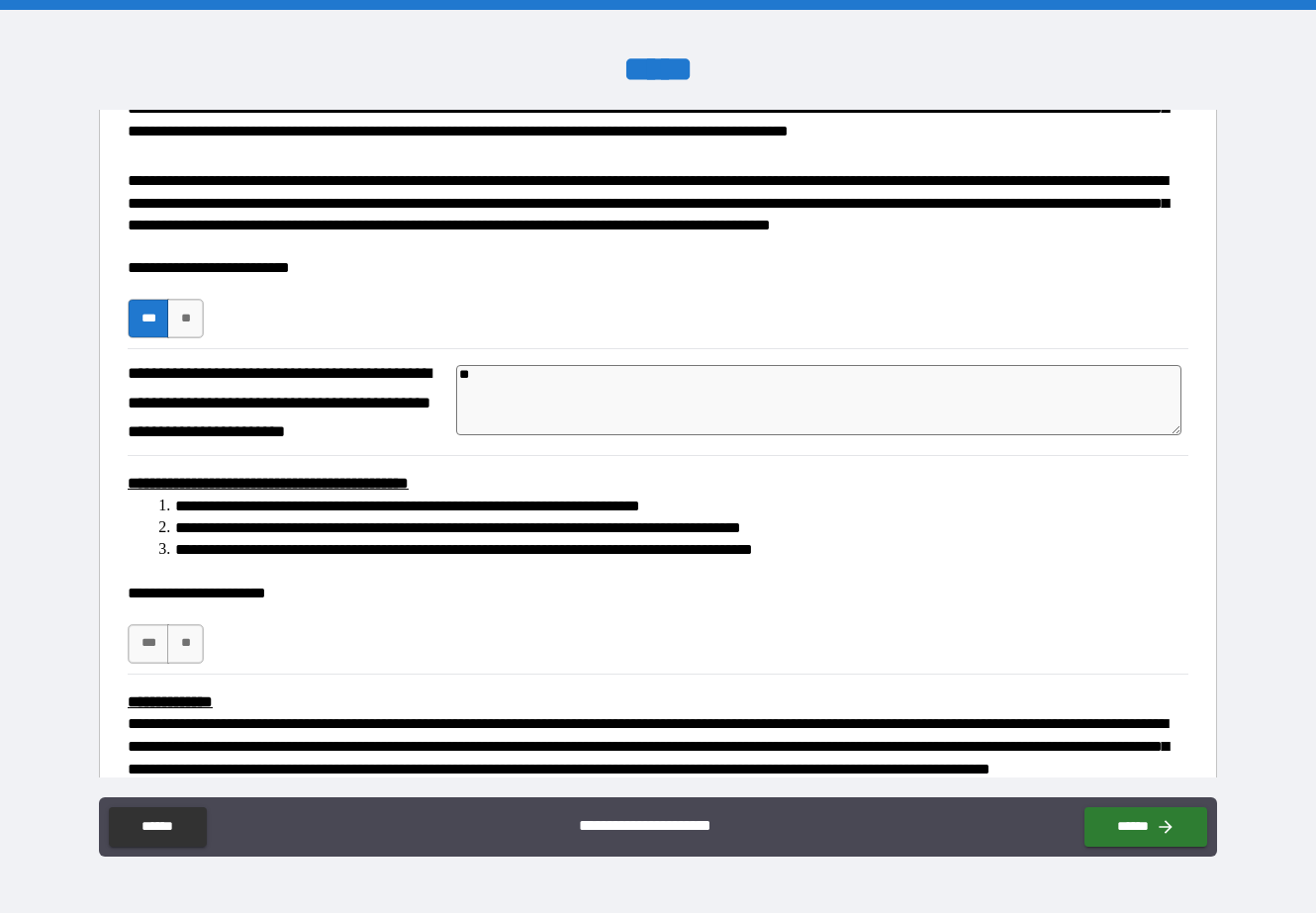 type on "***" 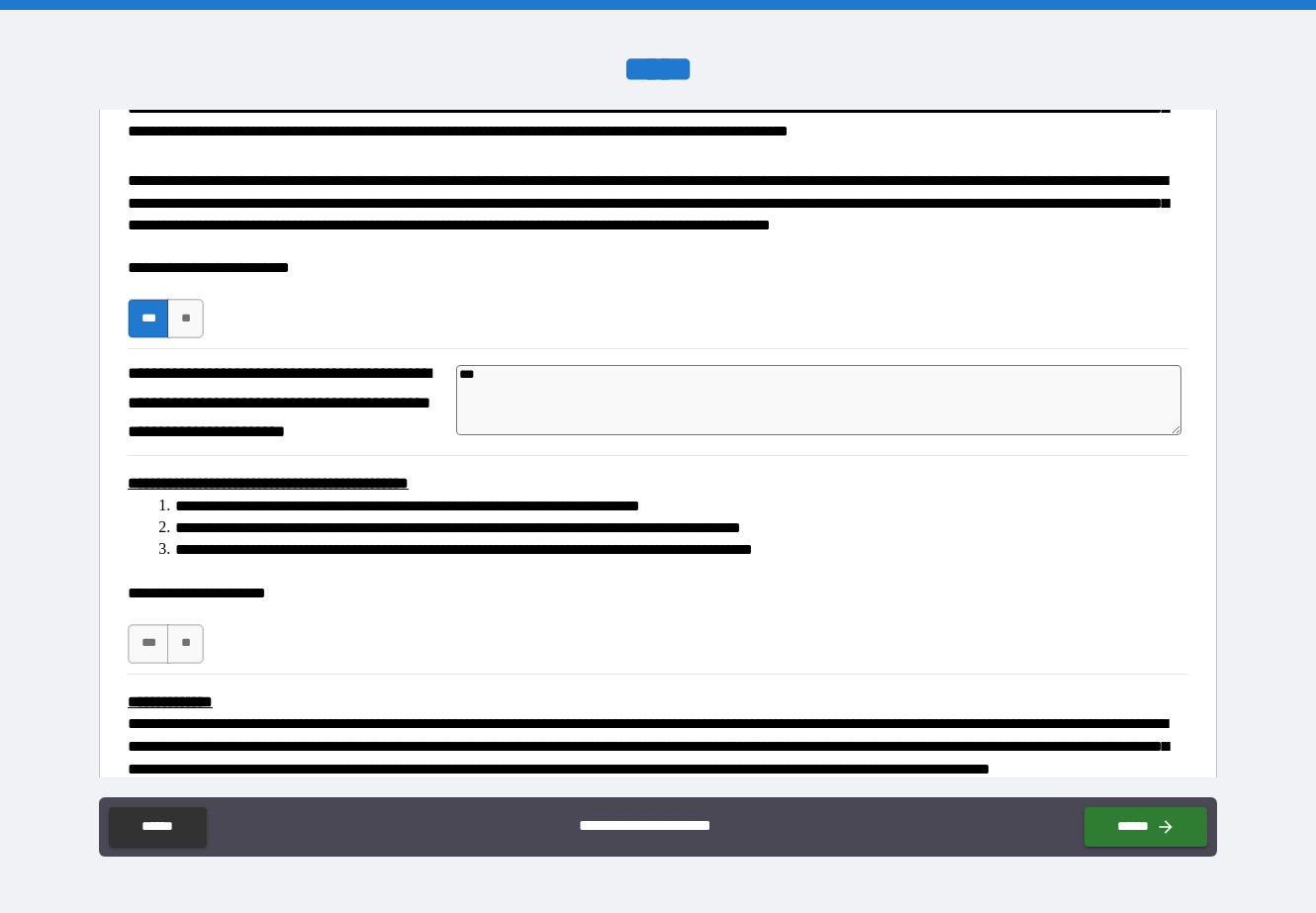 type on "****" 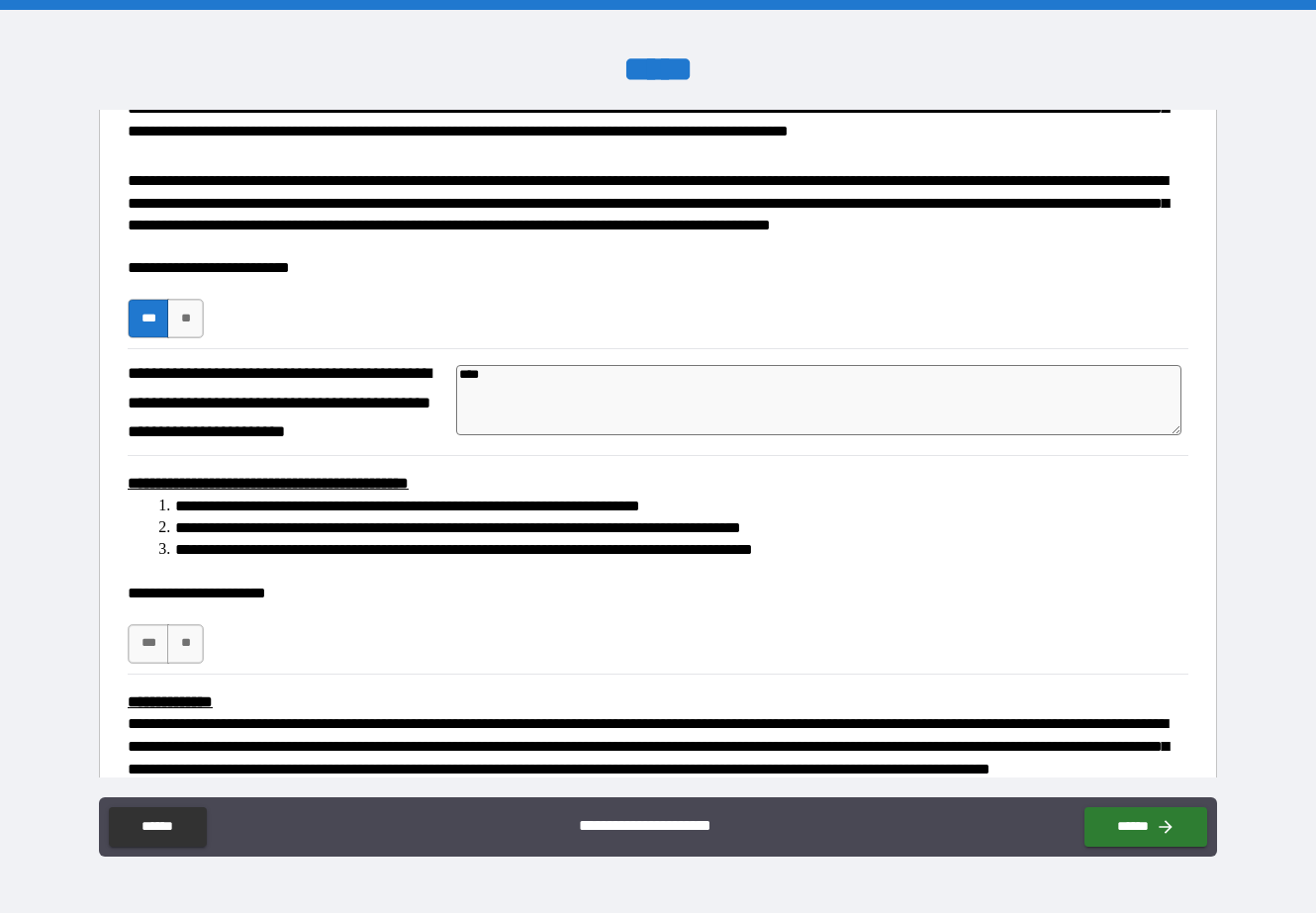 type on "*****" 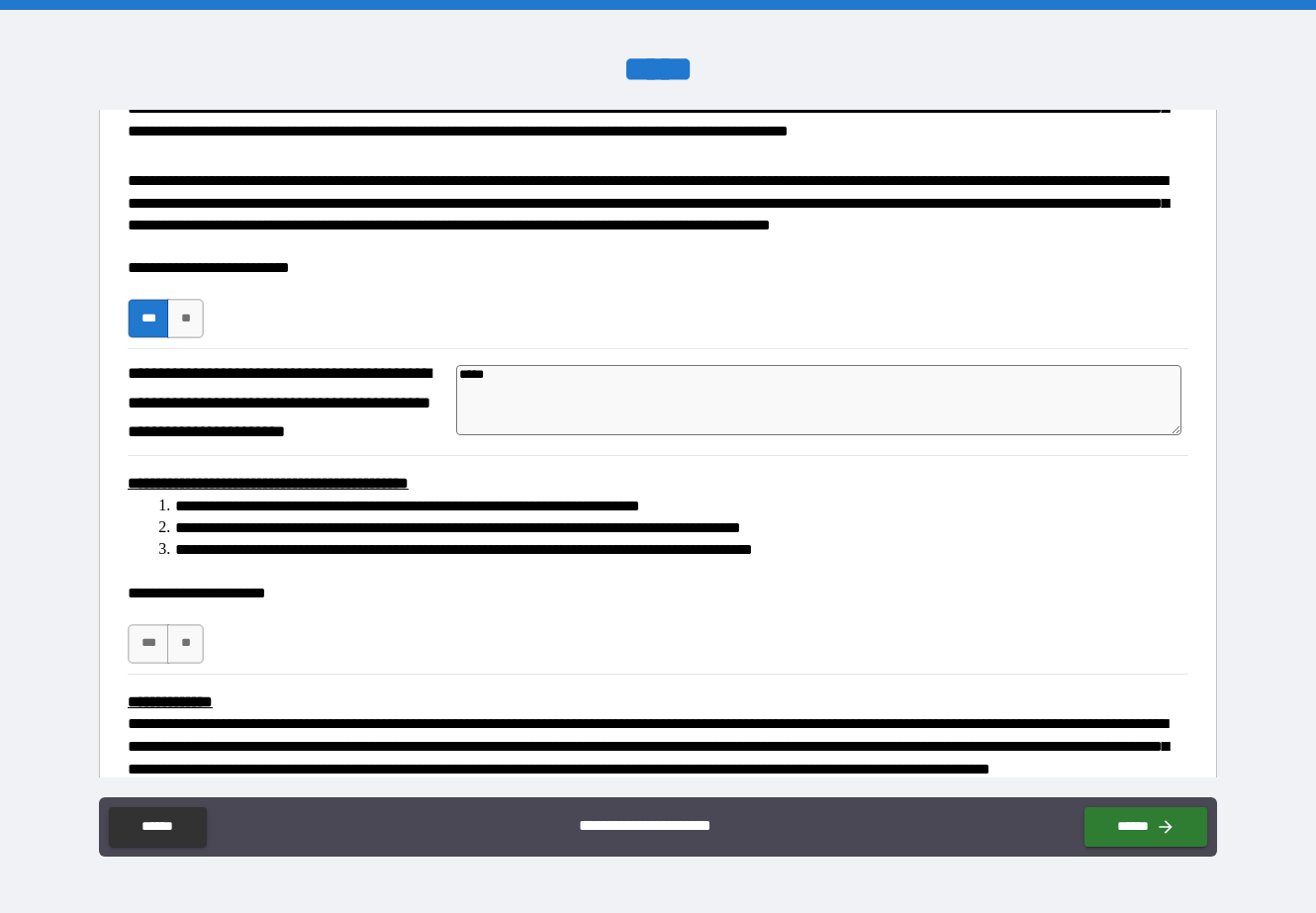 type on "*" 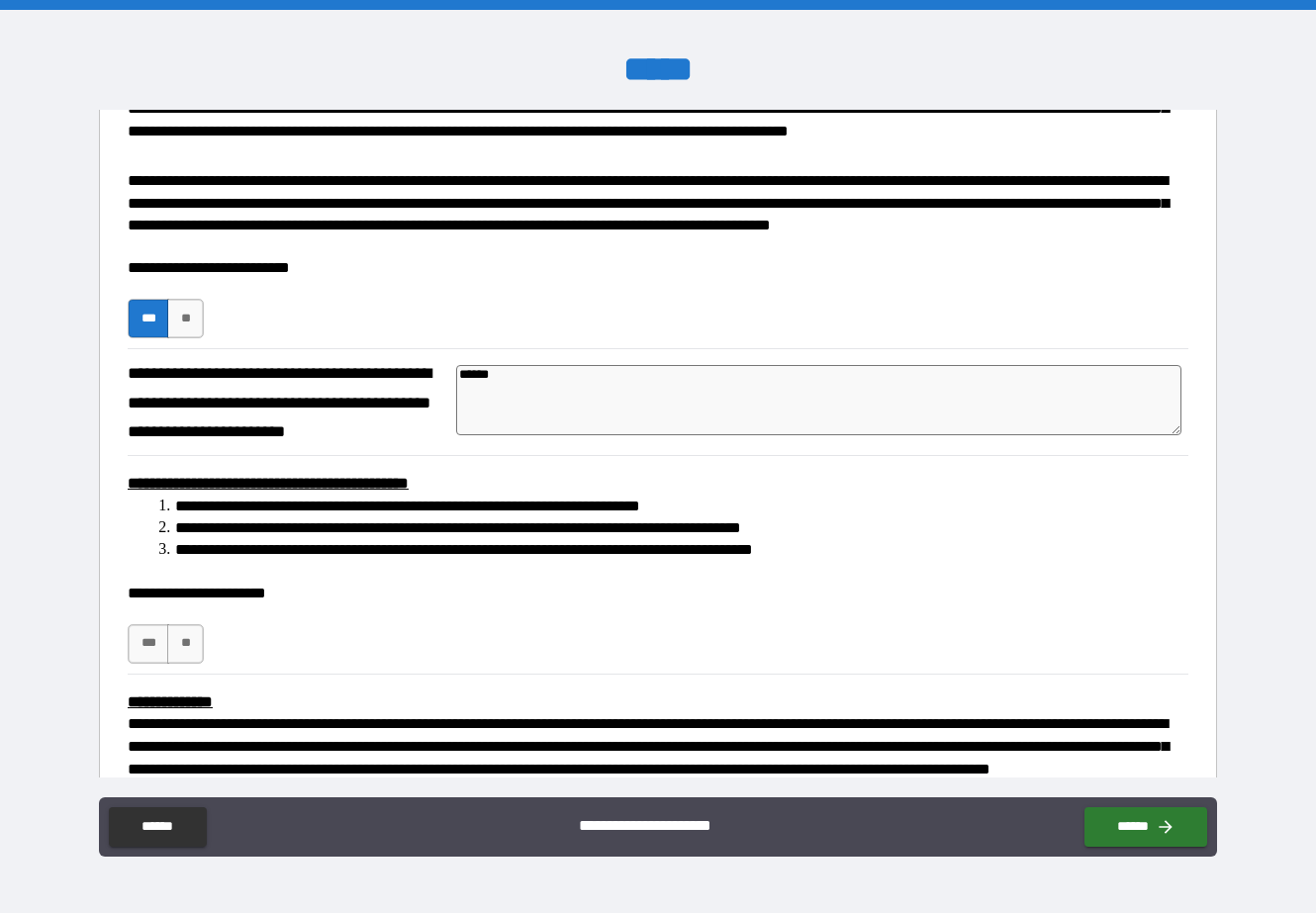 type on "******" 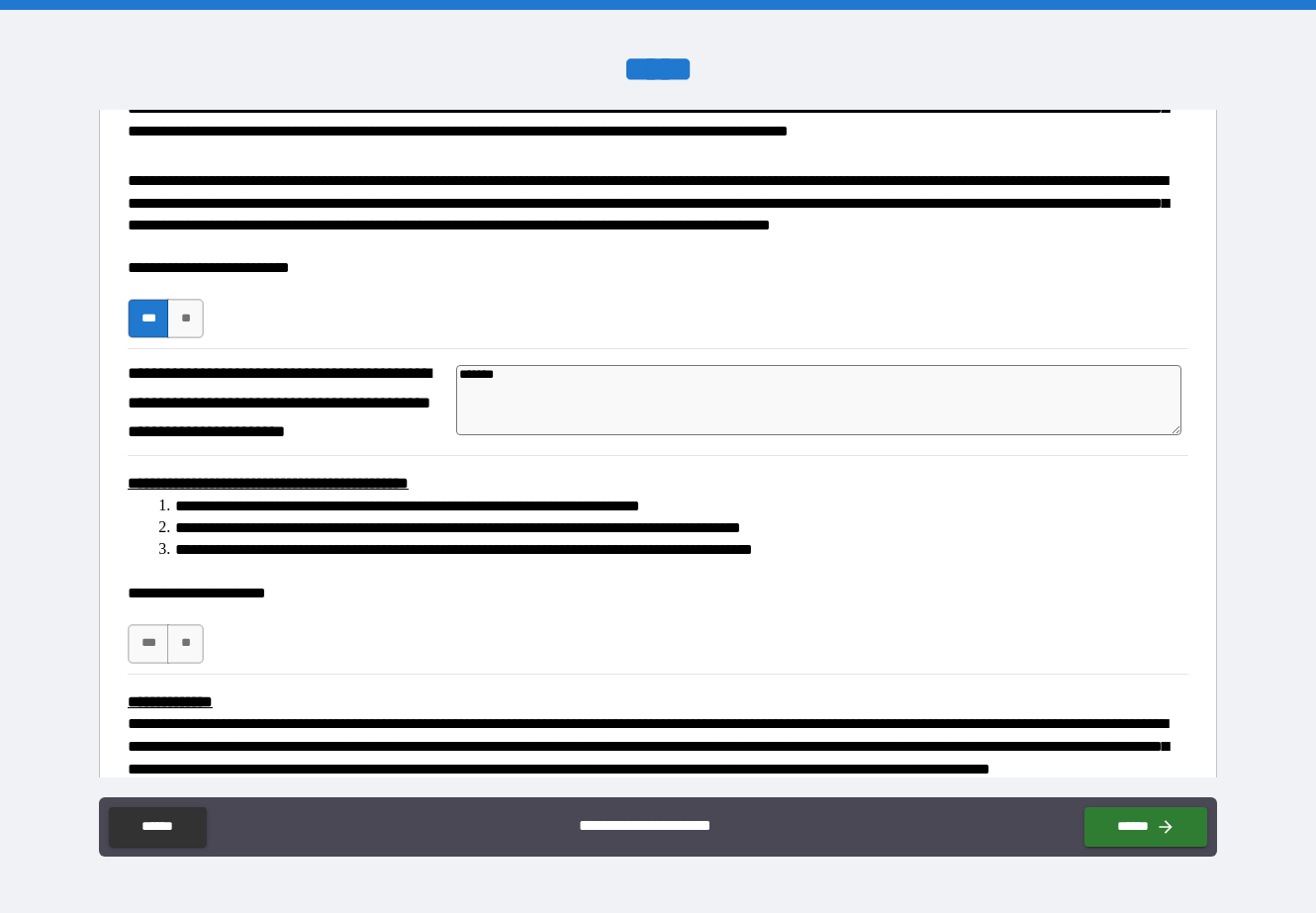 type on "*" 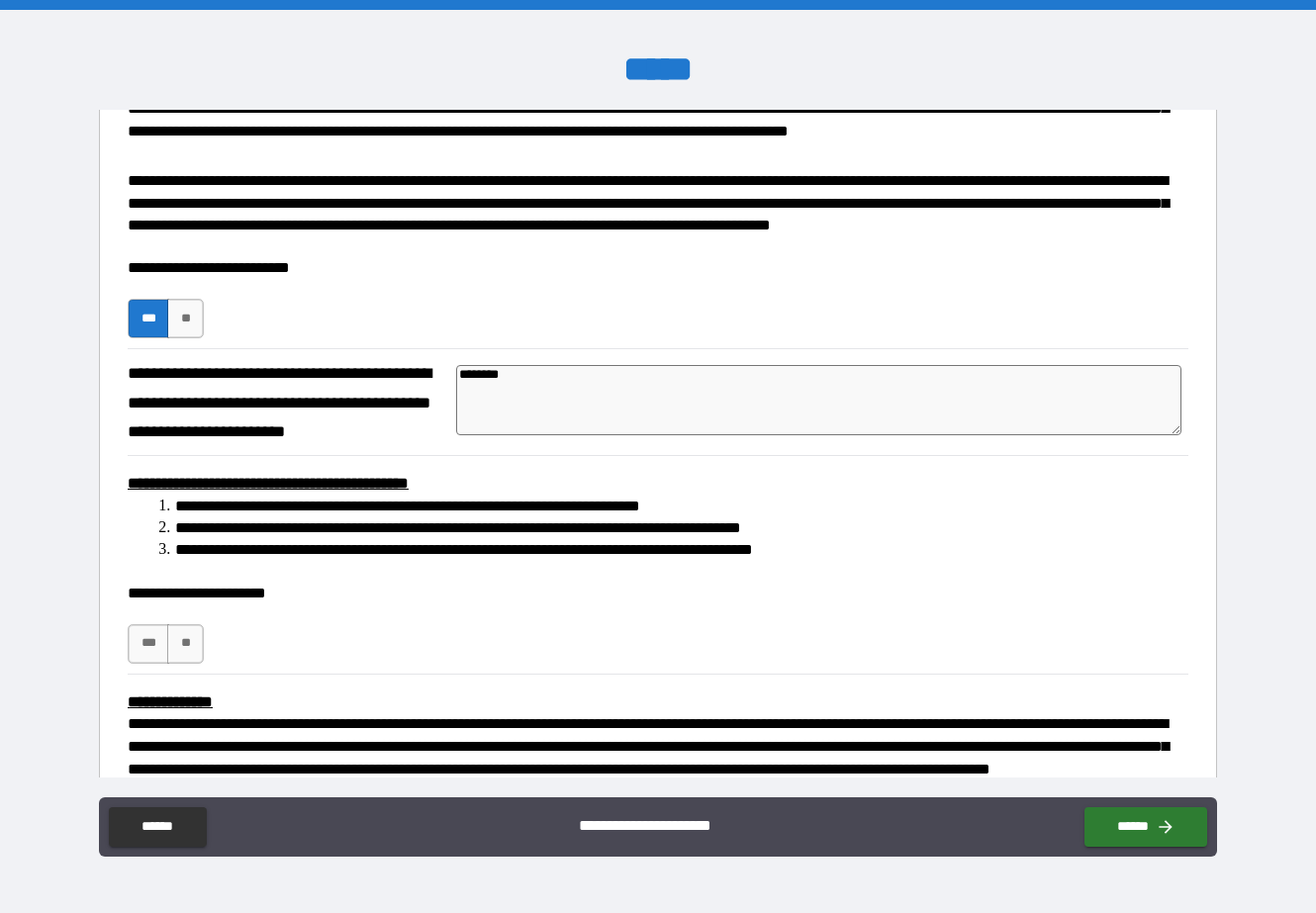 type on "*" 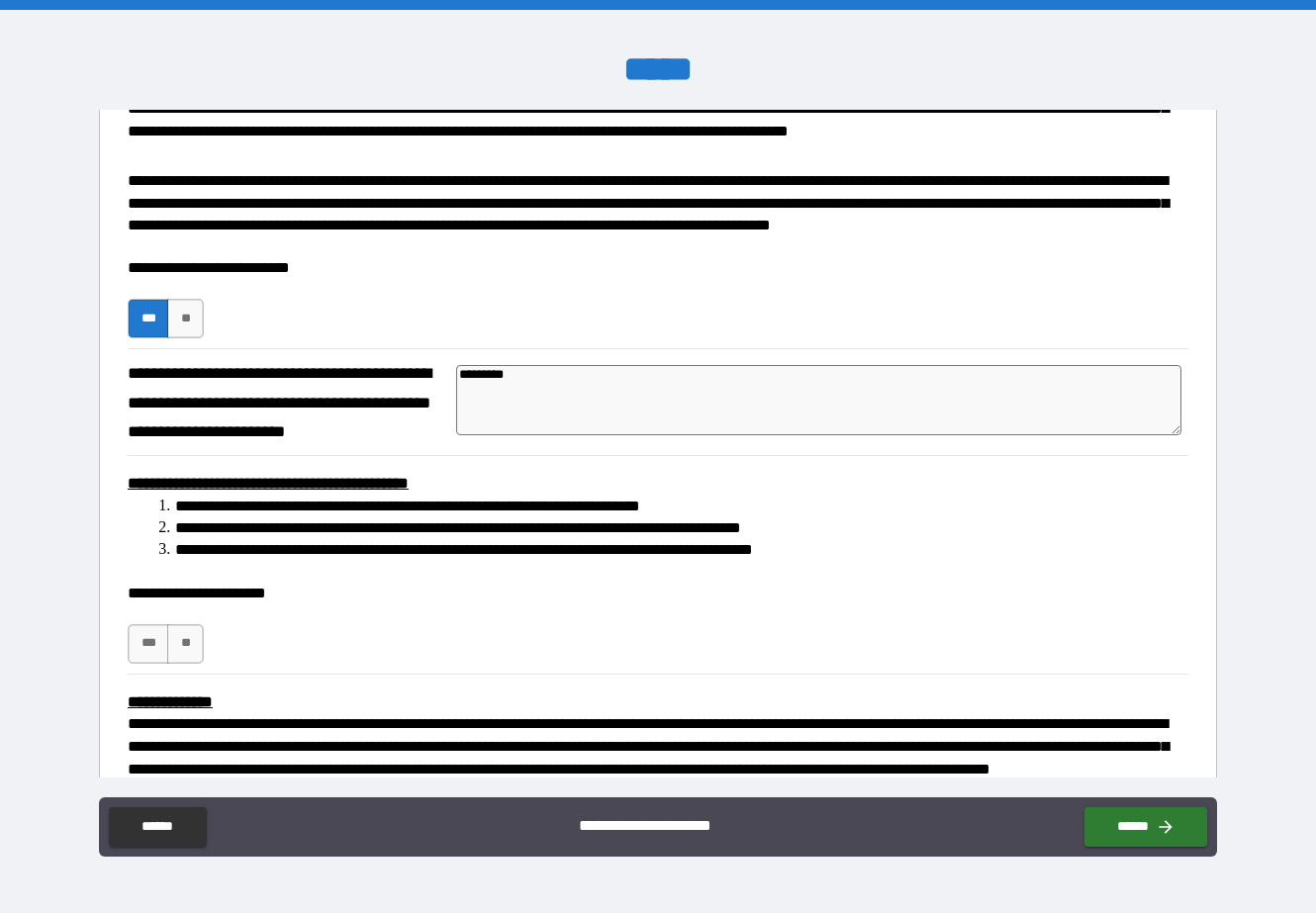 type on "**********" 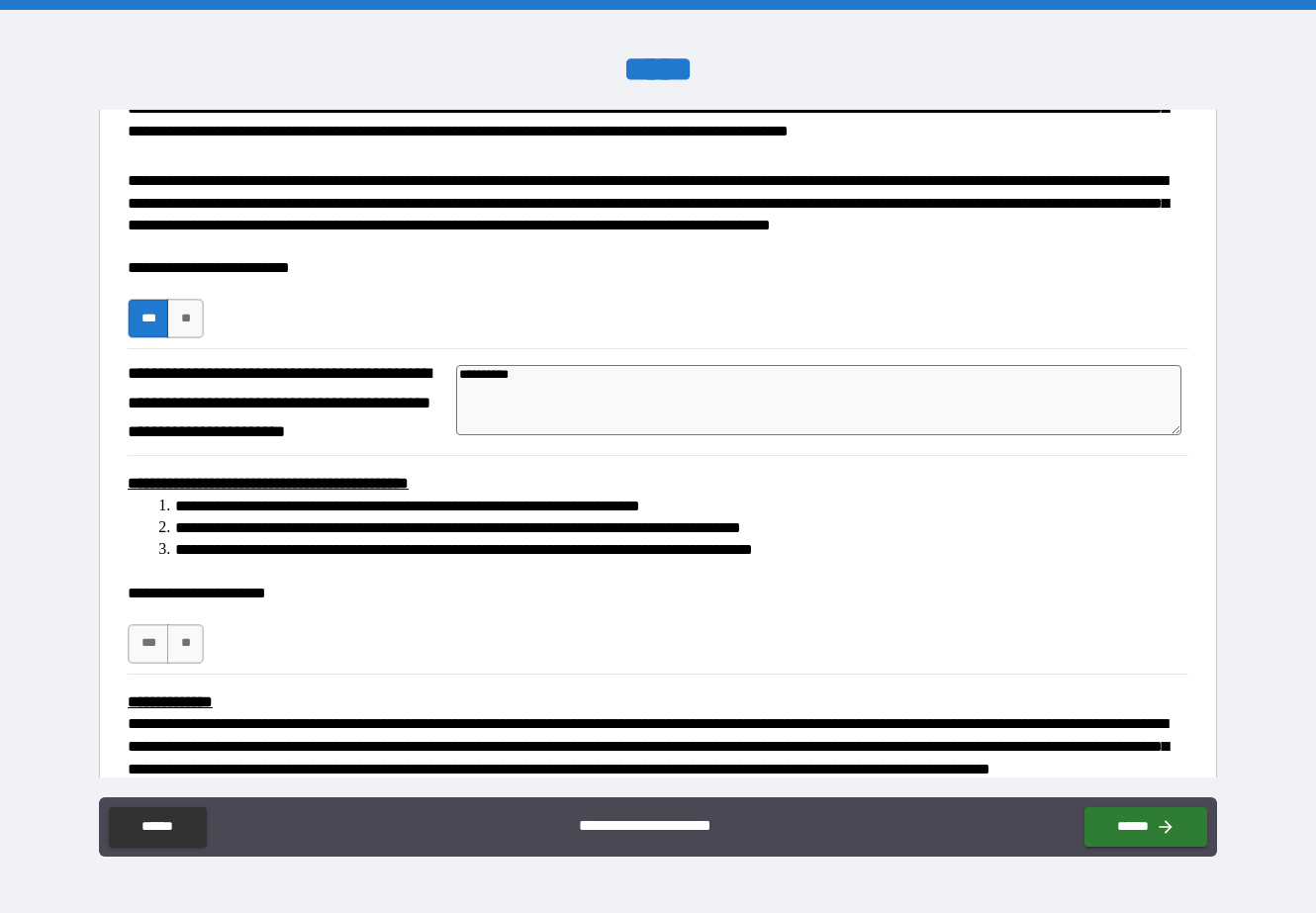 type on "**********" 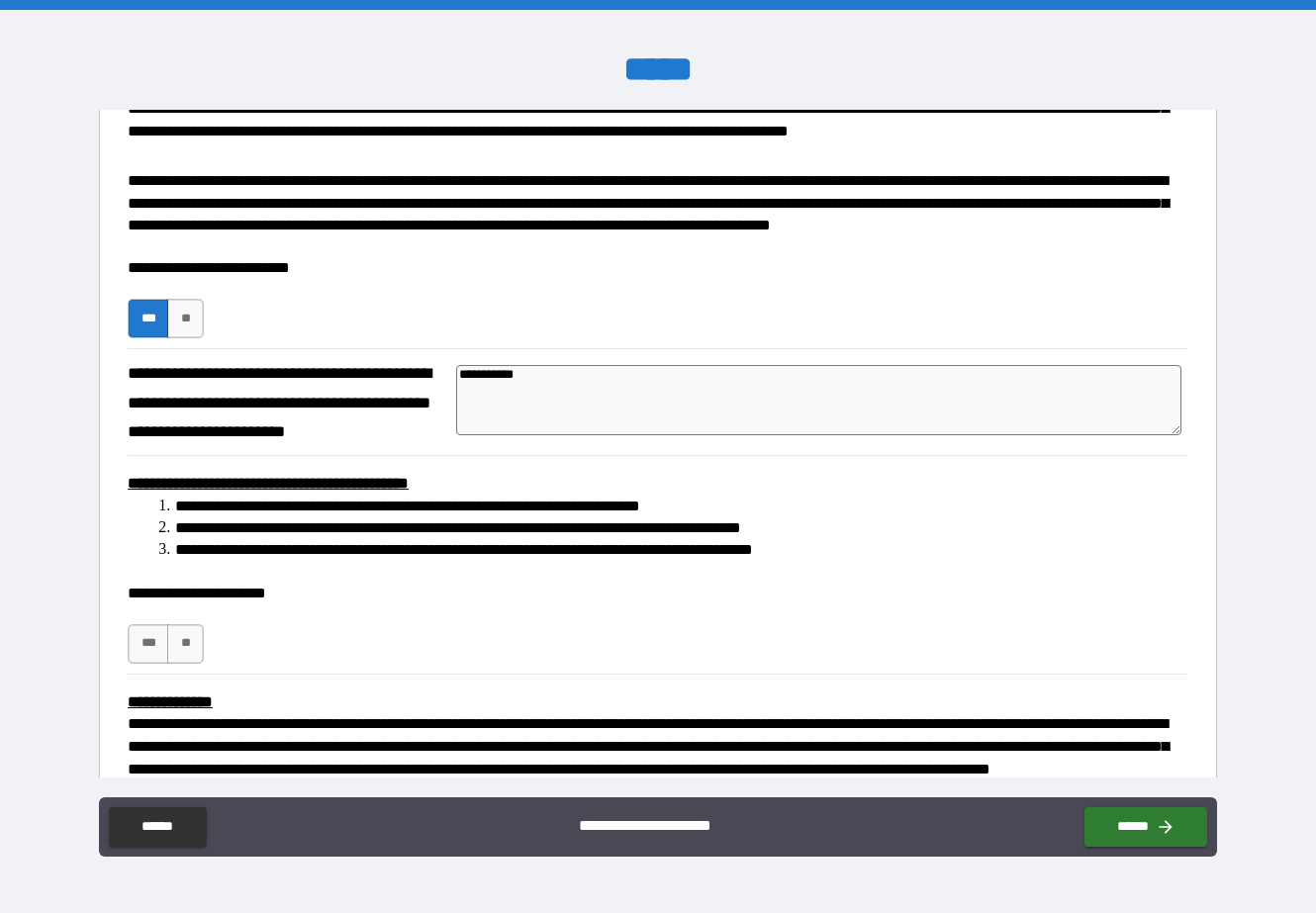 type on "*" 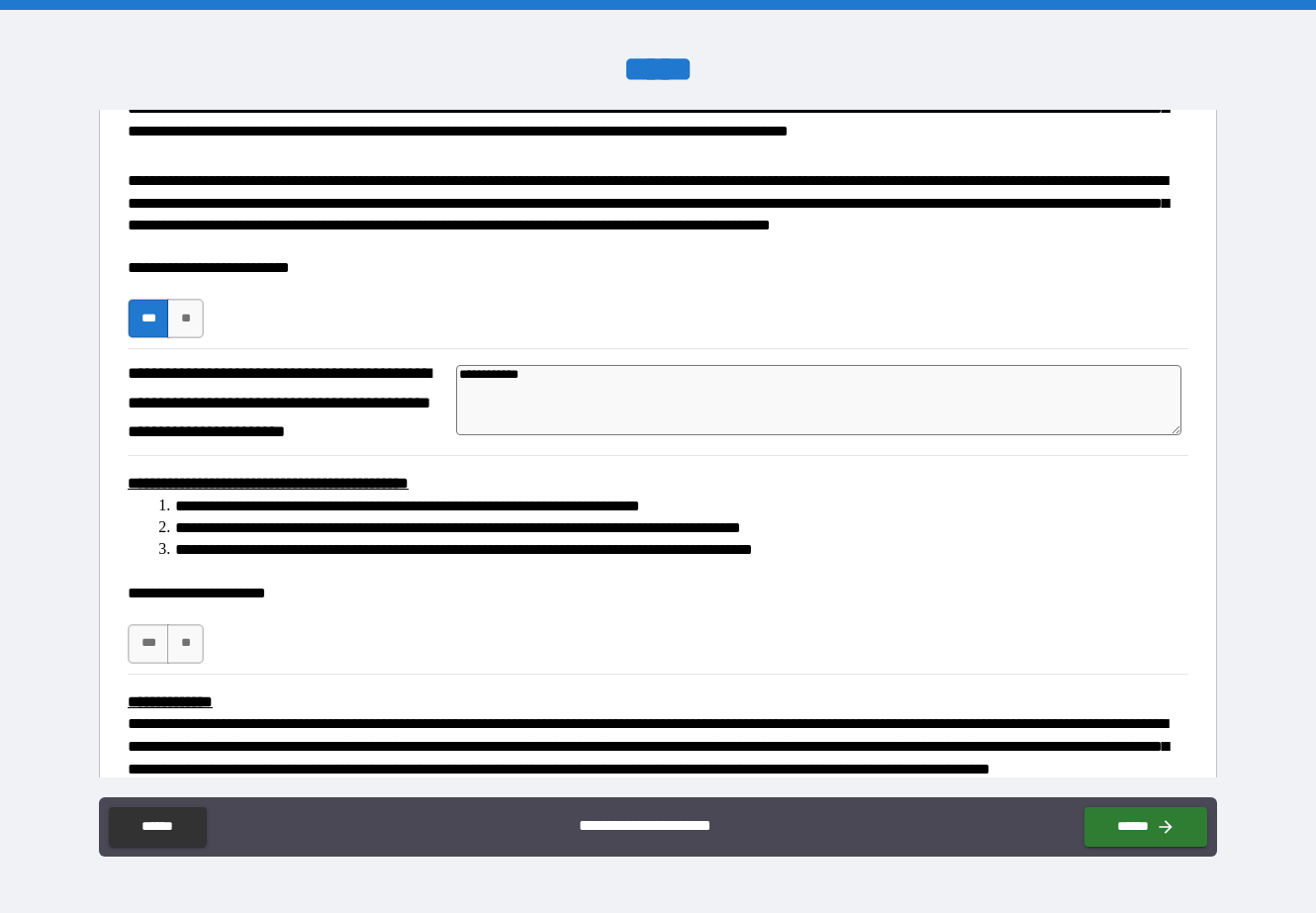 type on "*" 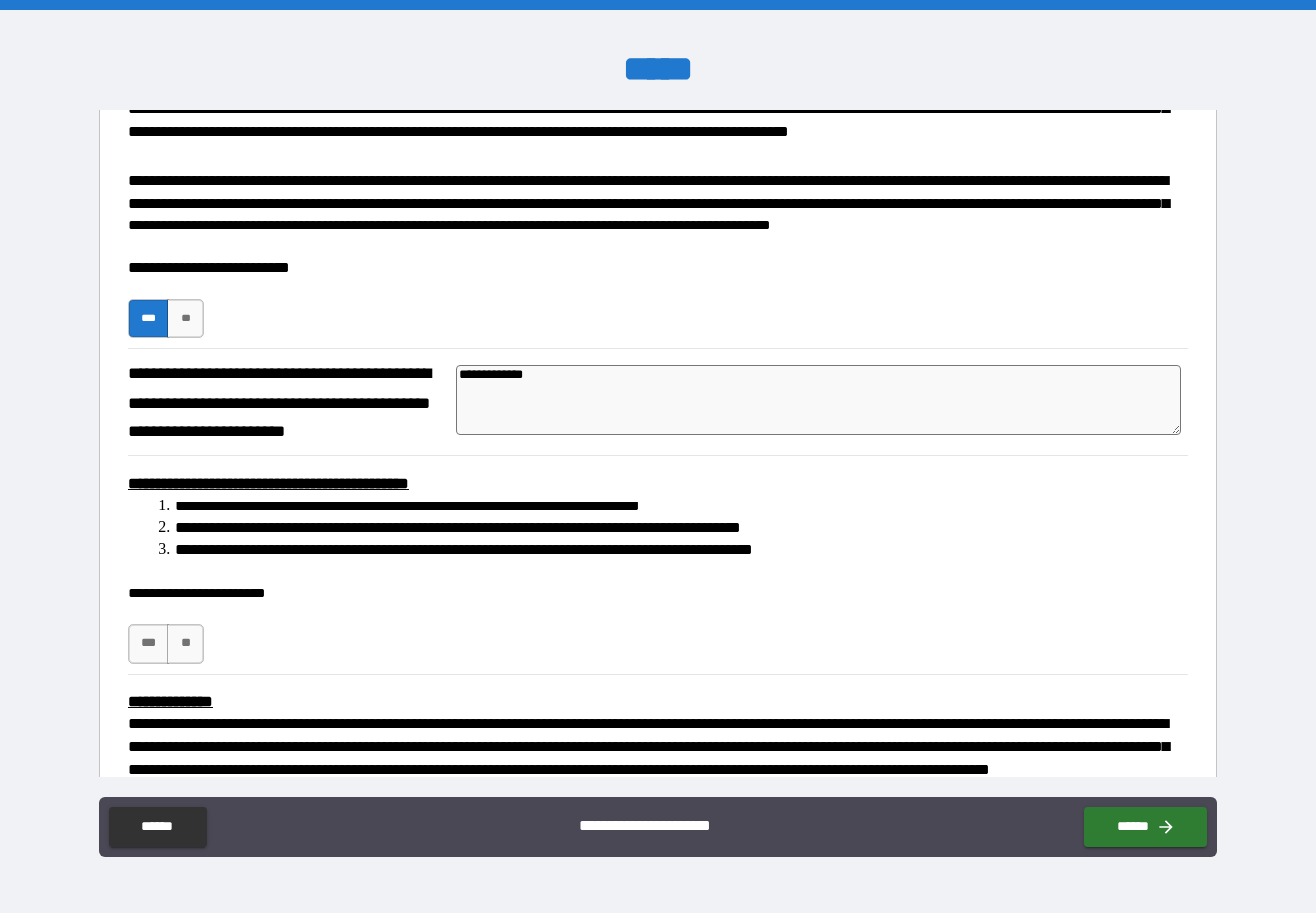 type on "**********" 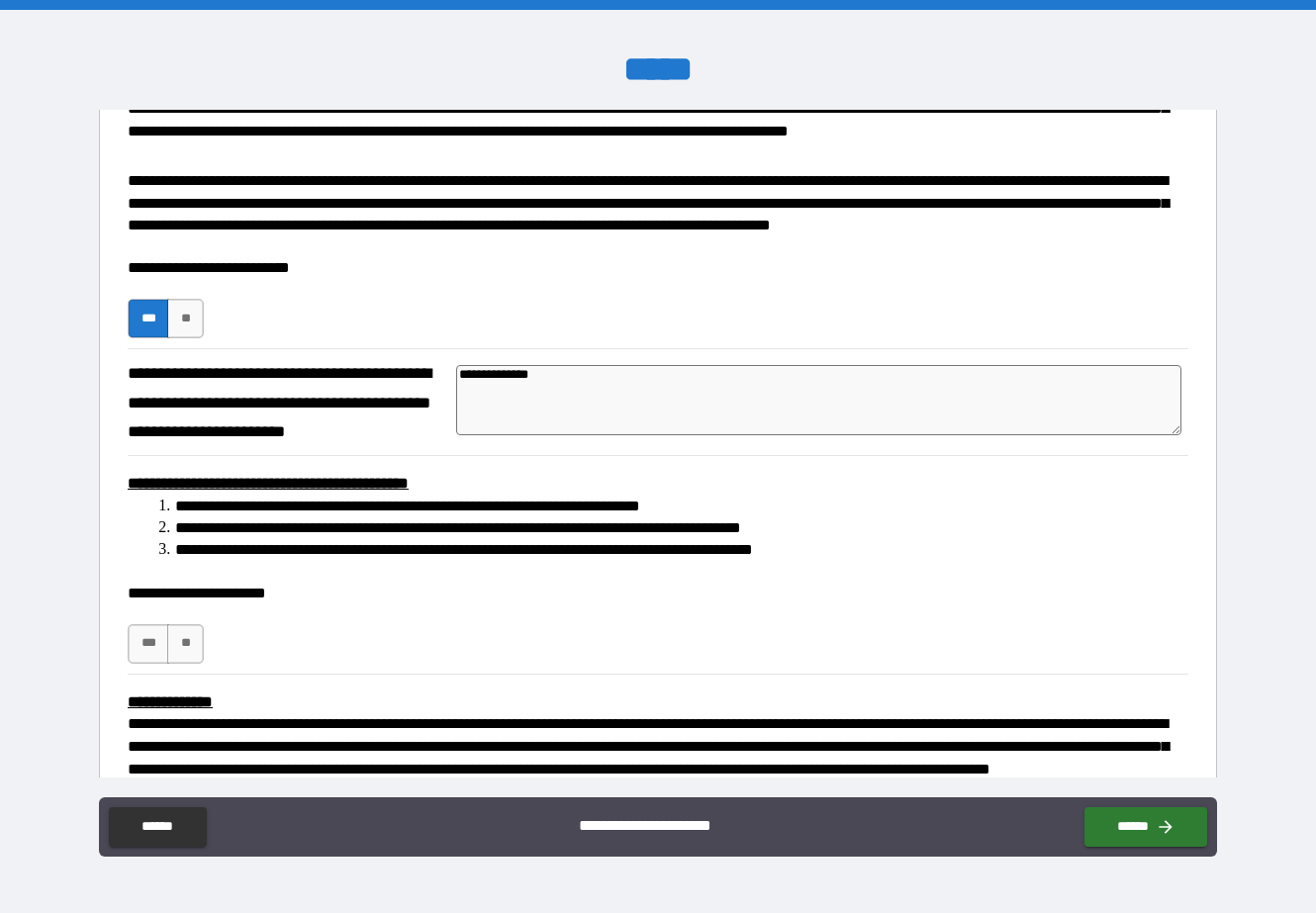 type on "**********" 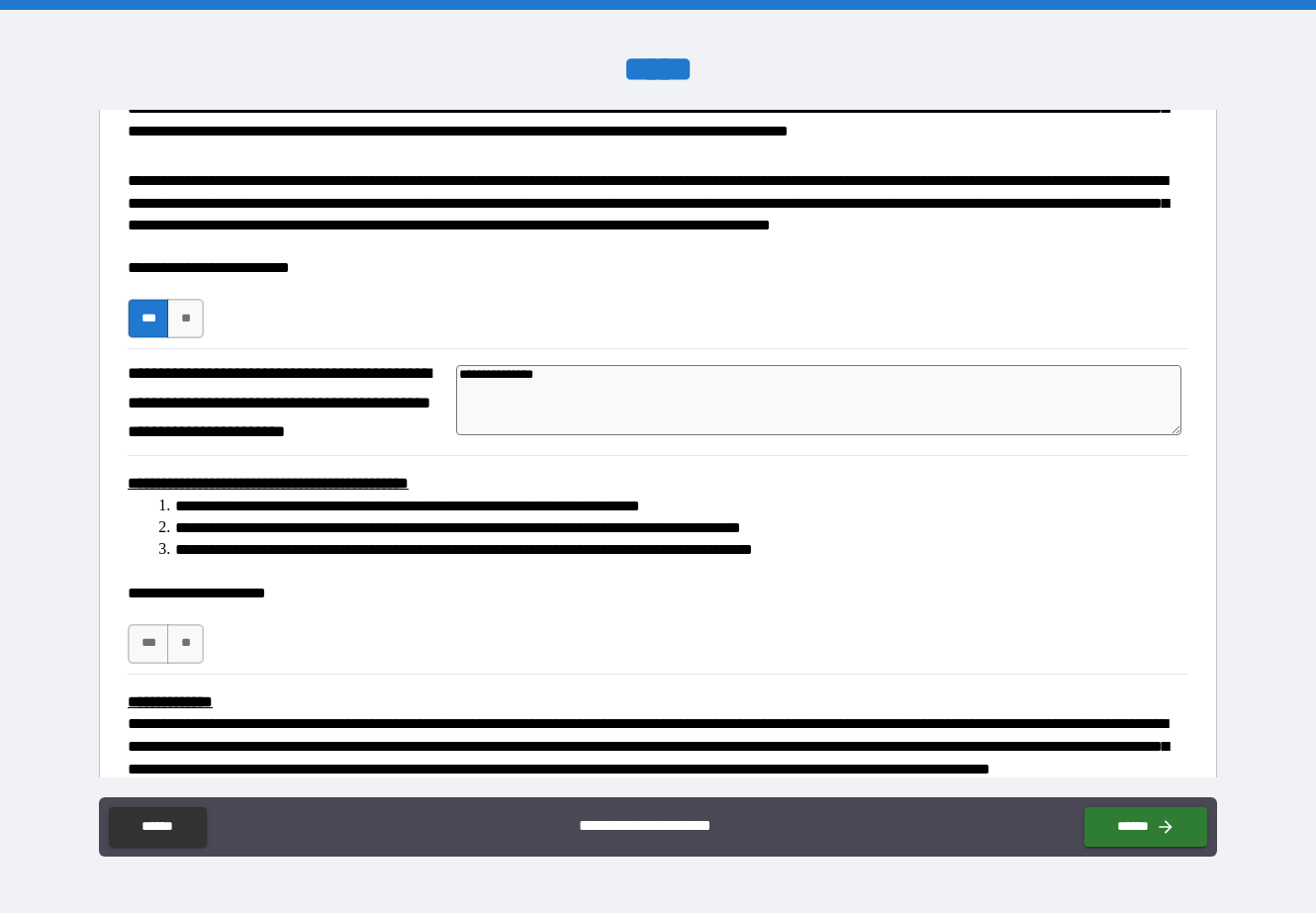 type on "*" 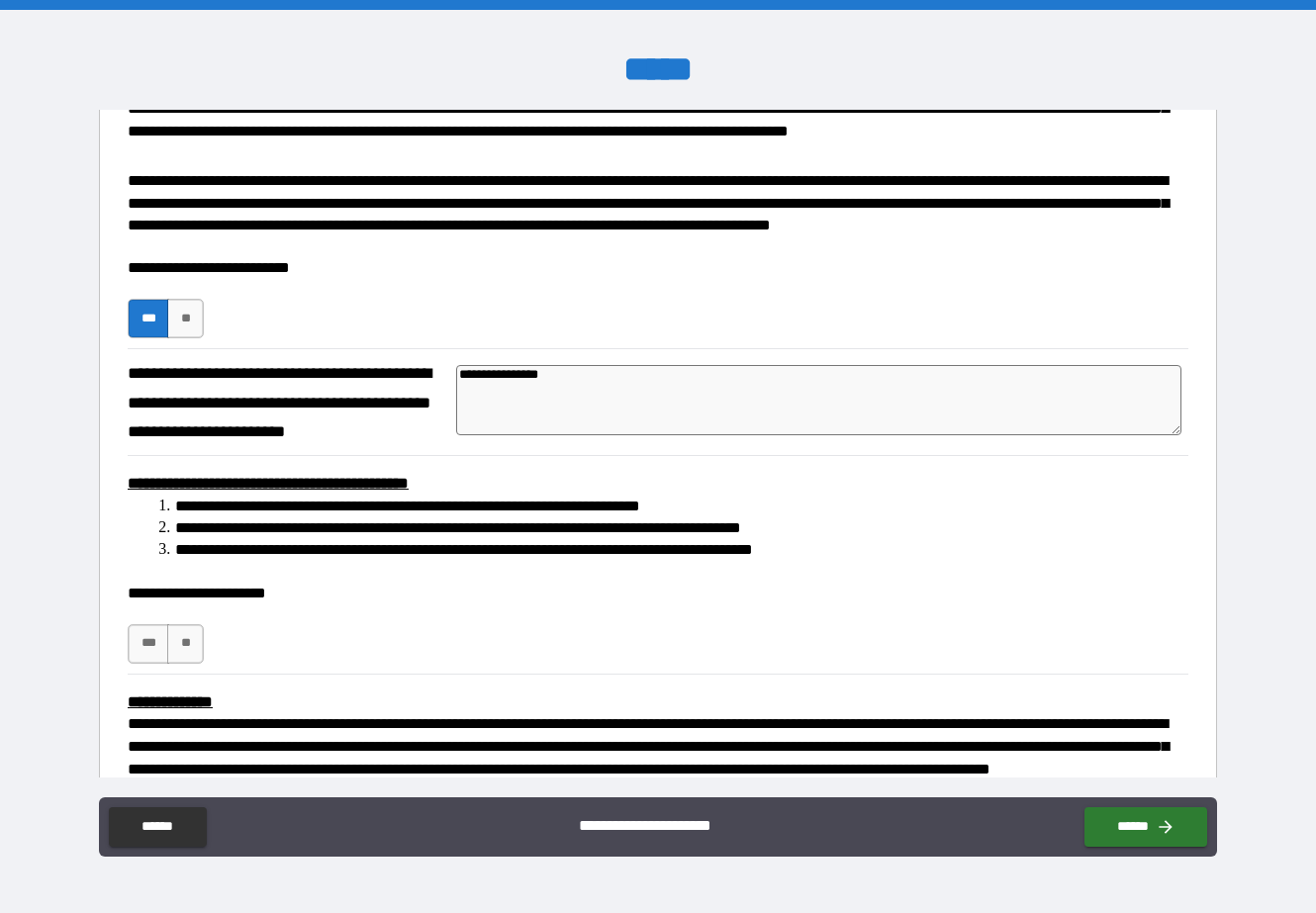 type on "*" 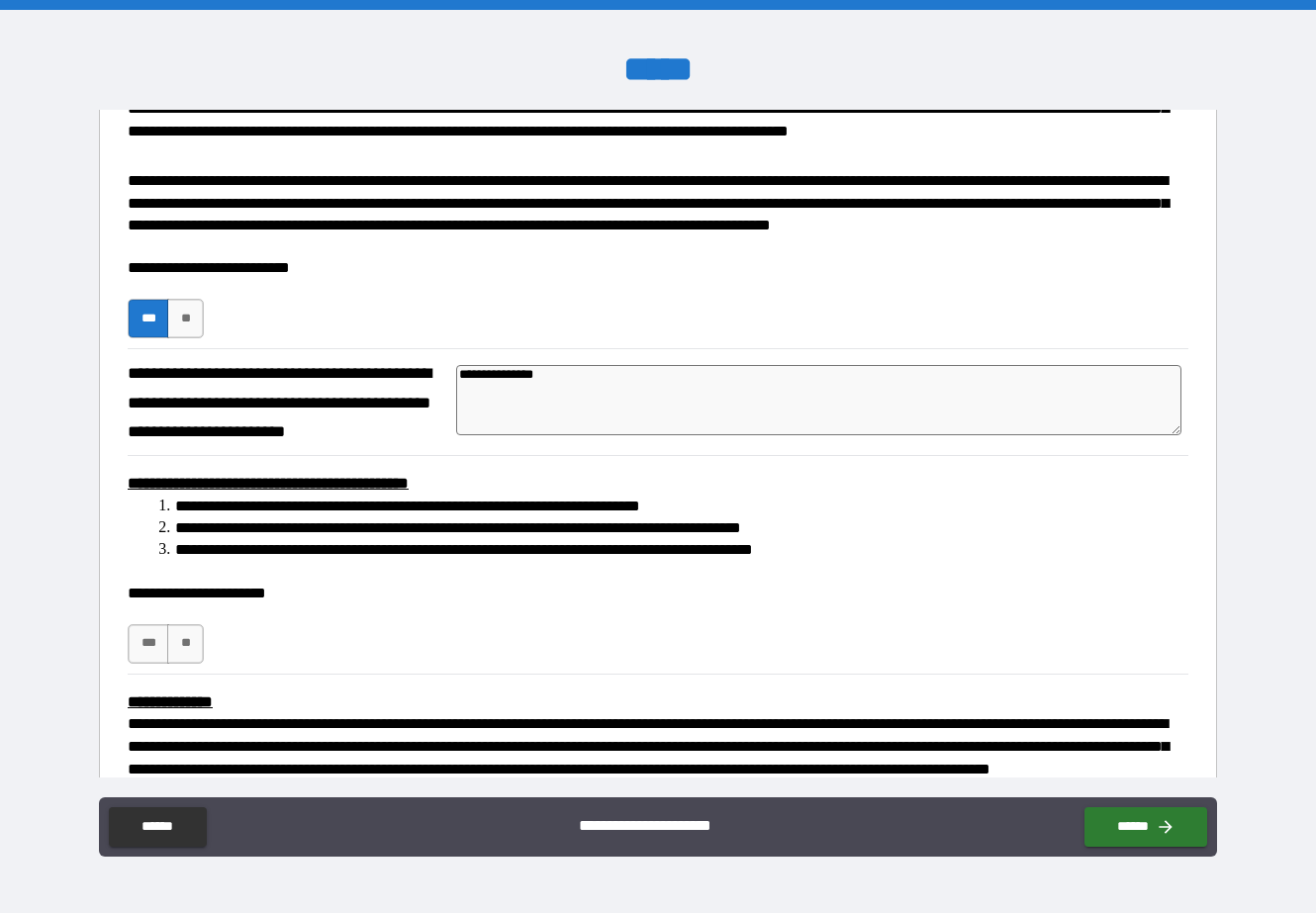 type on "**********" 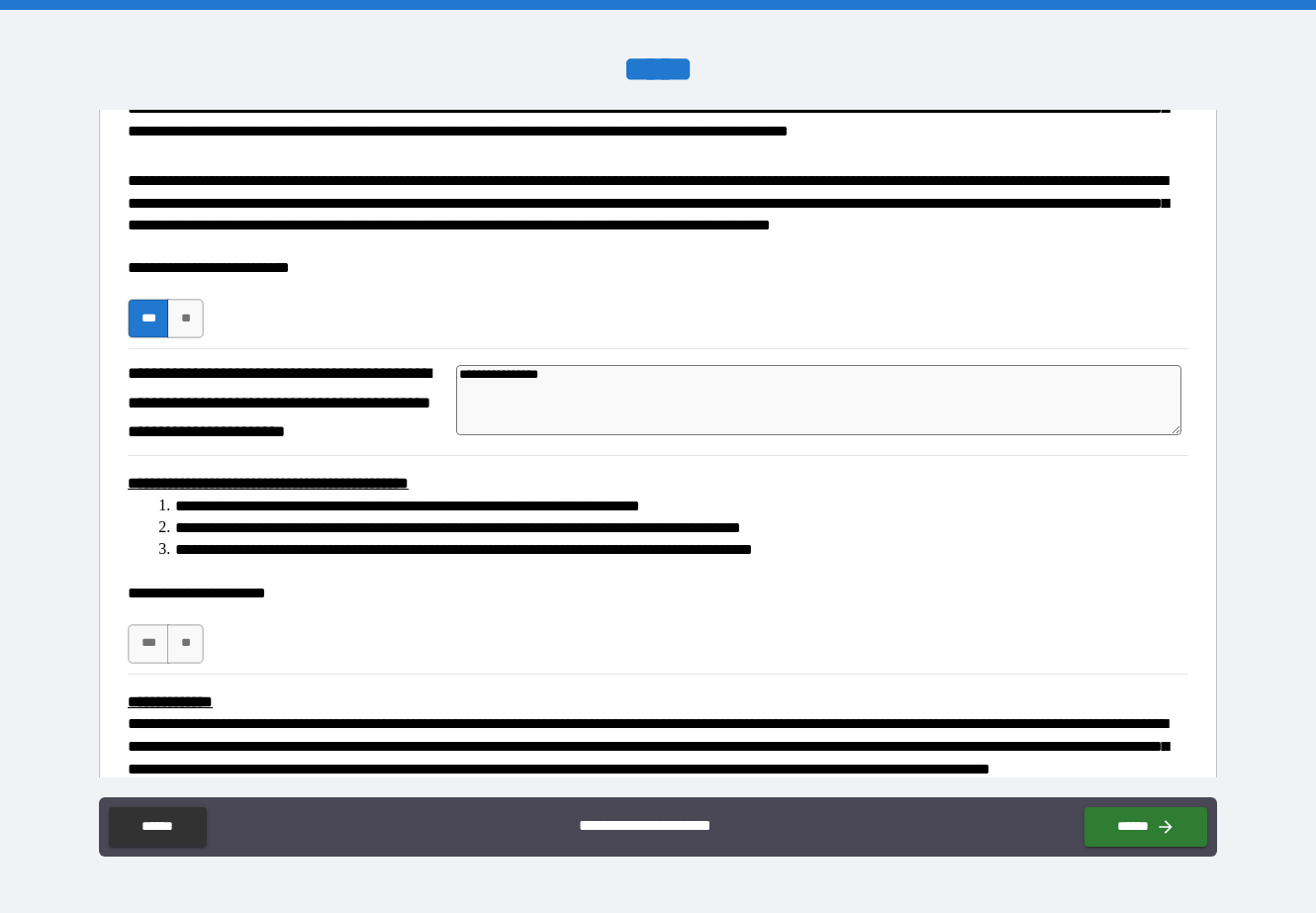 type on "*" 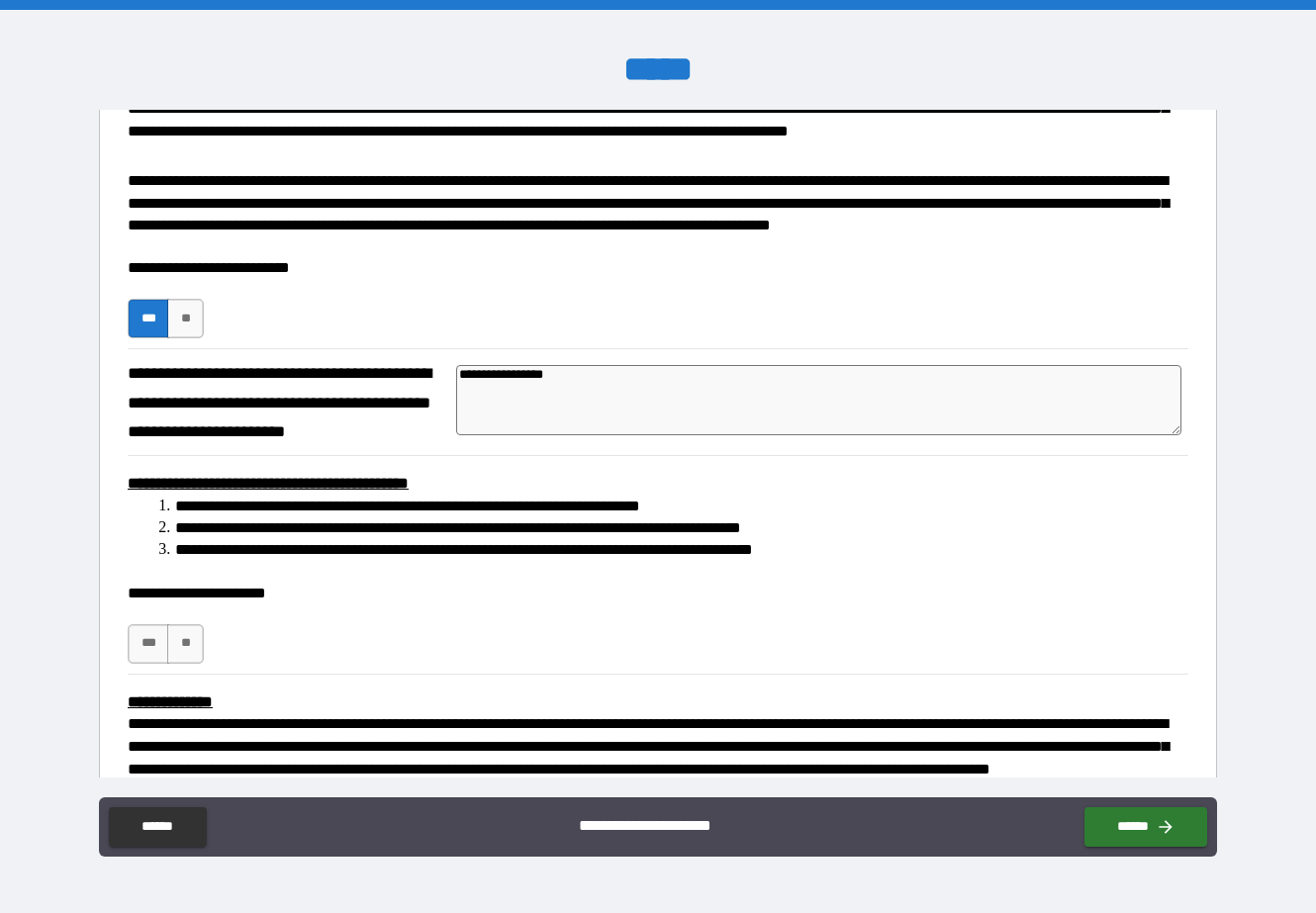 type on "**********" 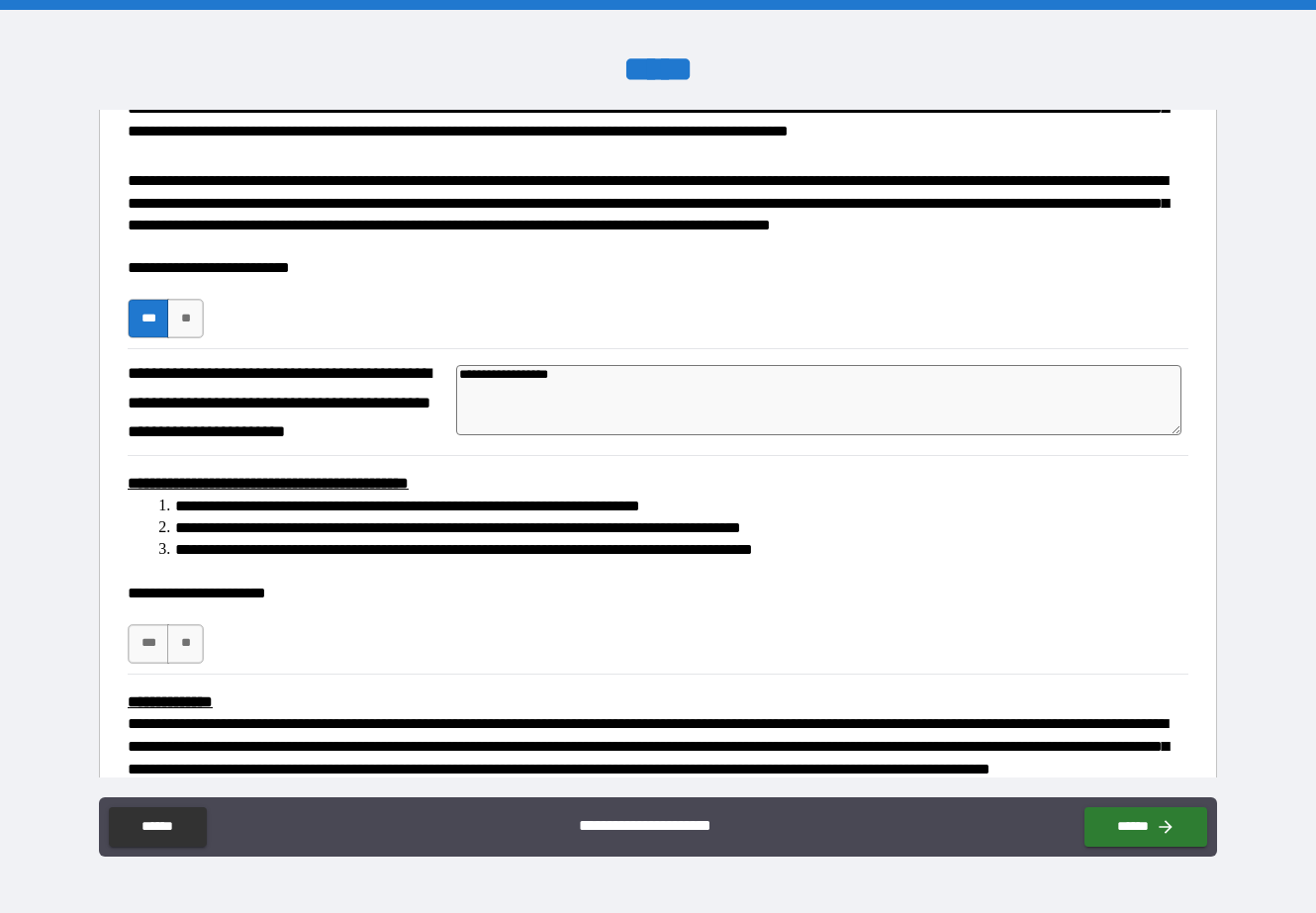type on "*" 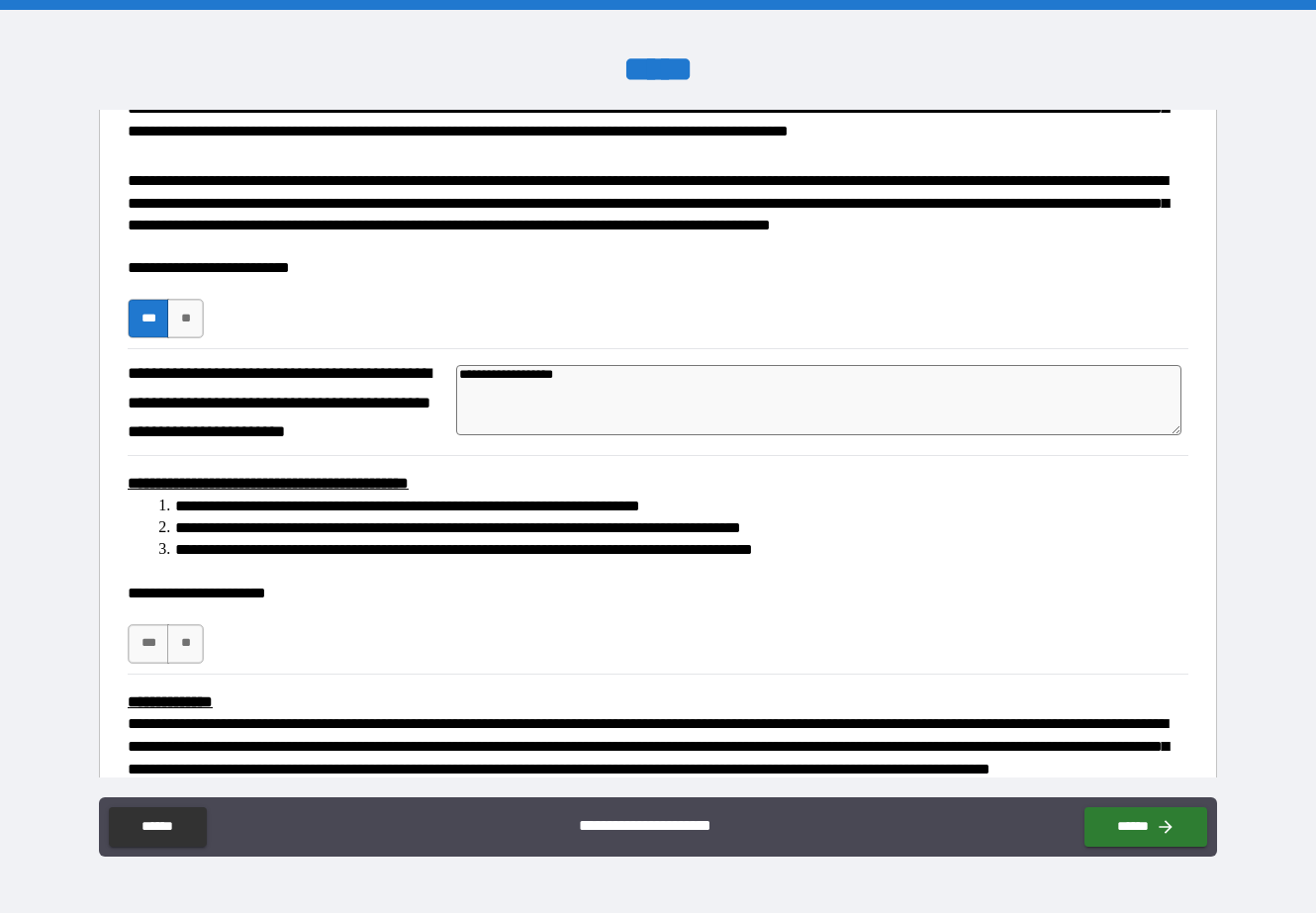 type on "*" 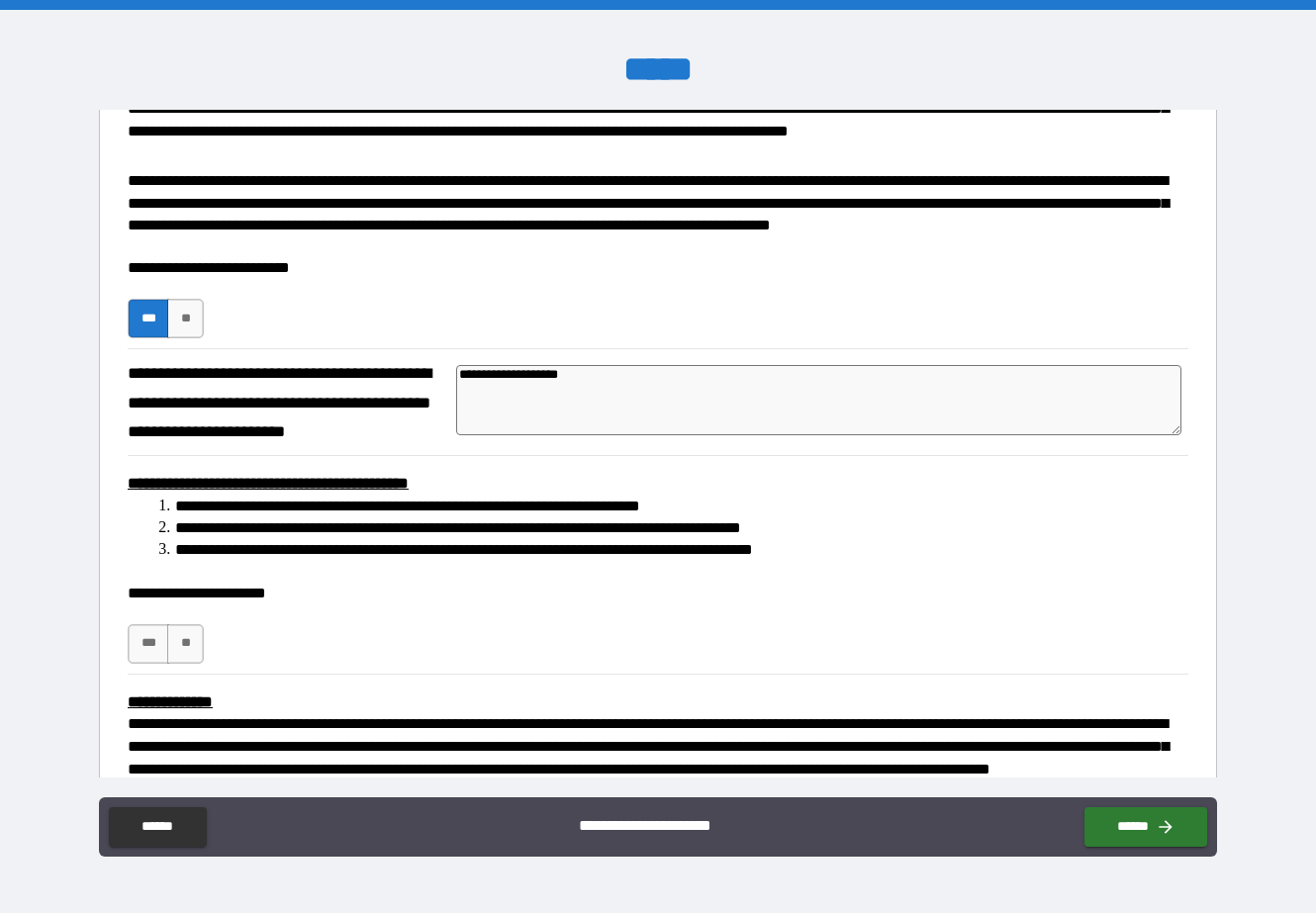 type on "**********" 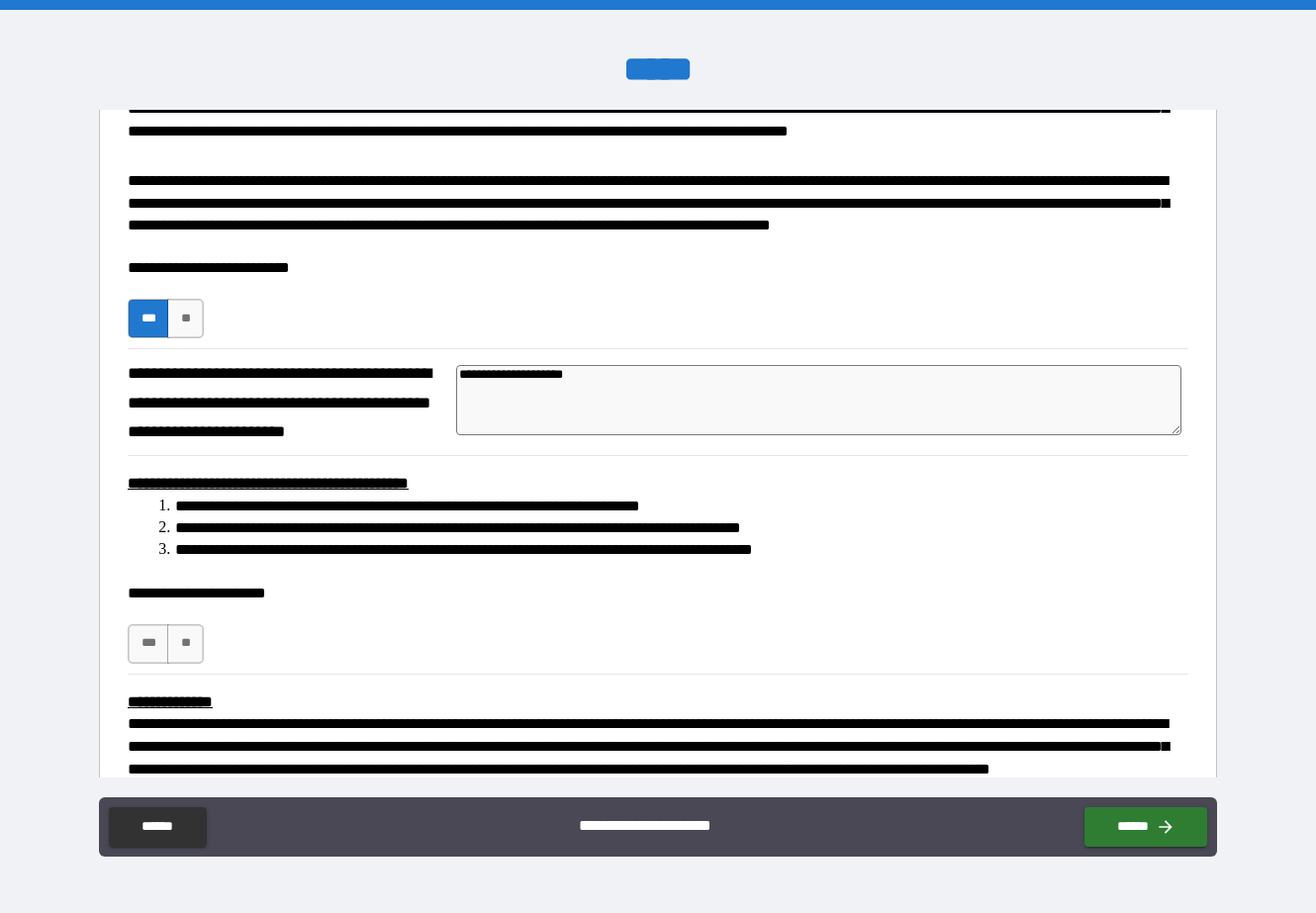 type on "*" 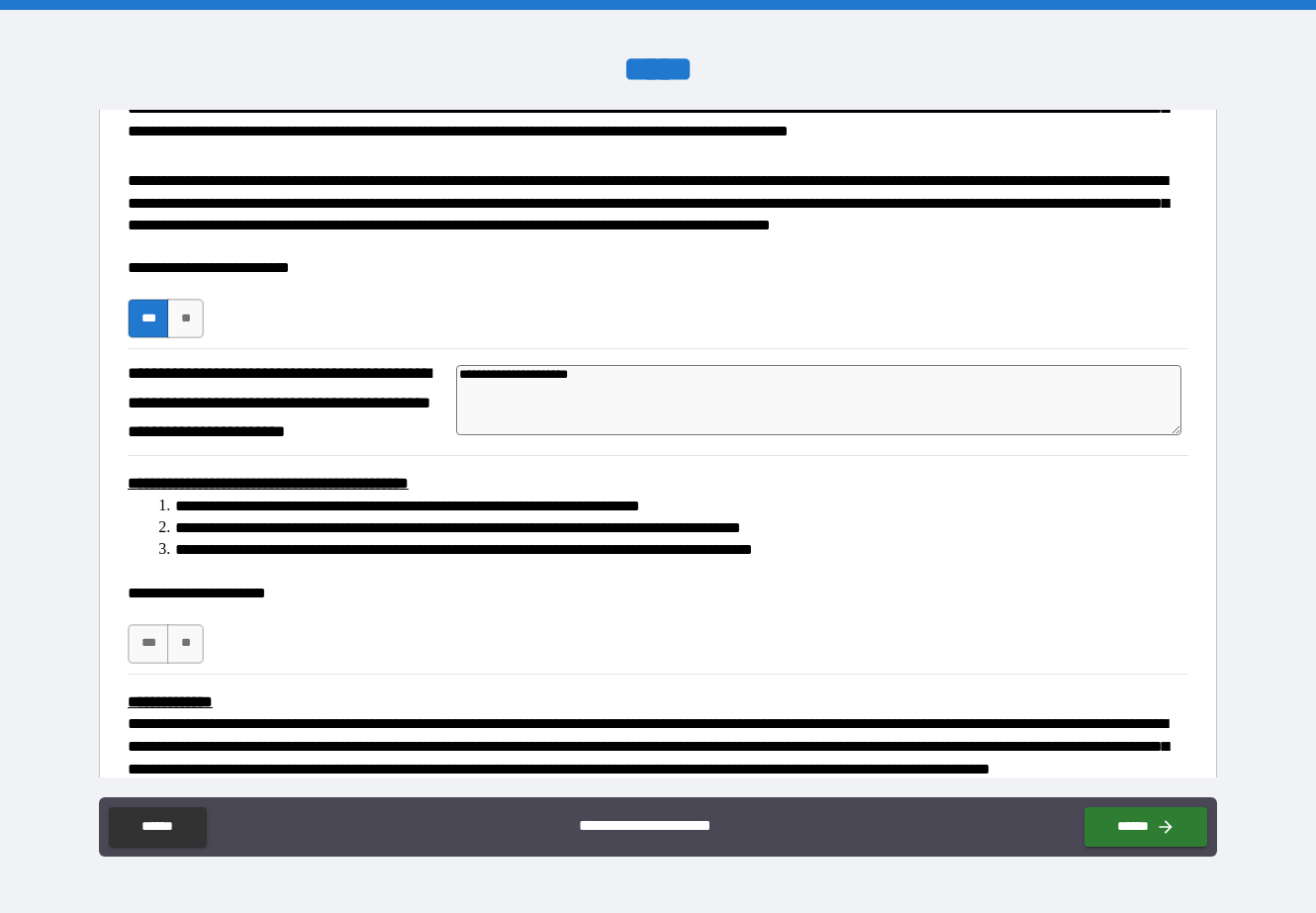 type on "**********" 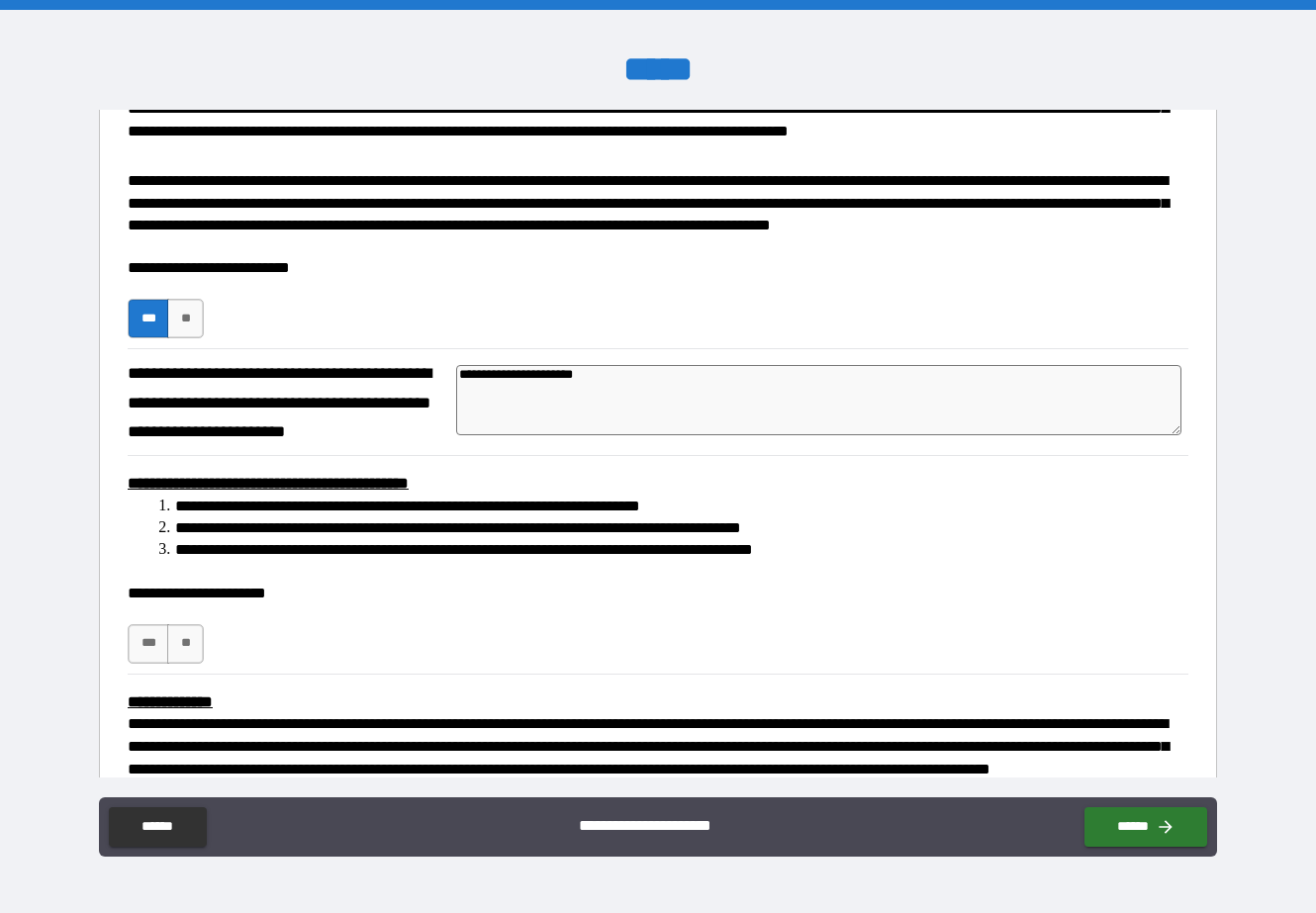 type on "**********" 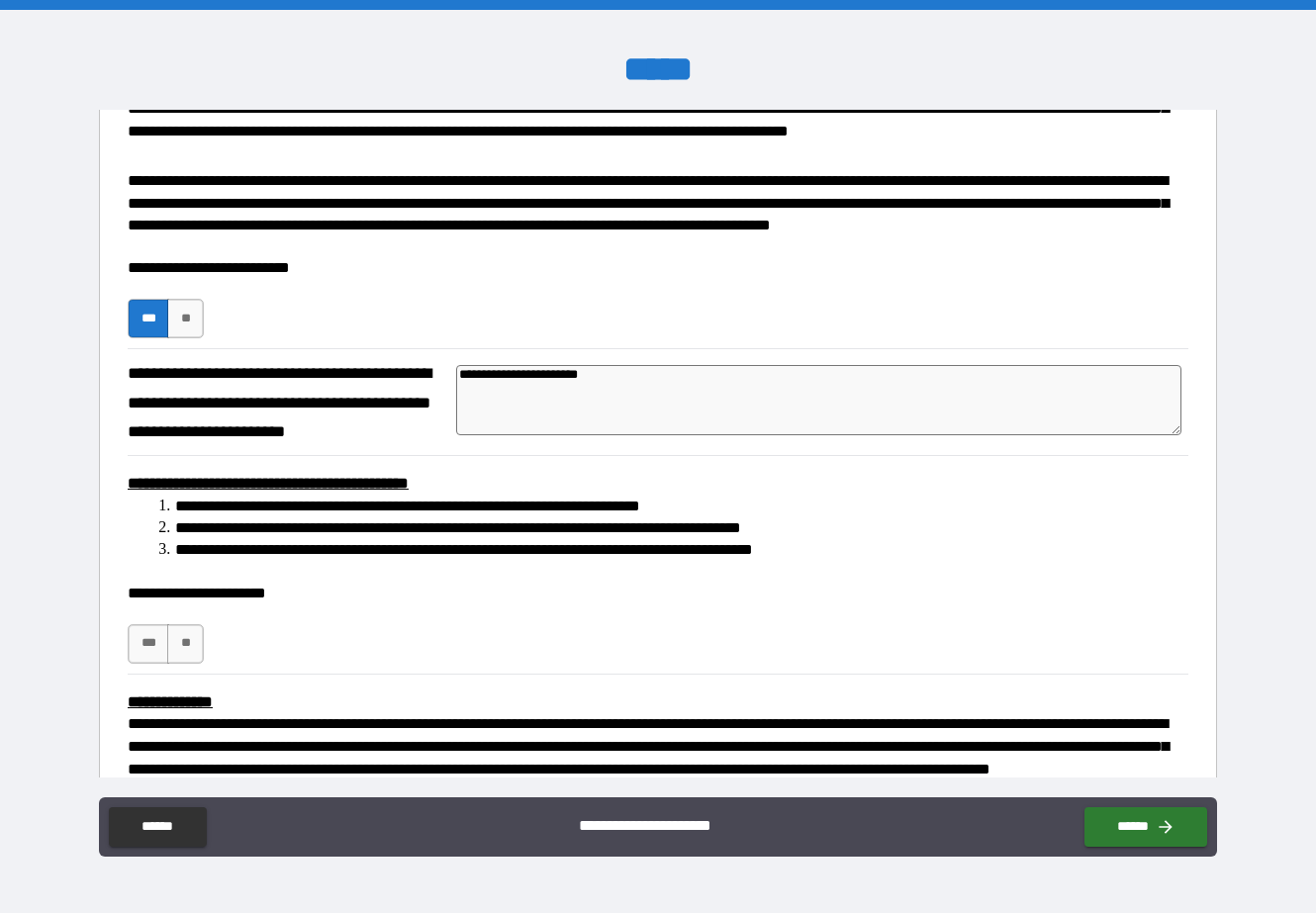 type on "*" 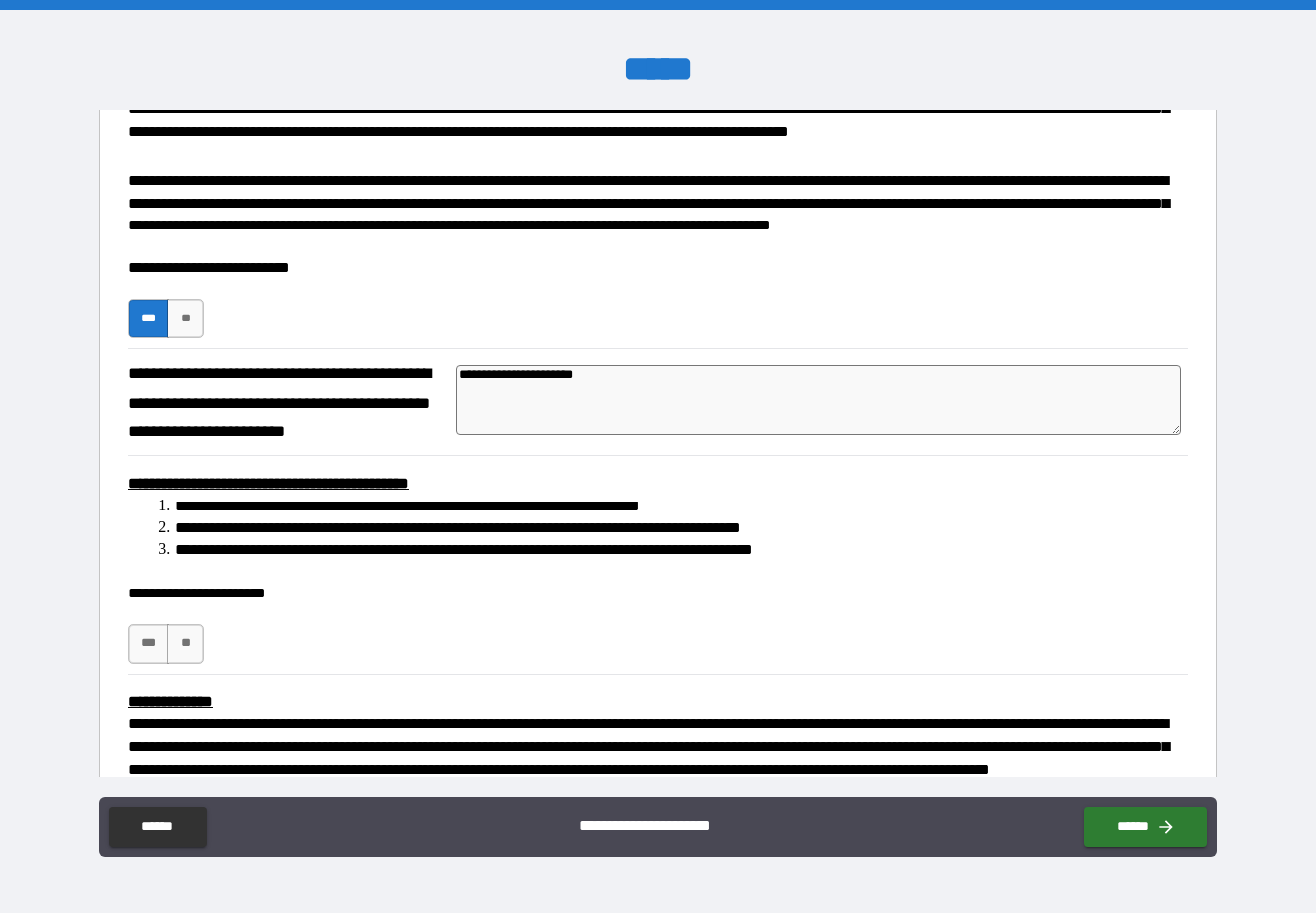 type on "*" 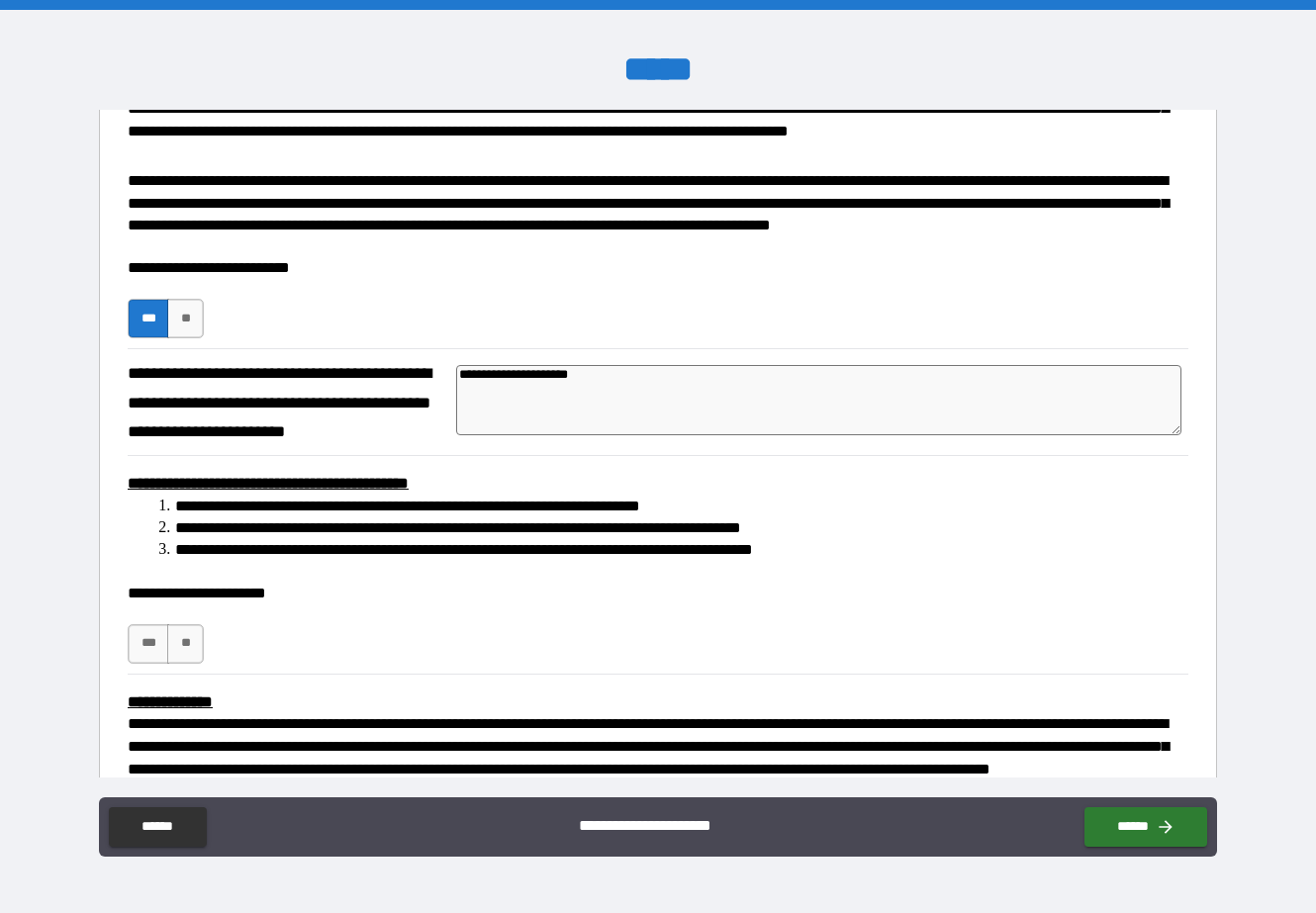type on "**********" 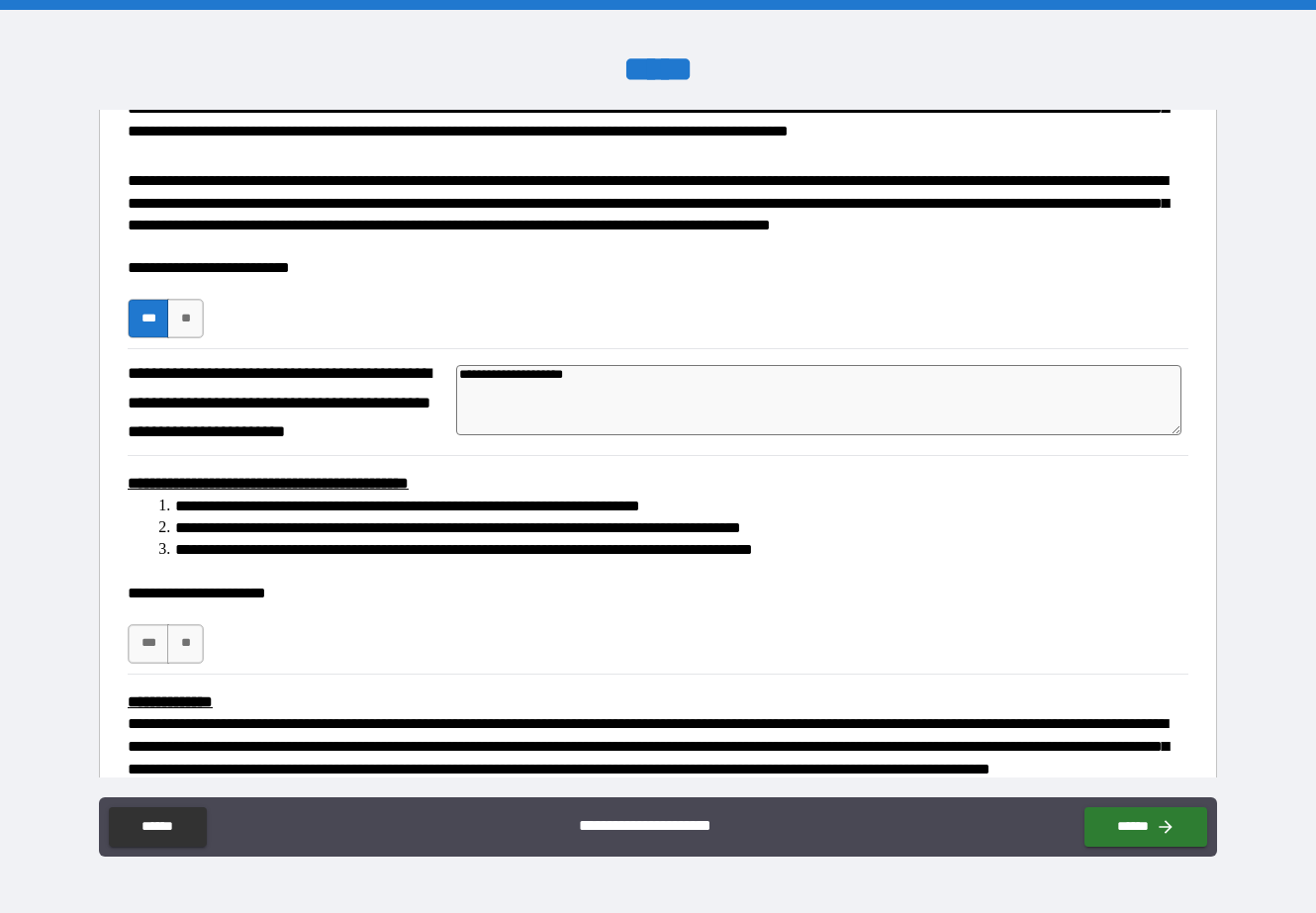 type on "*" 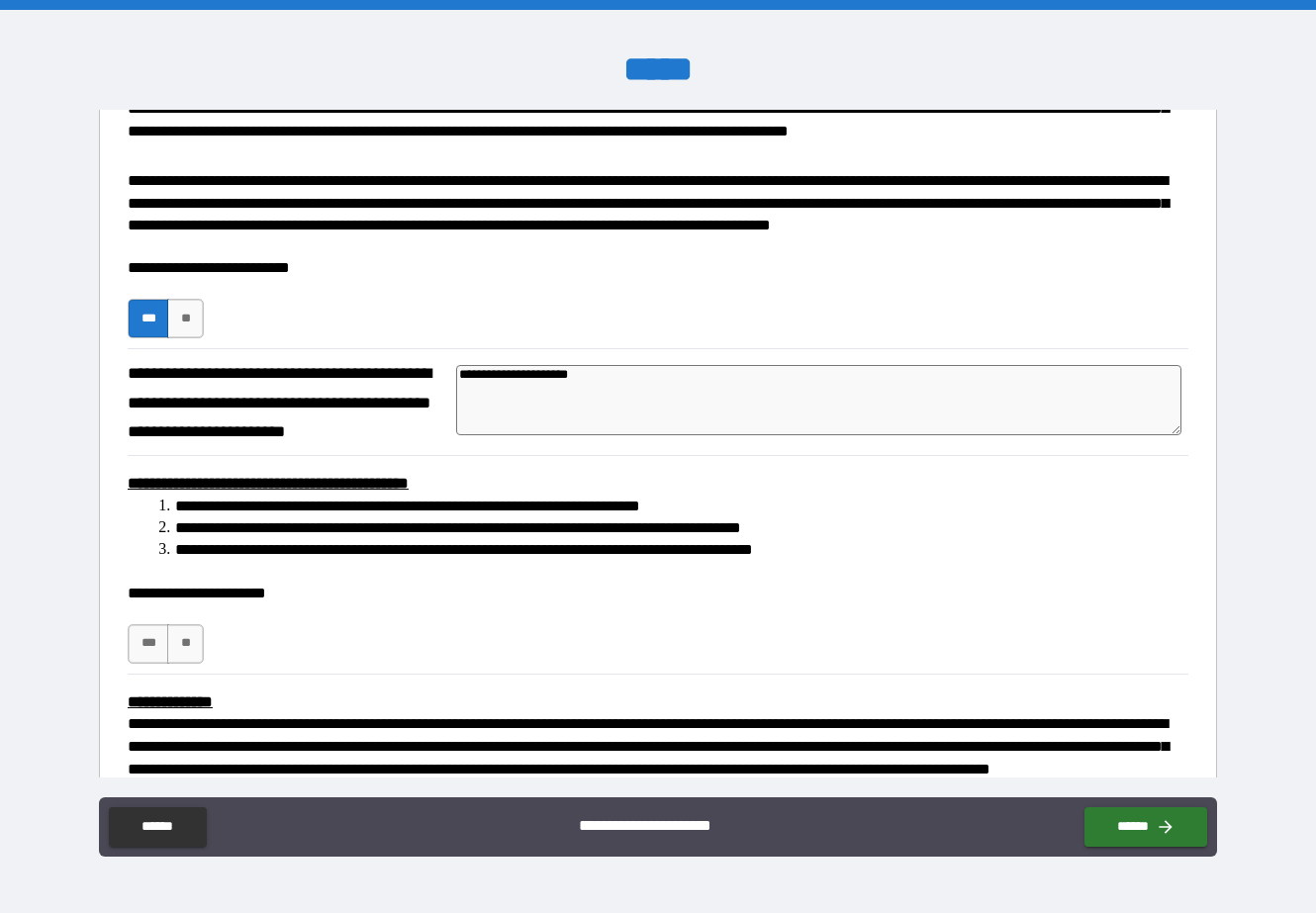 type on "**********" 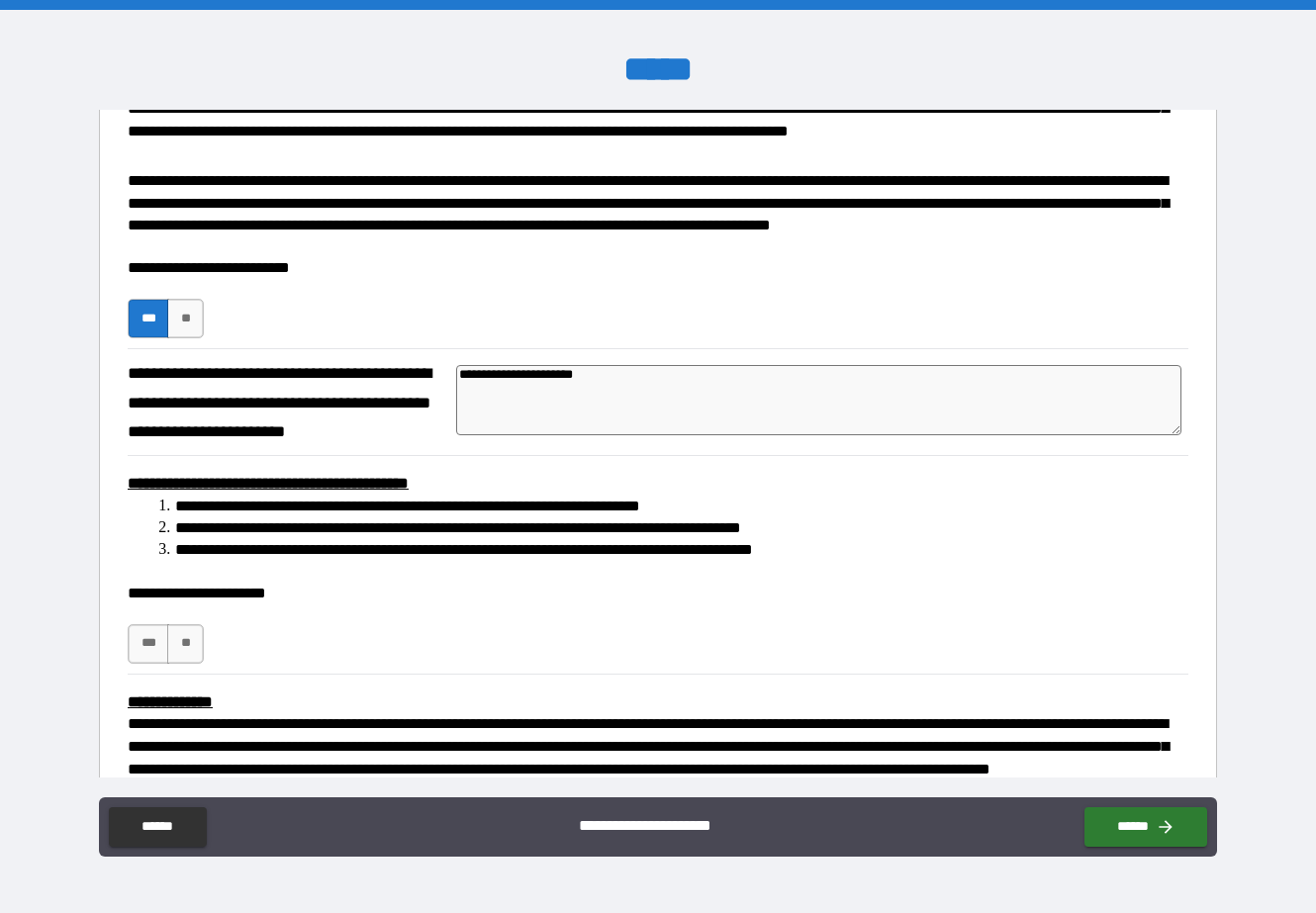 type on "**********" 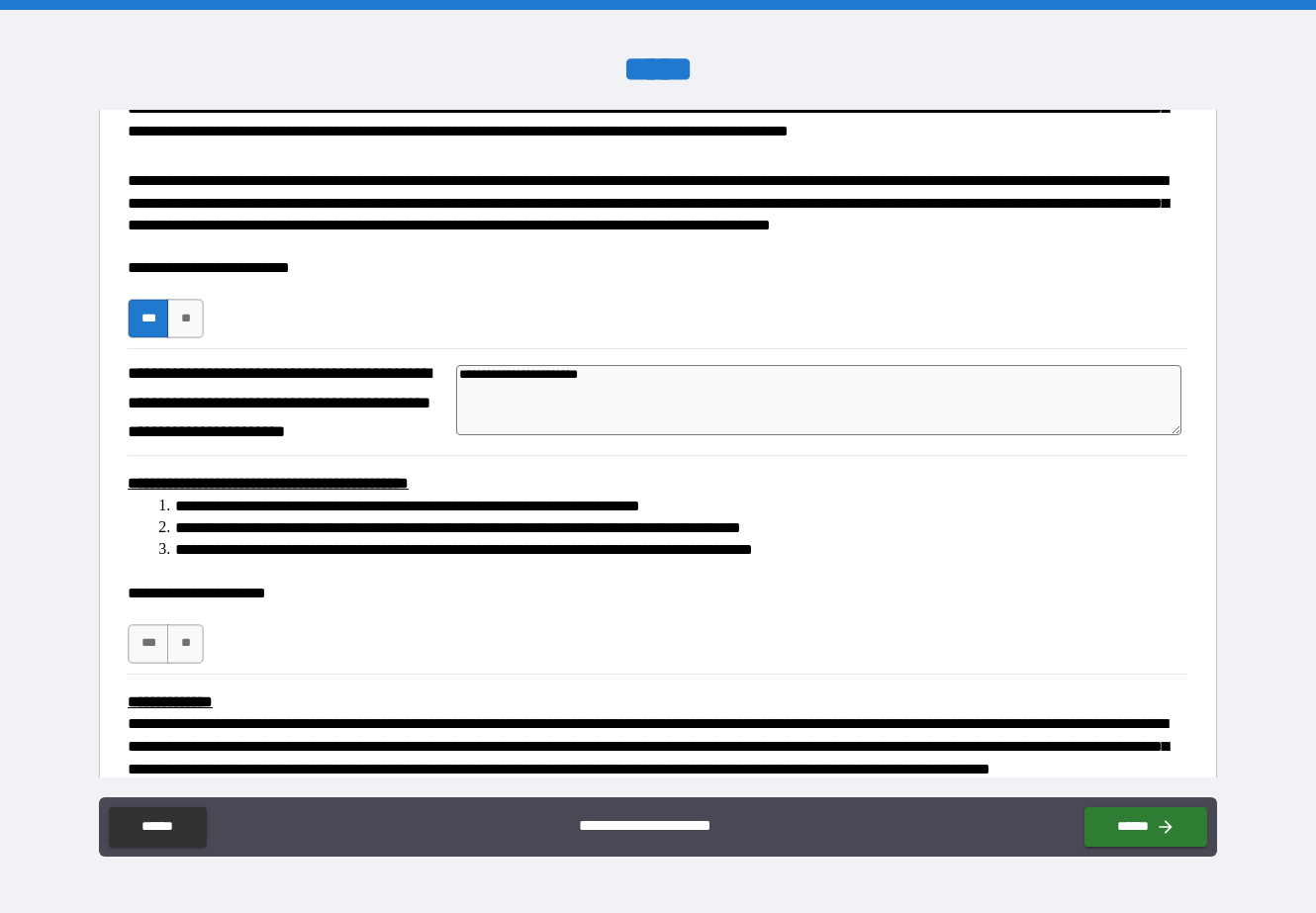type on "*" 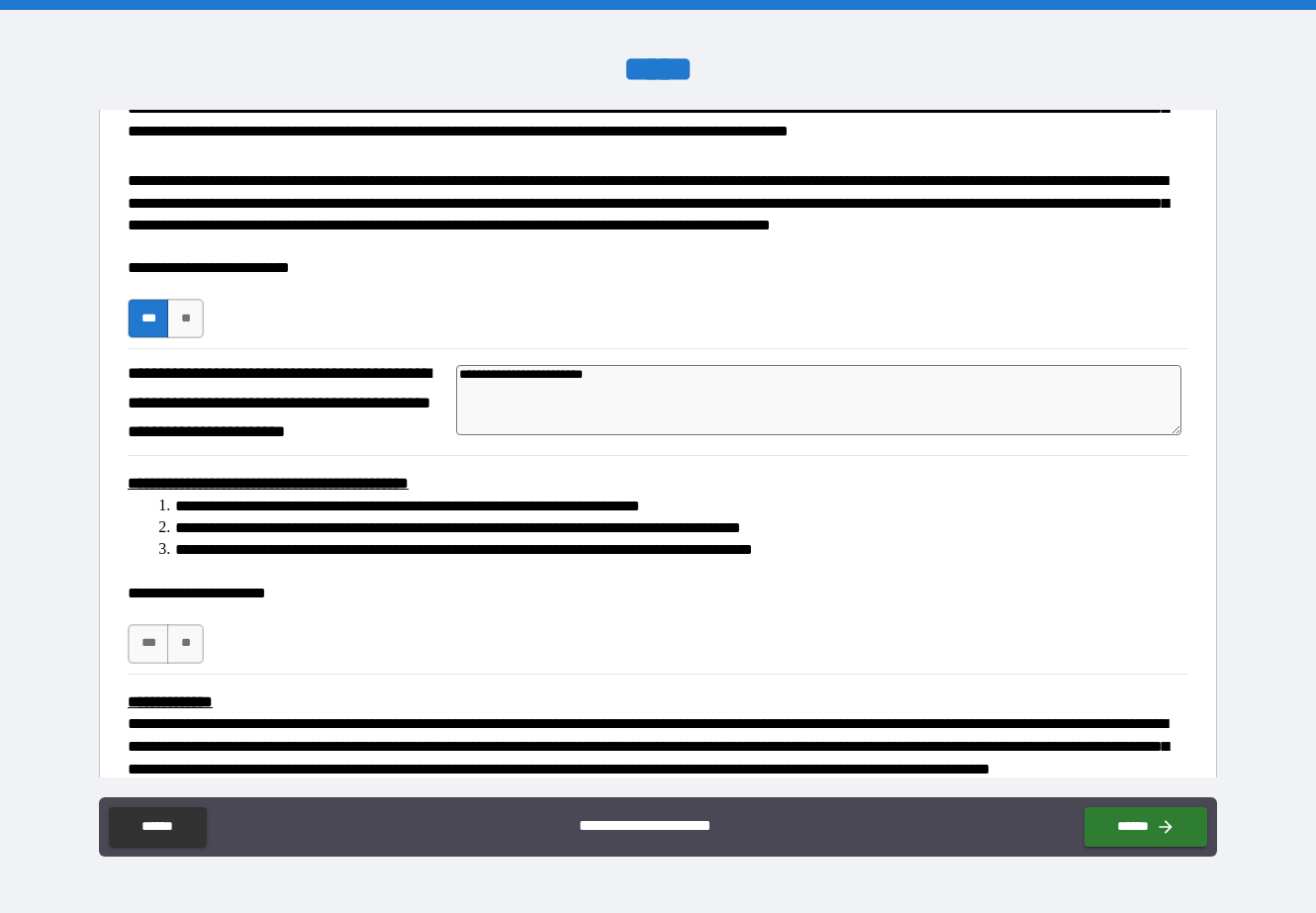 type on "*" 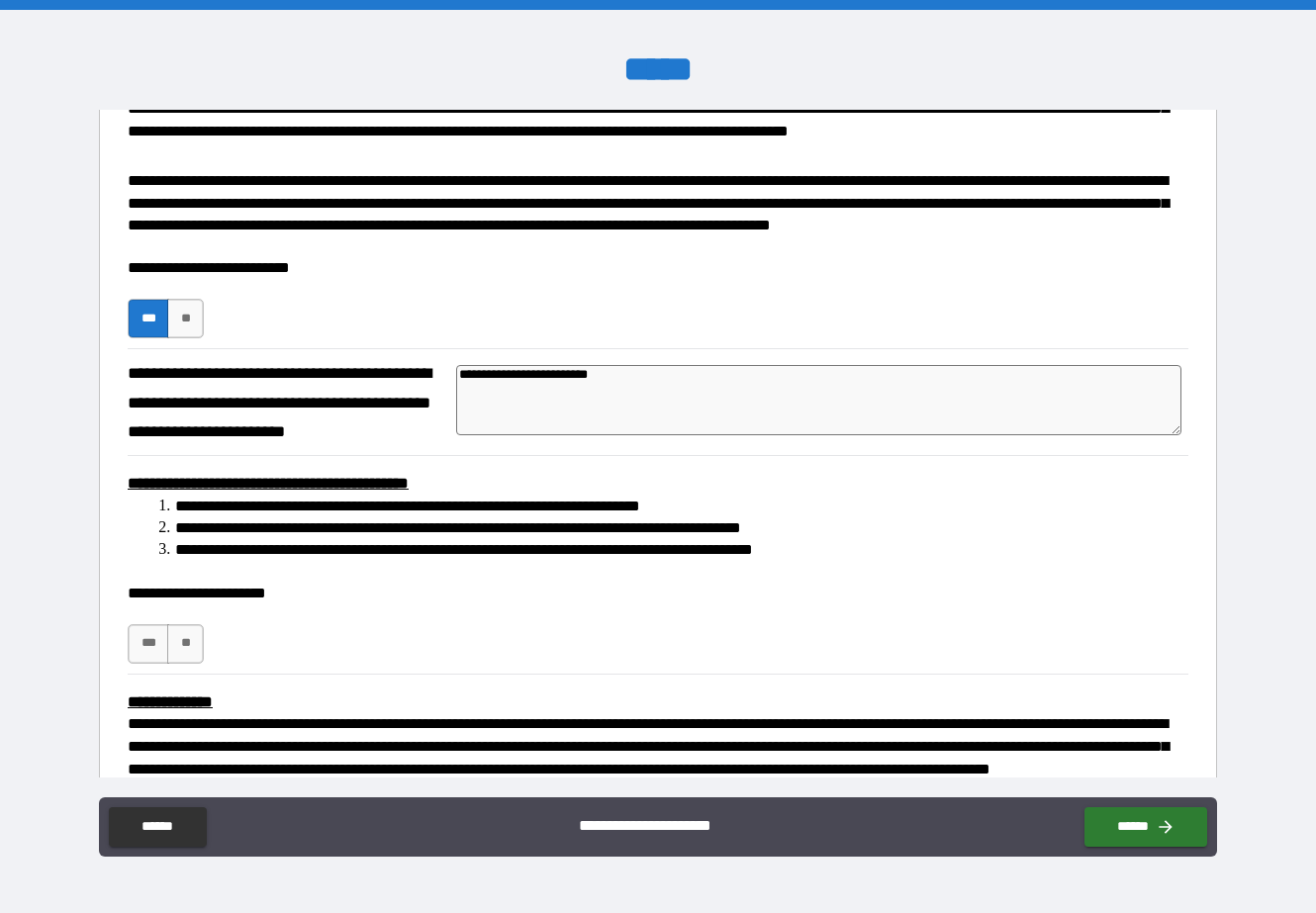 type on "*" 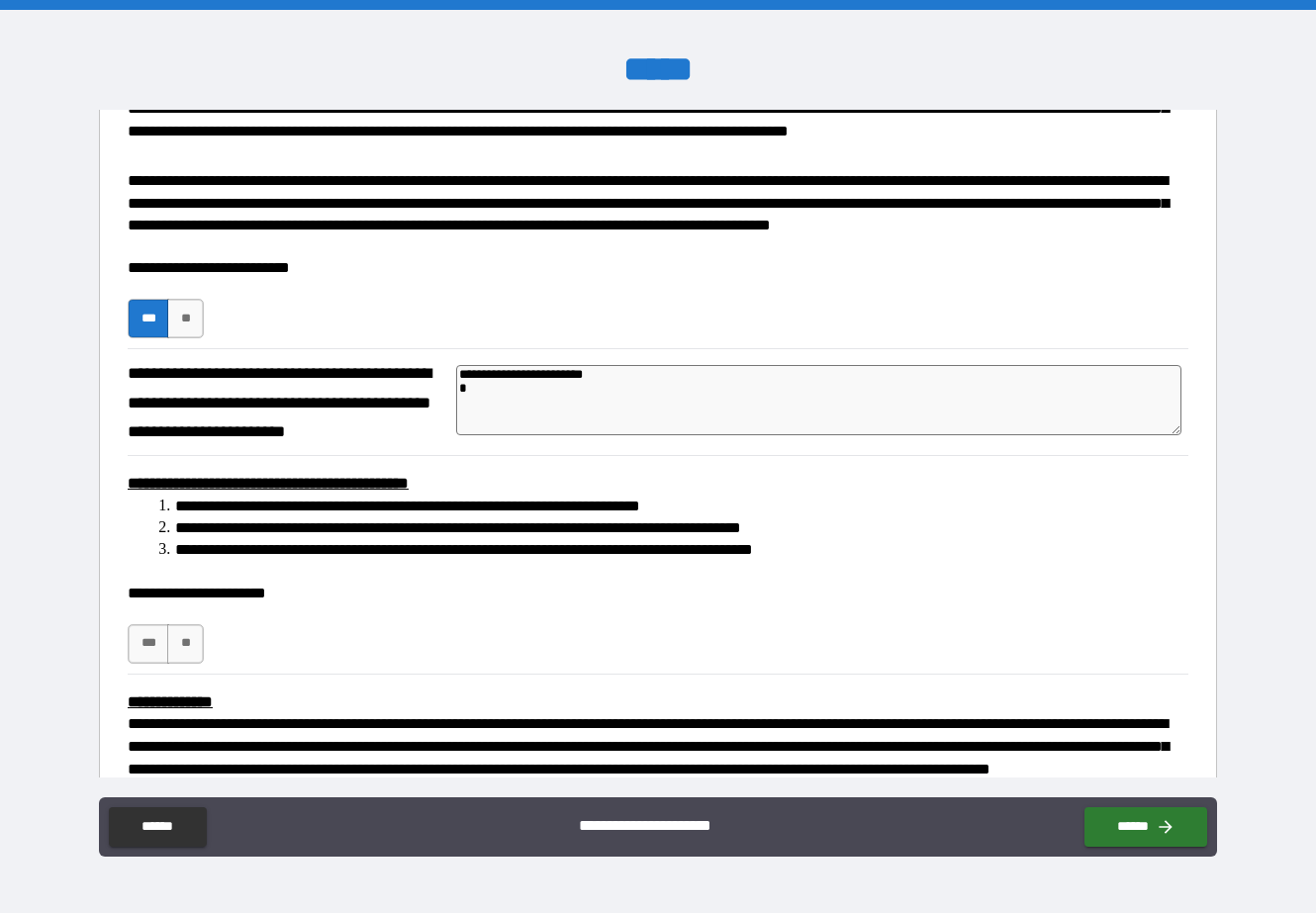 type on "**********" 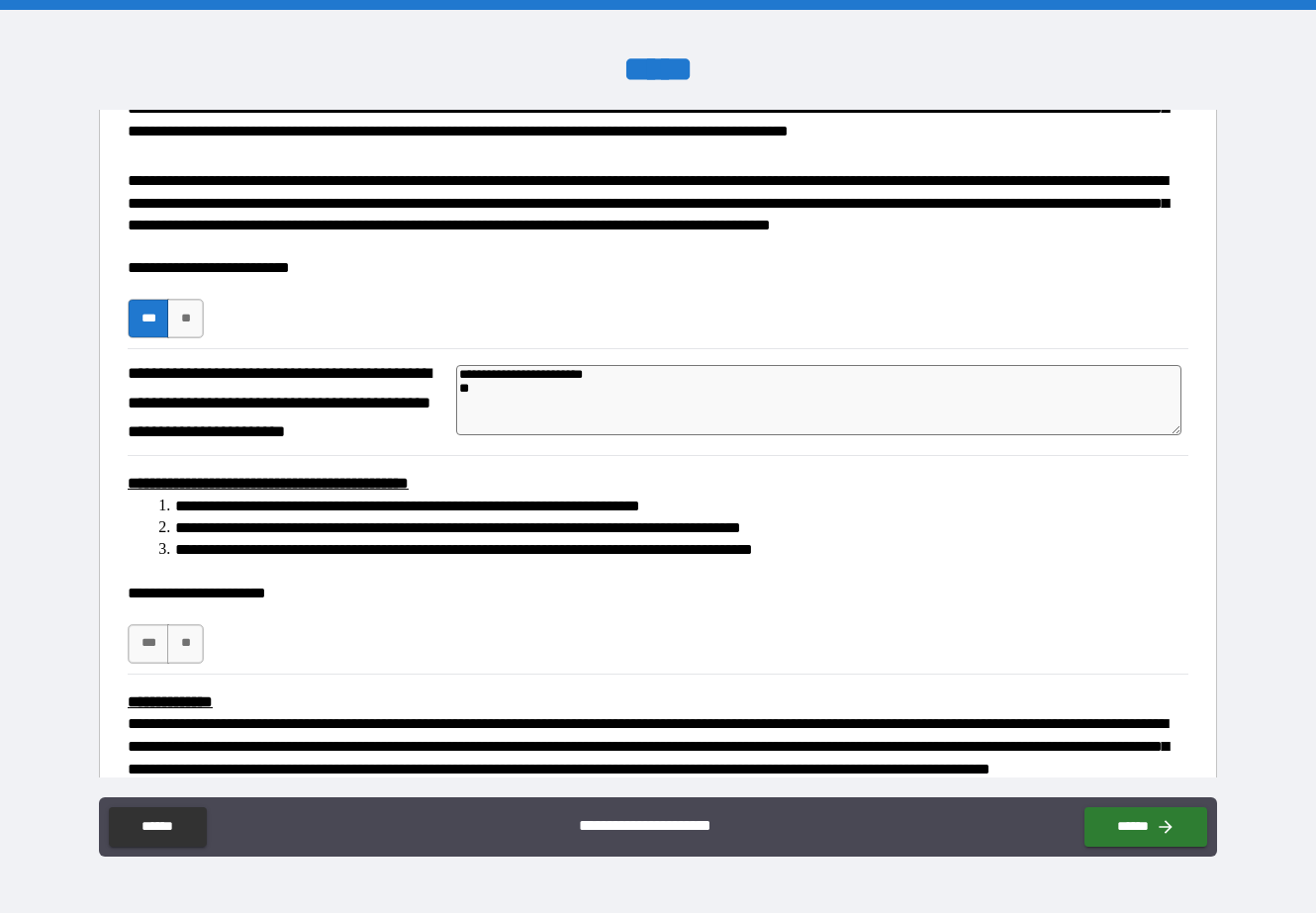 type on "*" 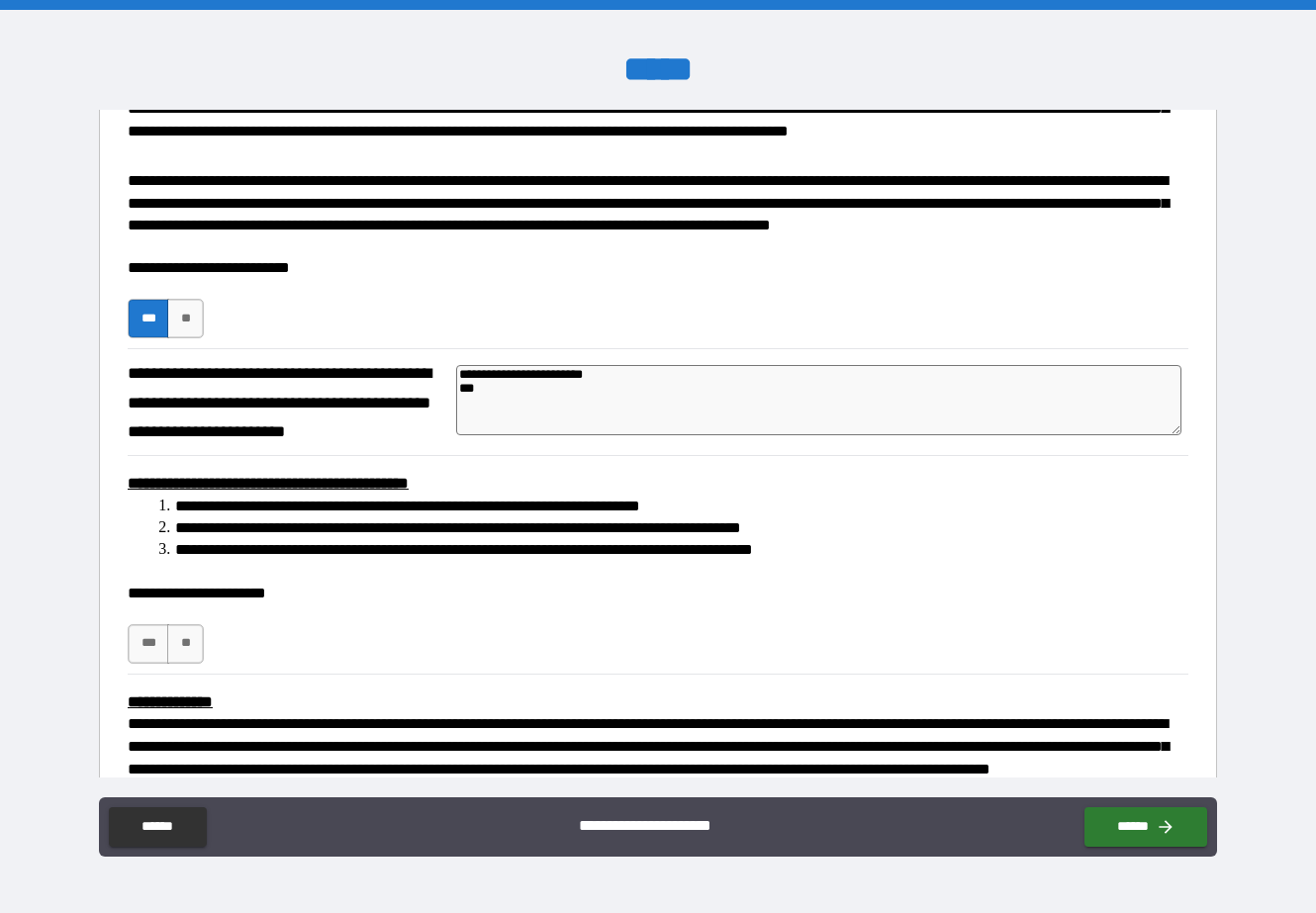 type on "**********" 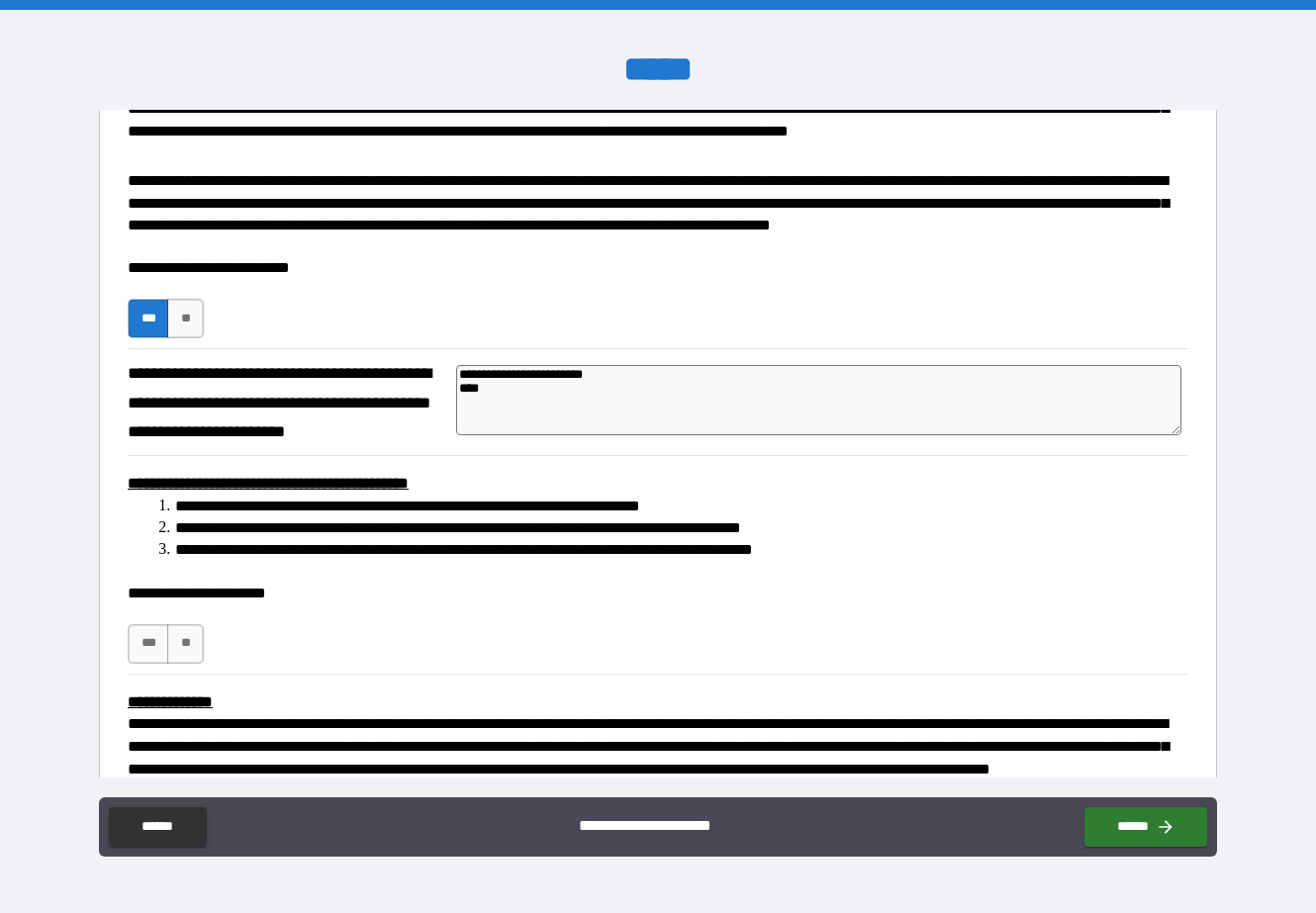 type on "*" 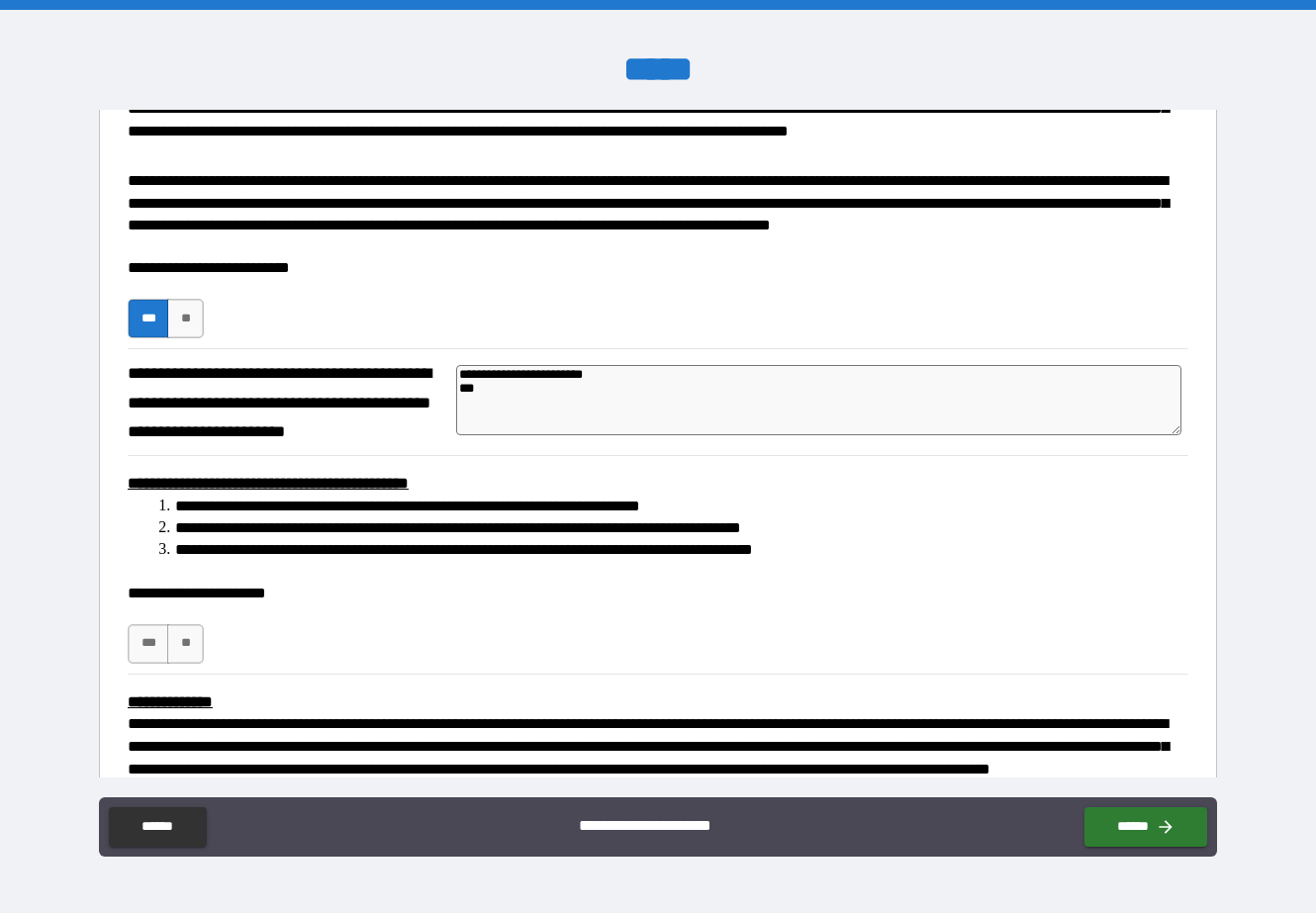 type on "*" 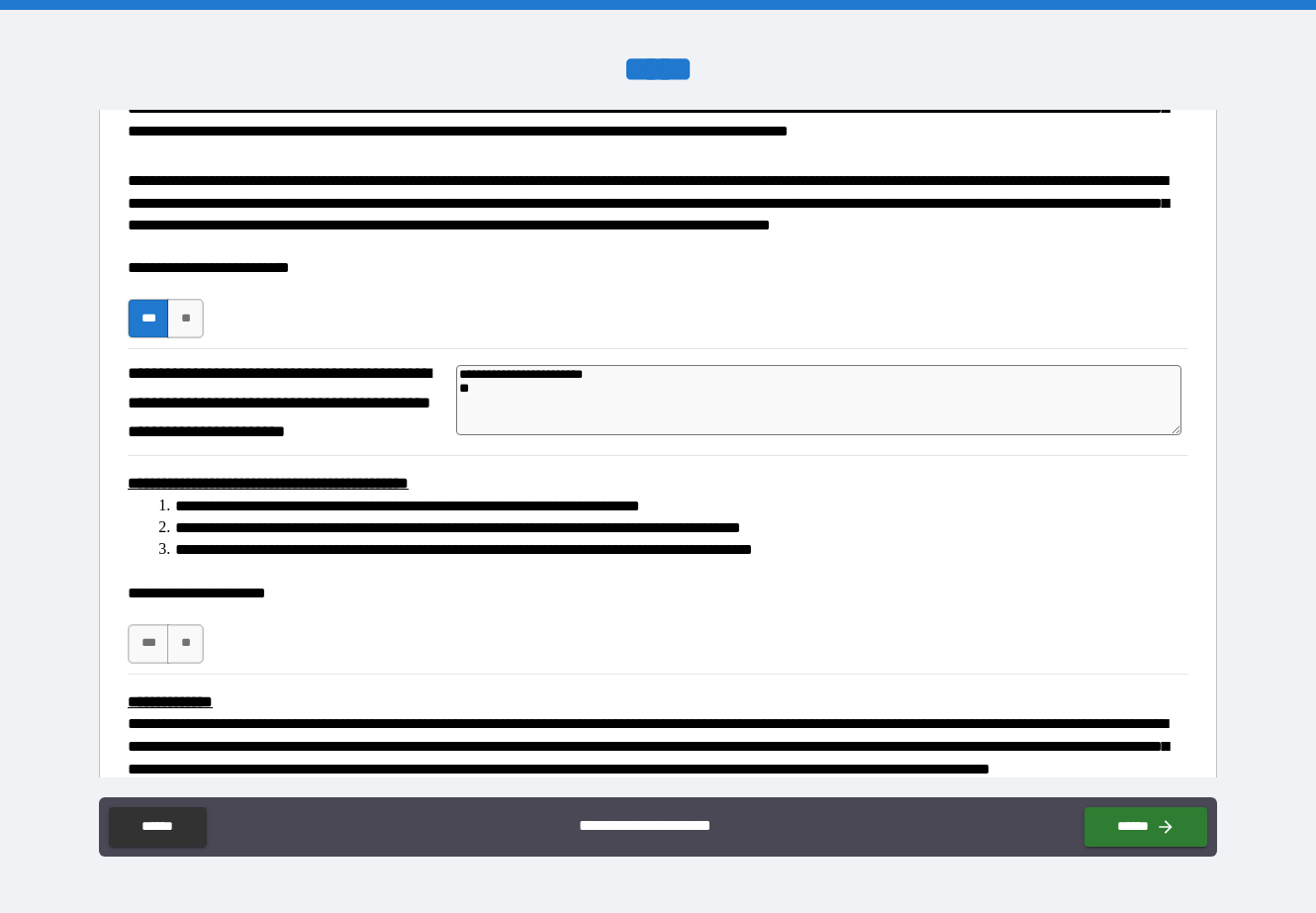 type on "*" 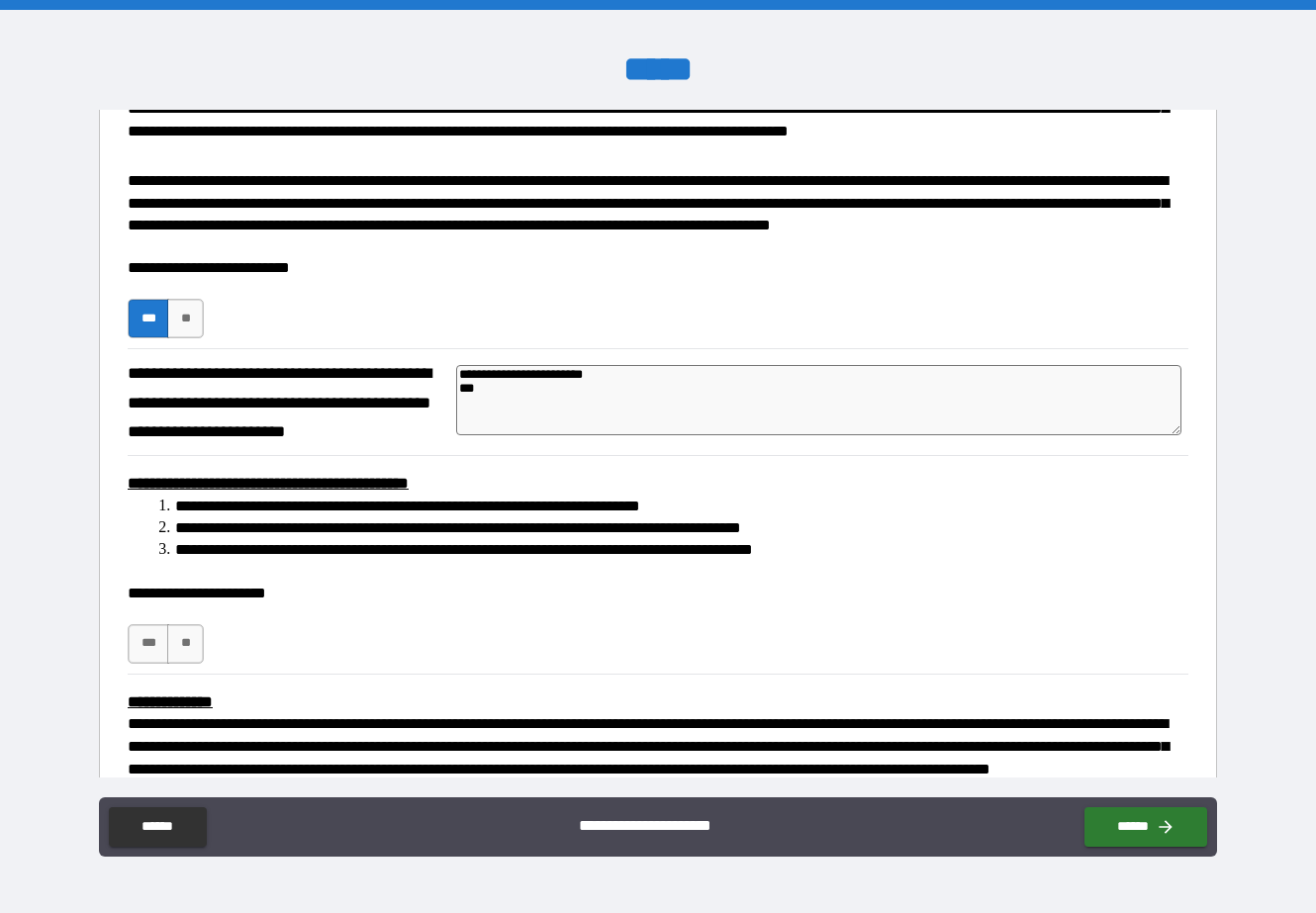 type on "**********" 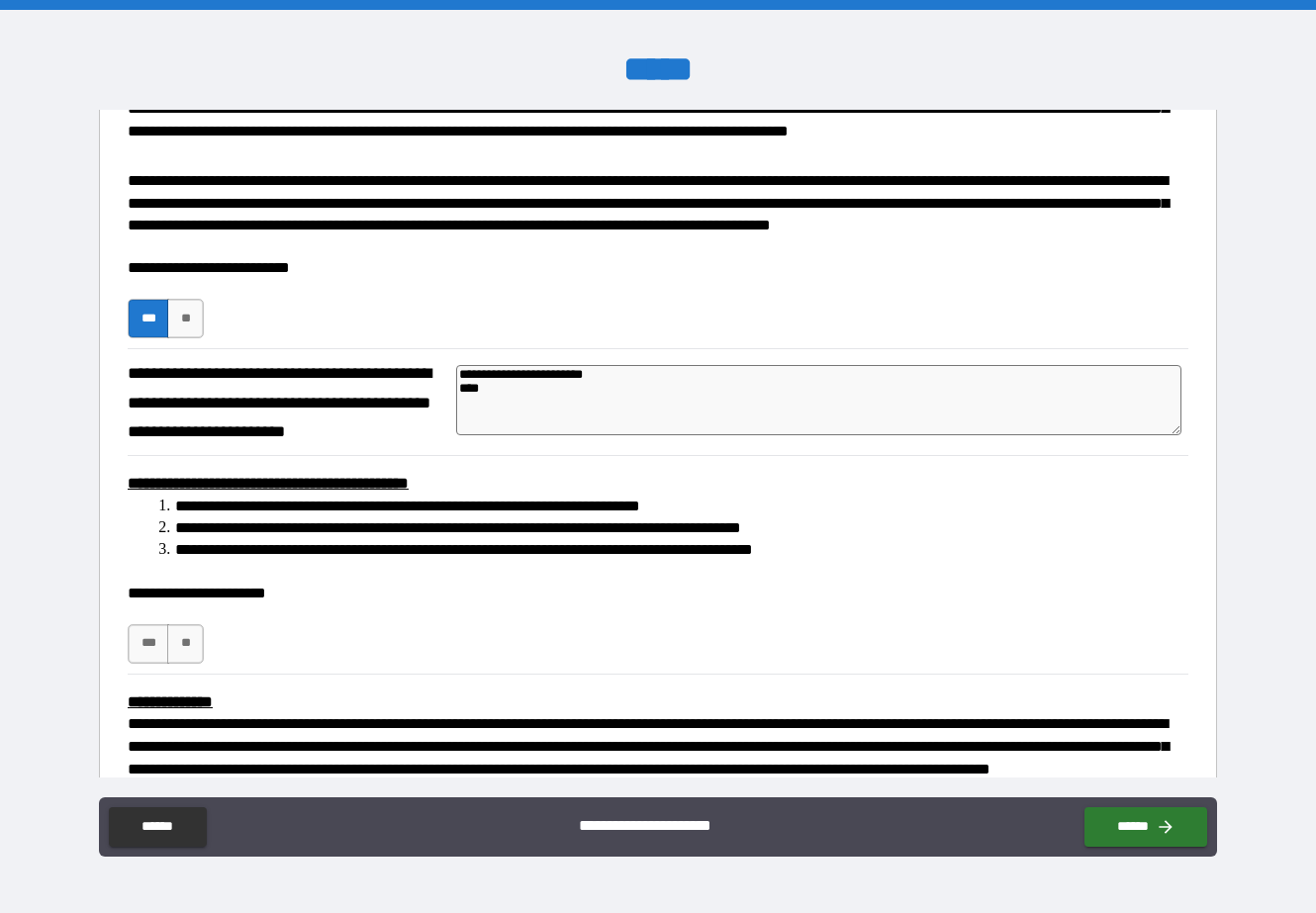 type on "*" 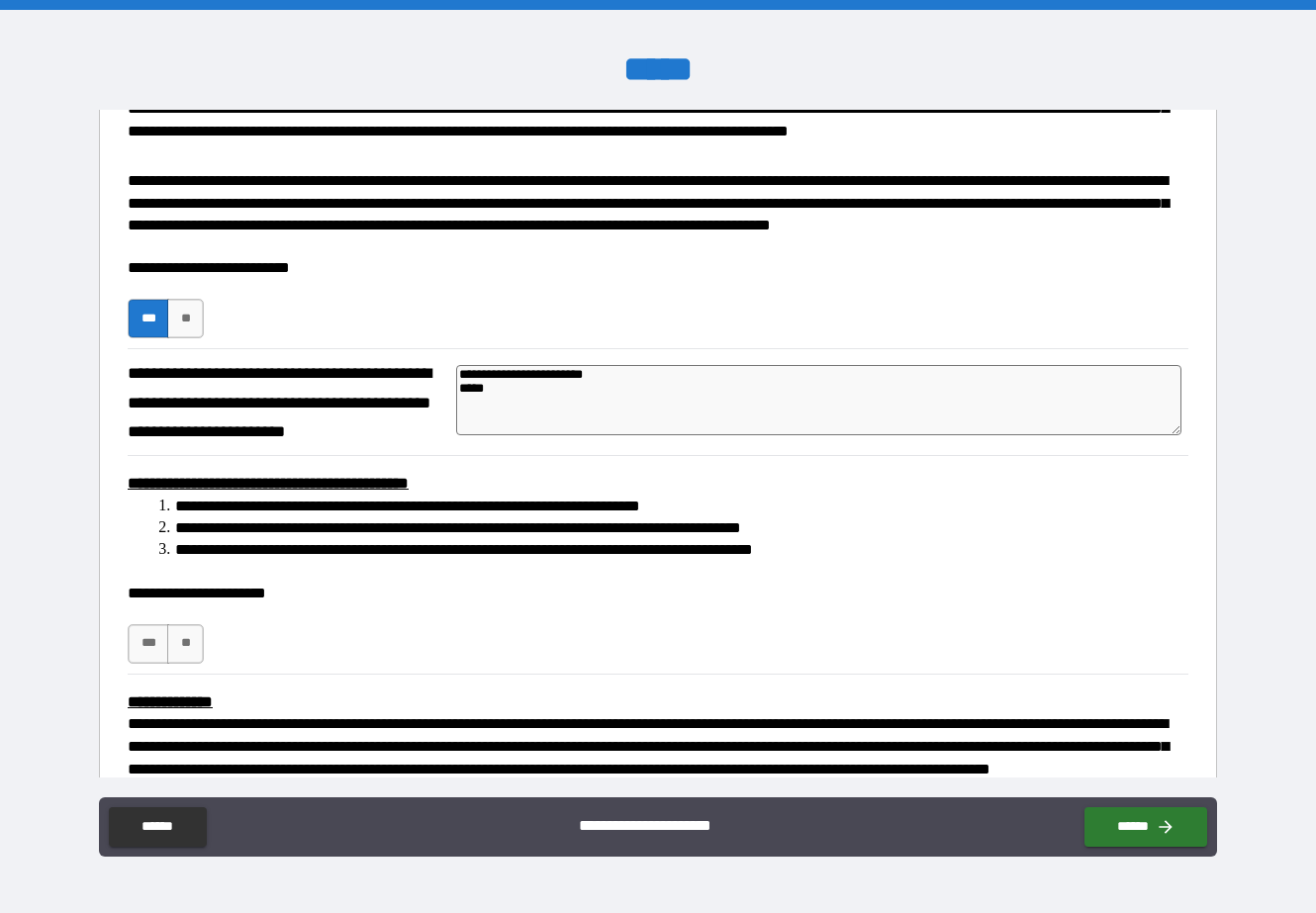 type on "**********" 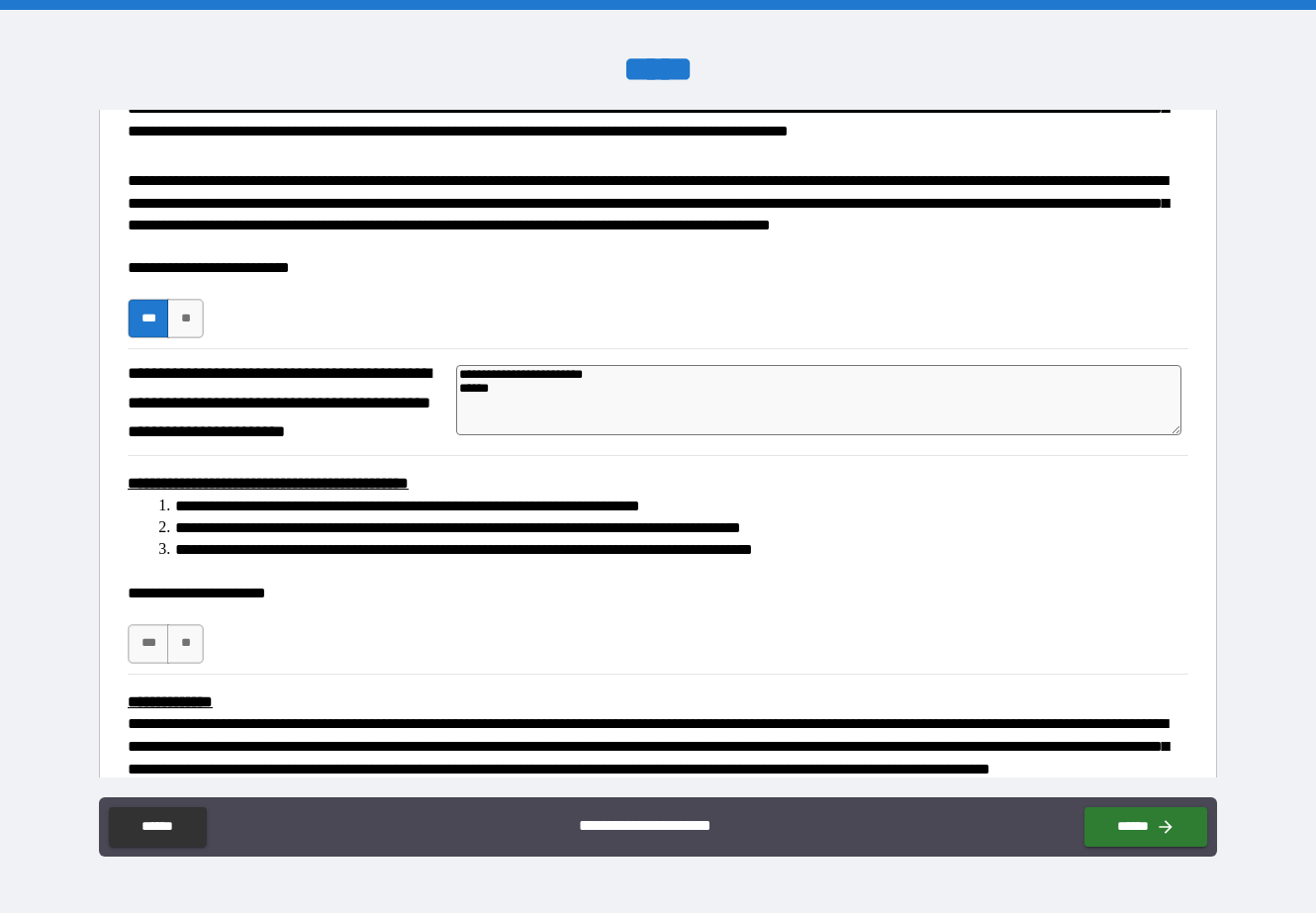 type on "*" 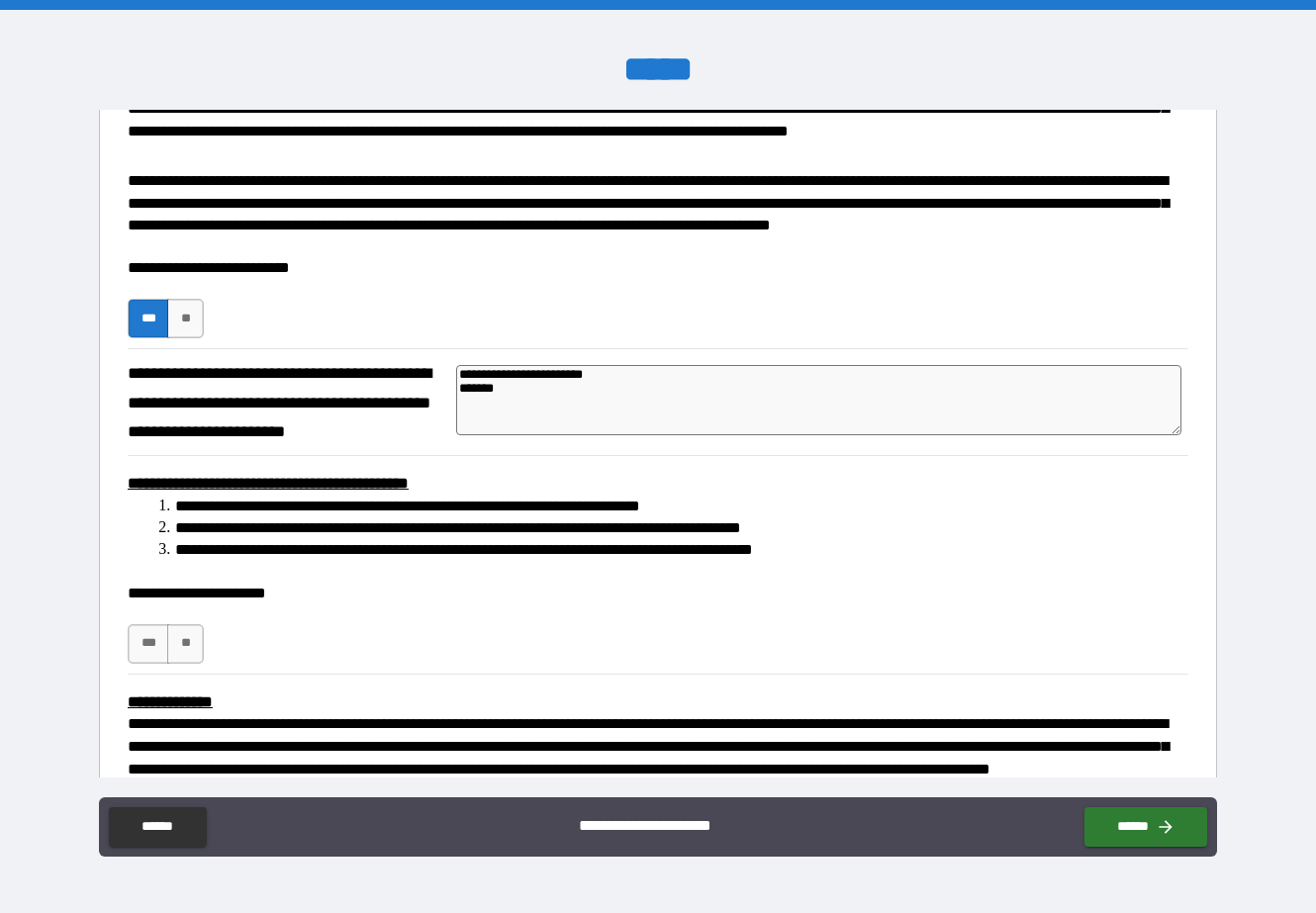 type on "**********" 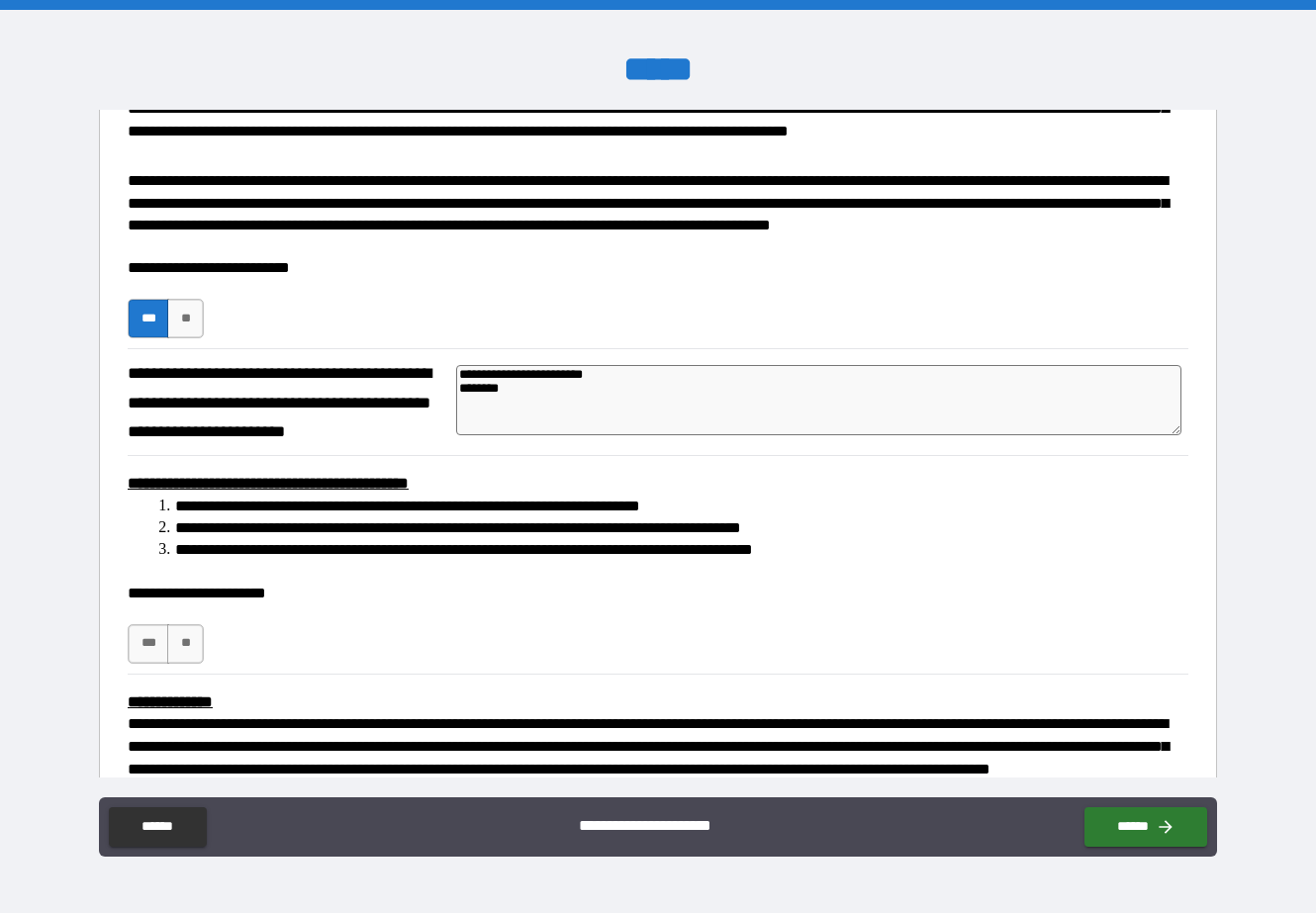type on "*" 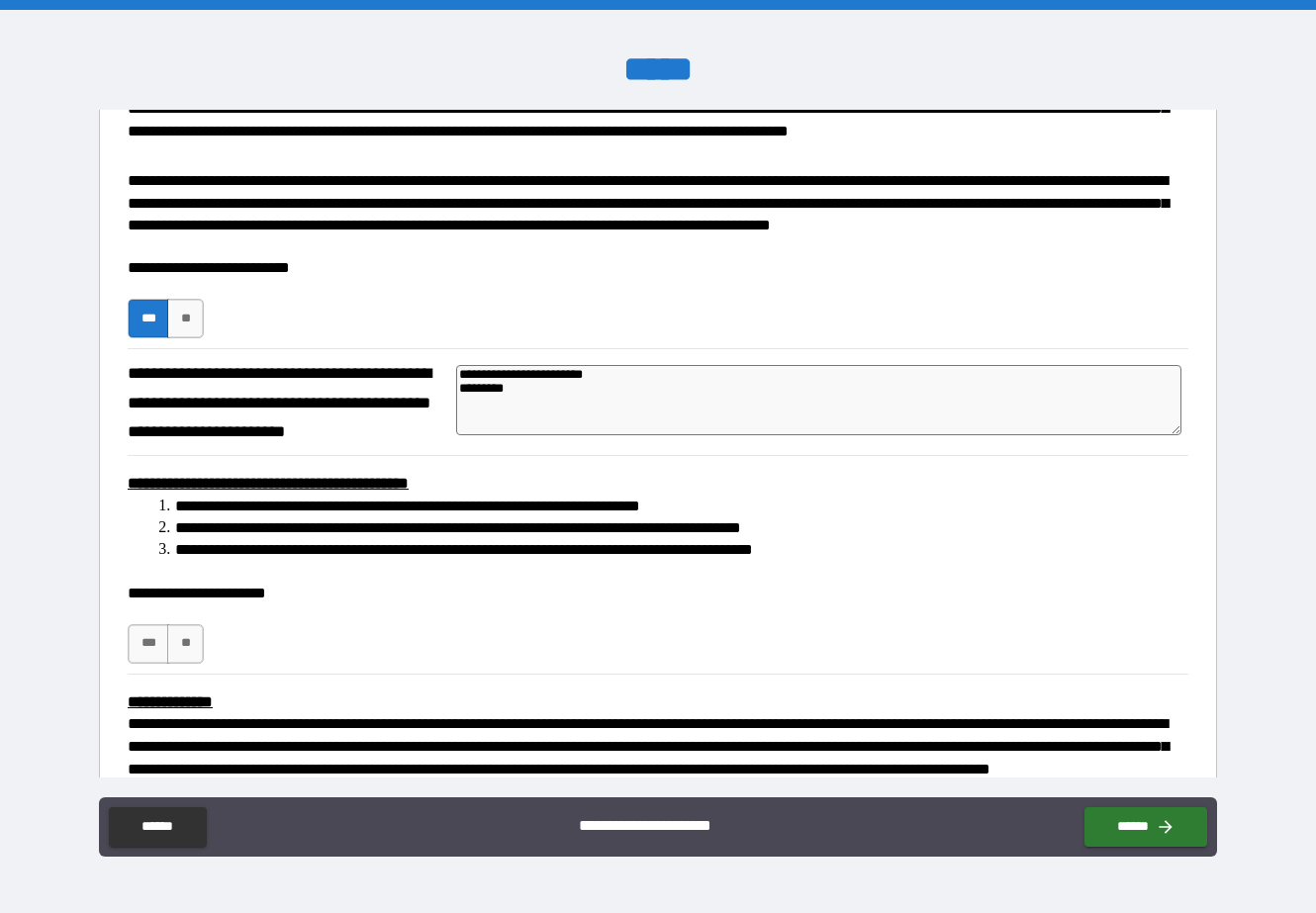 type on "**********" 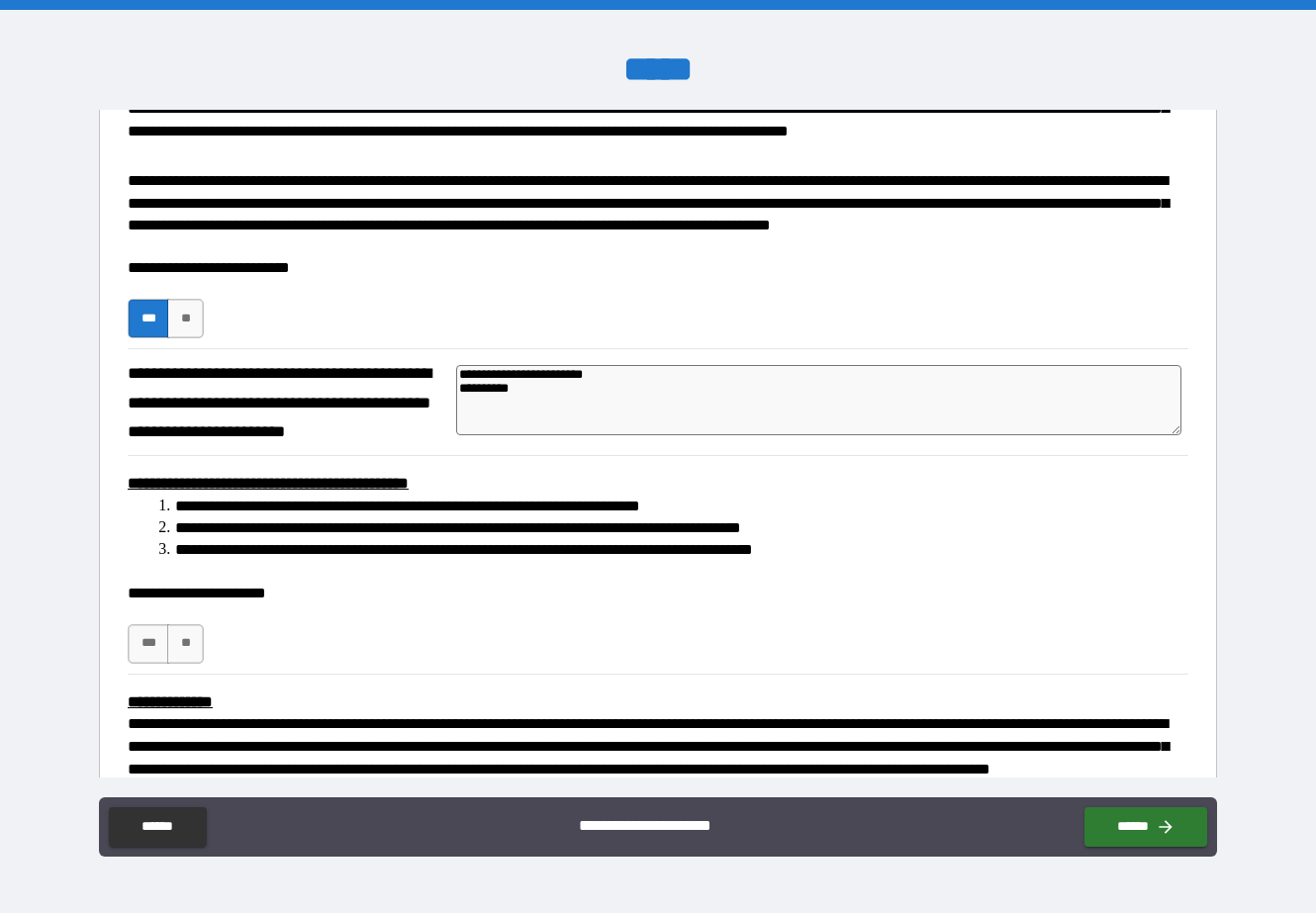 type on "**********" 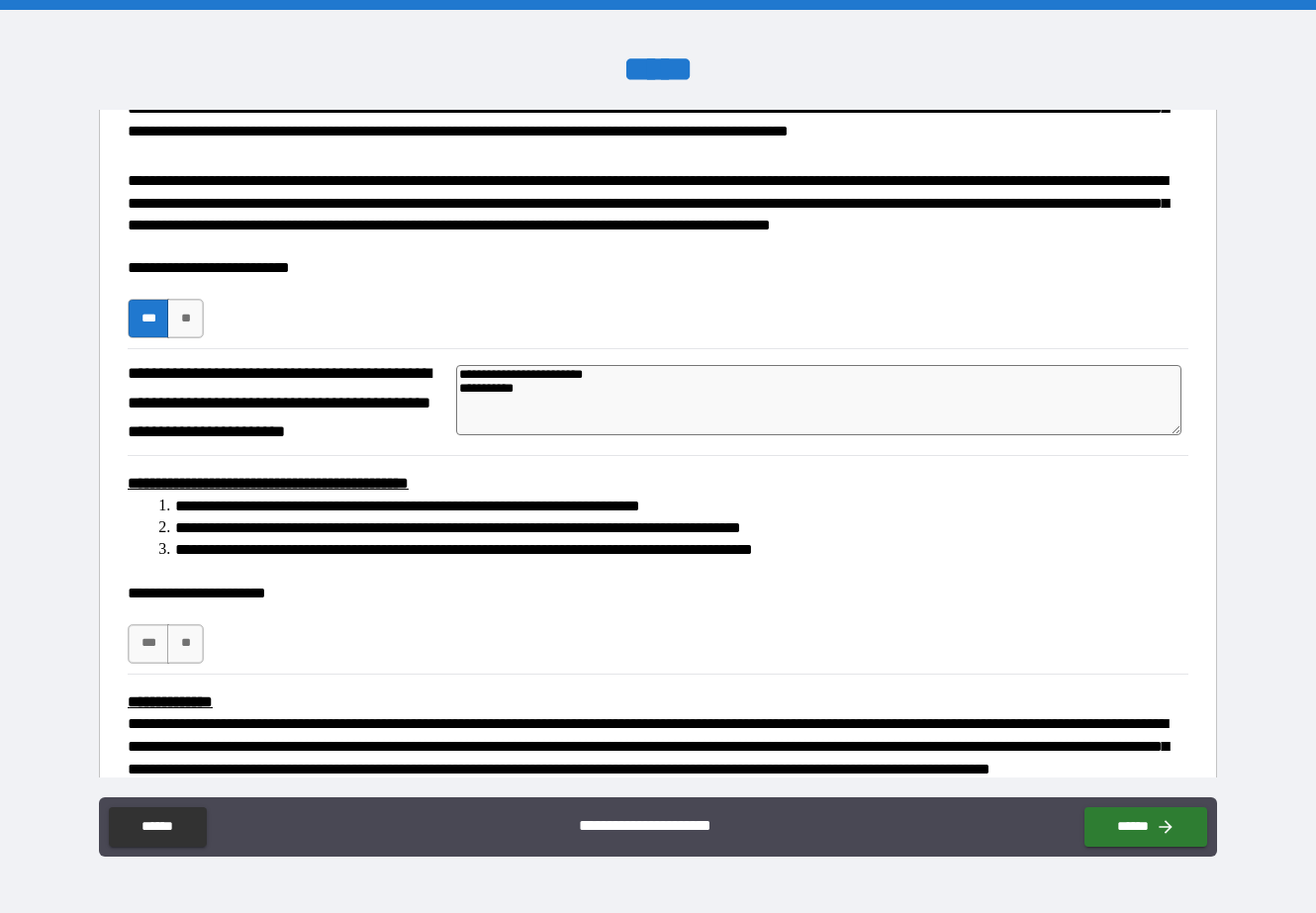 type on "**********" 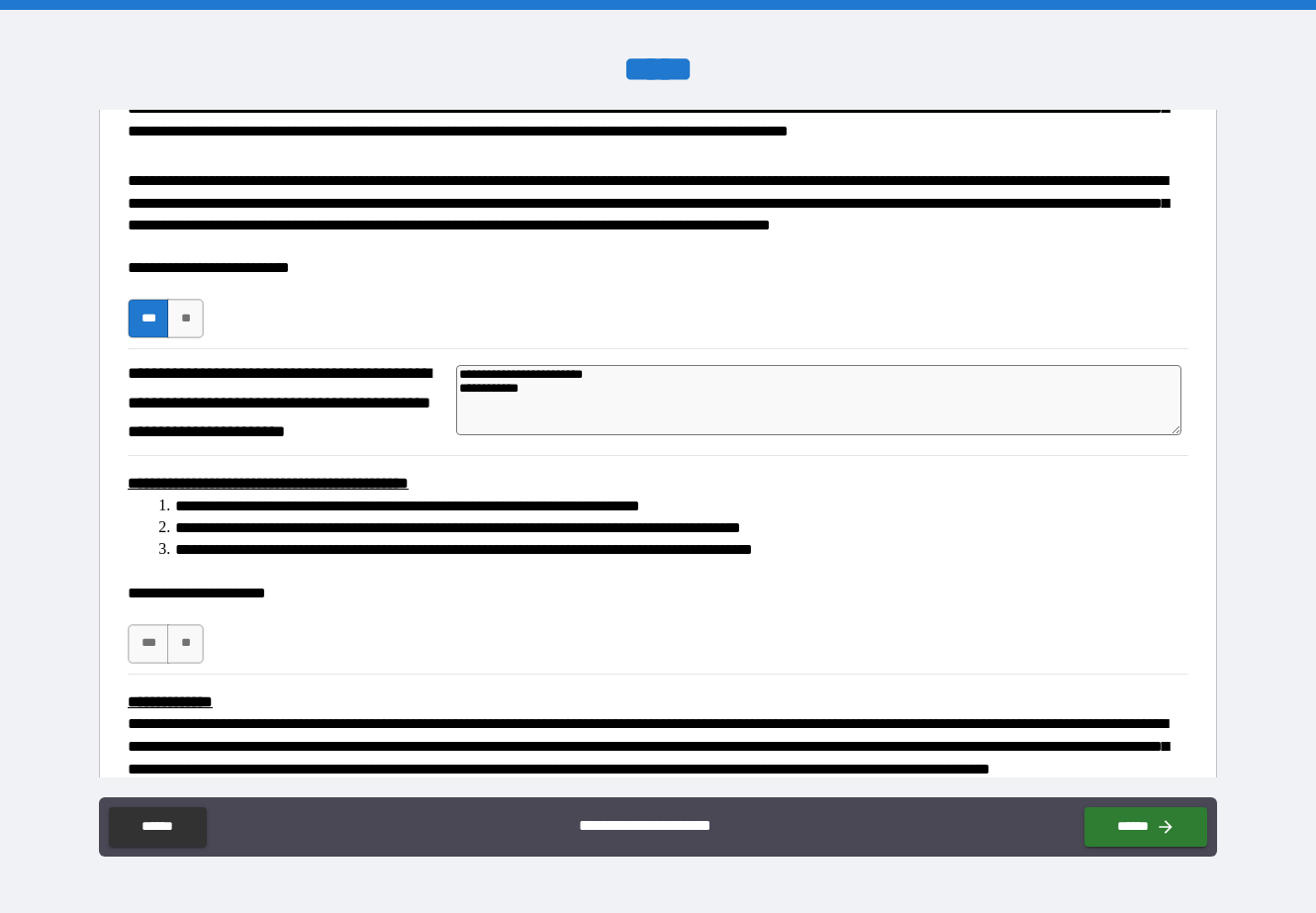 type on "**********" 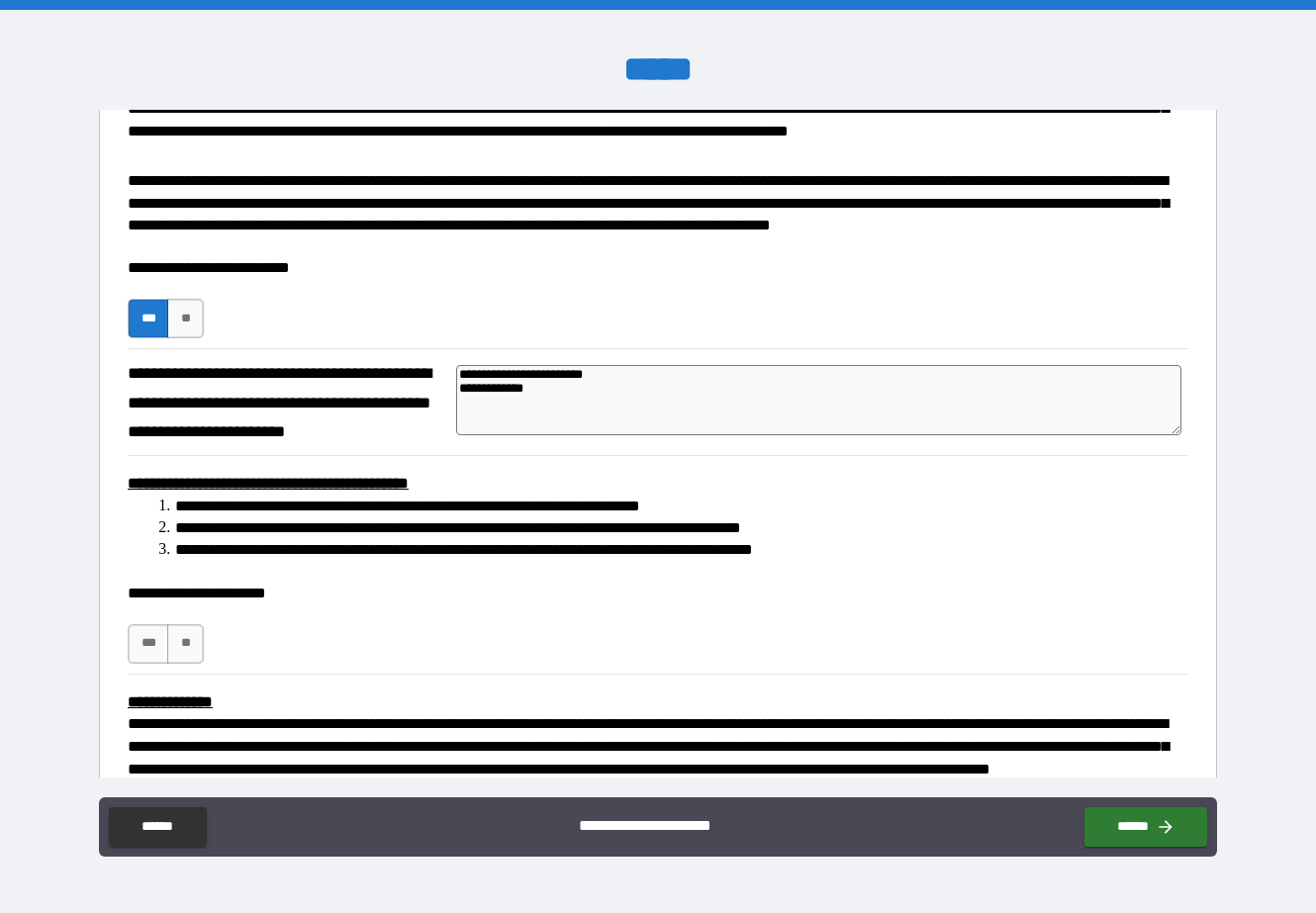 type on "*" 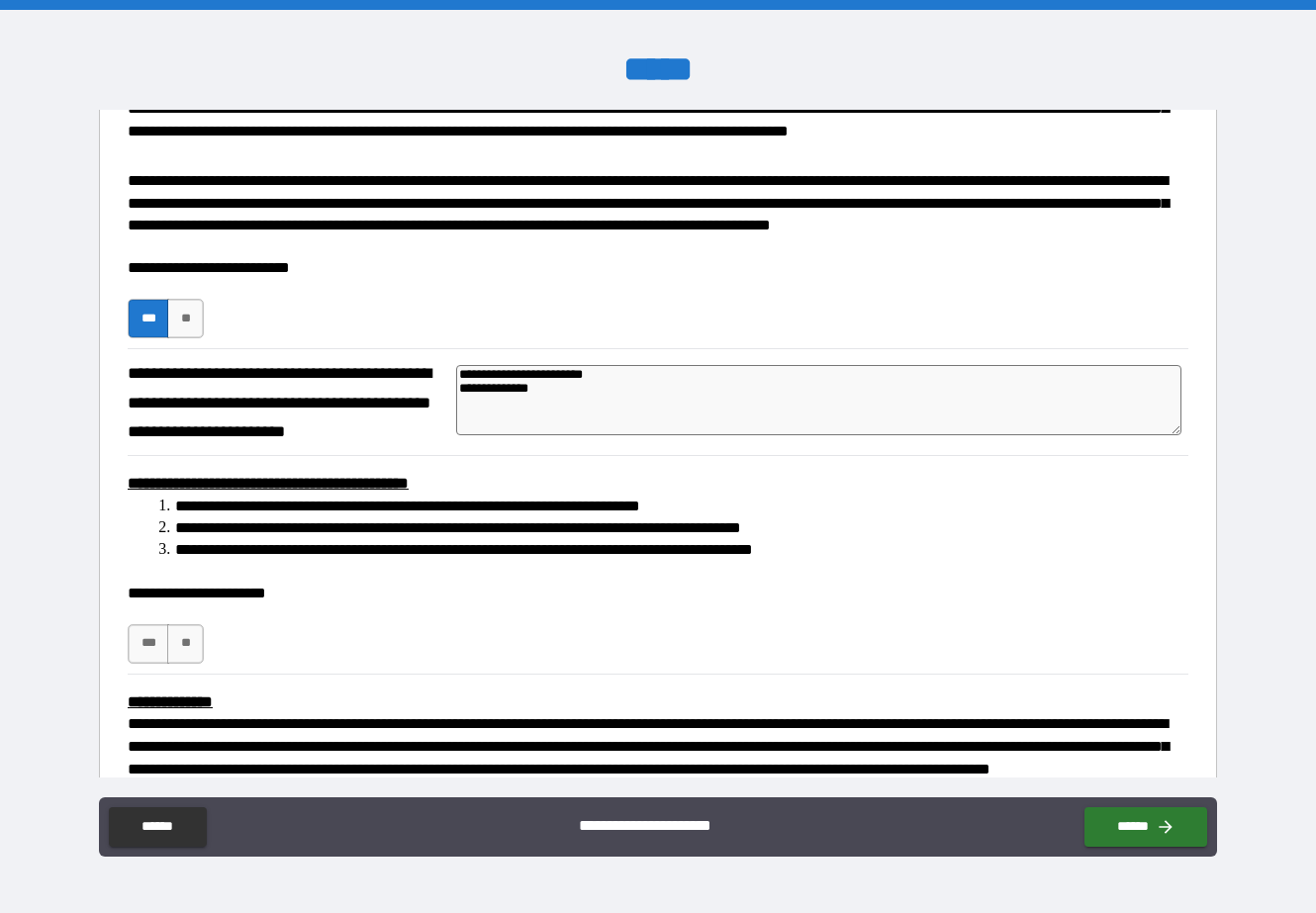 type on "**********" 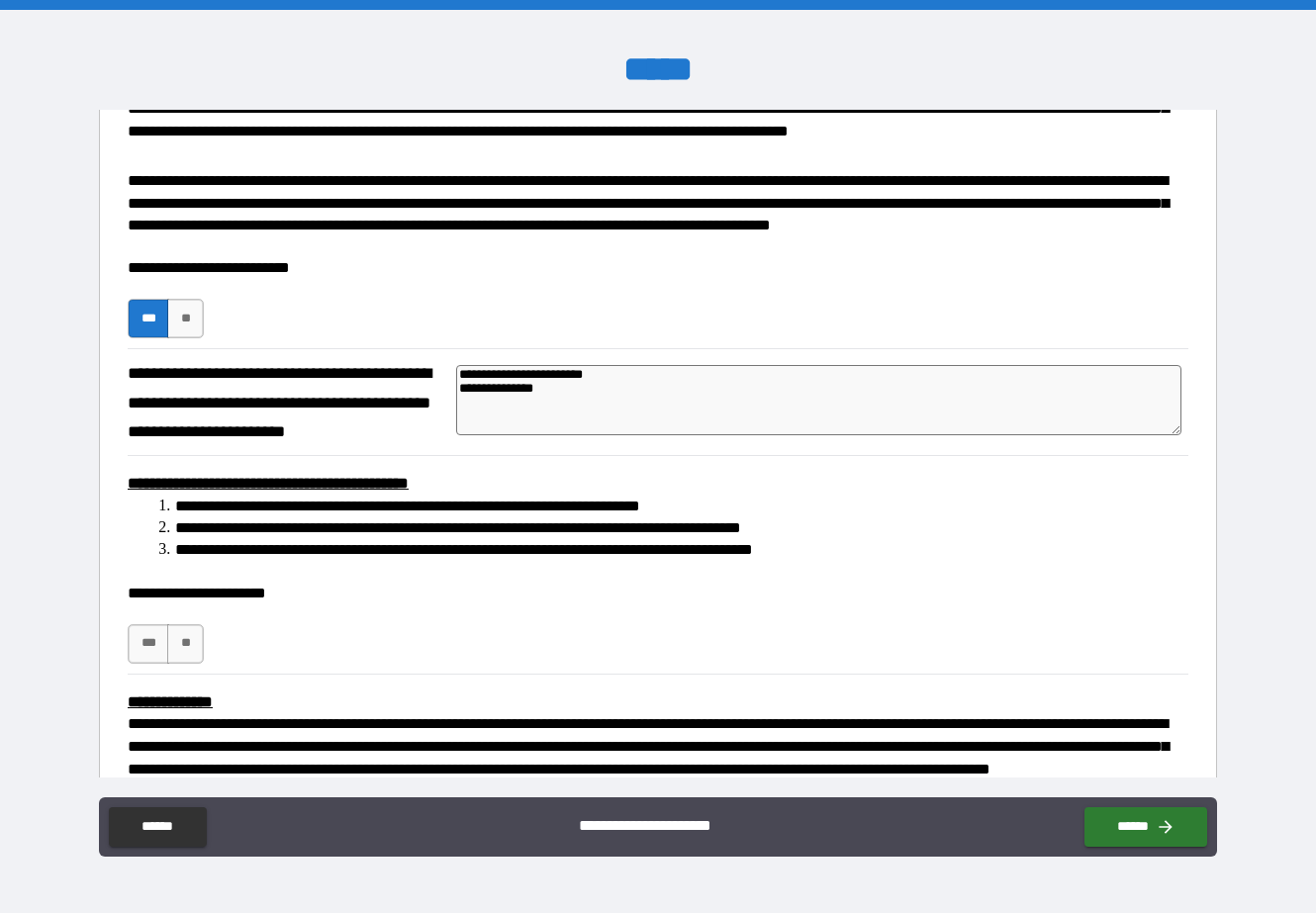 type on "*" 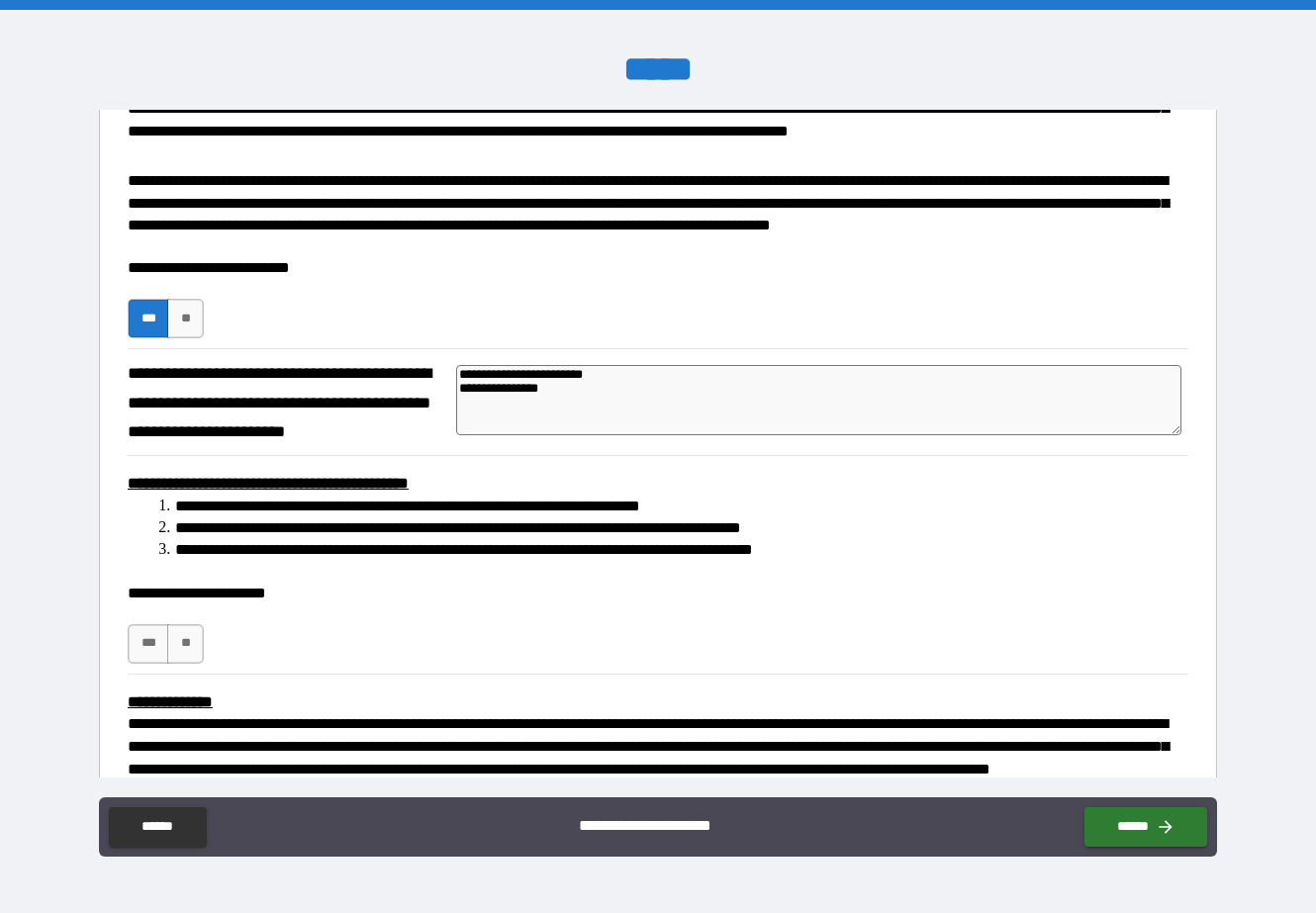 type on "**********" 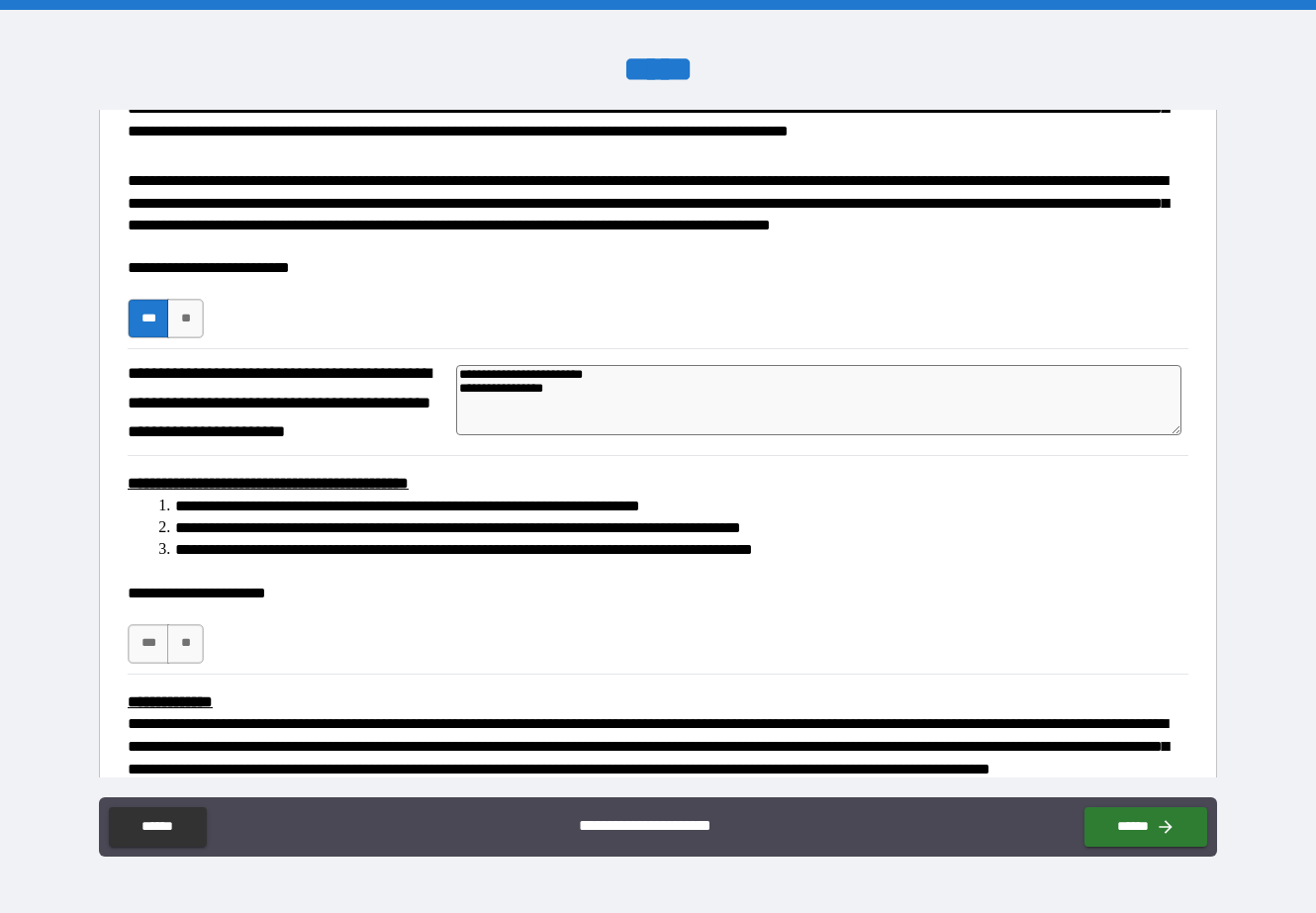 type on "*" 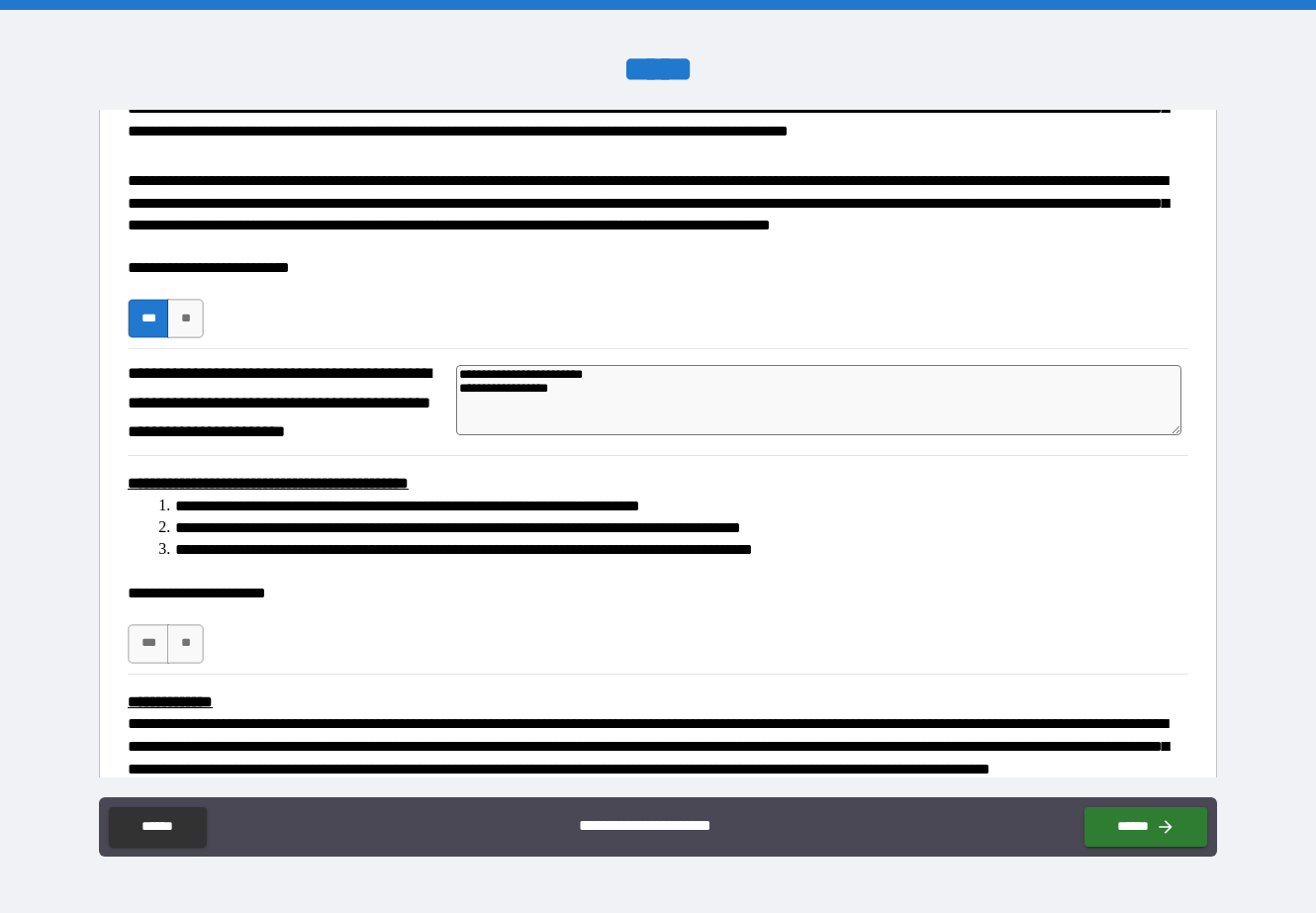 type on "**********" 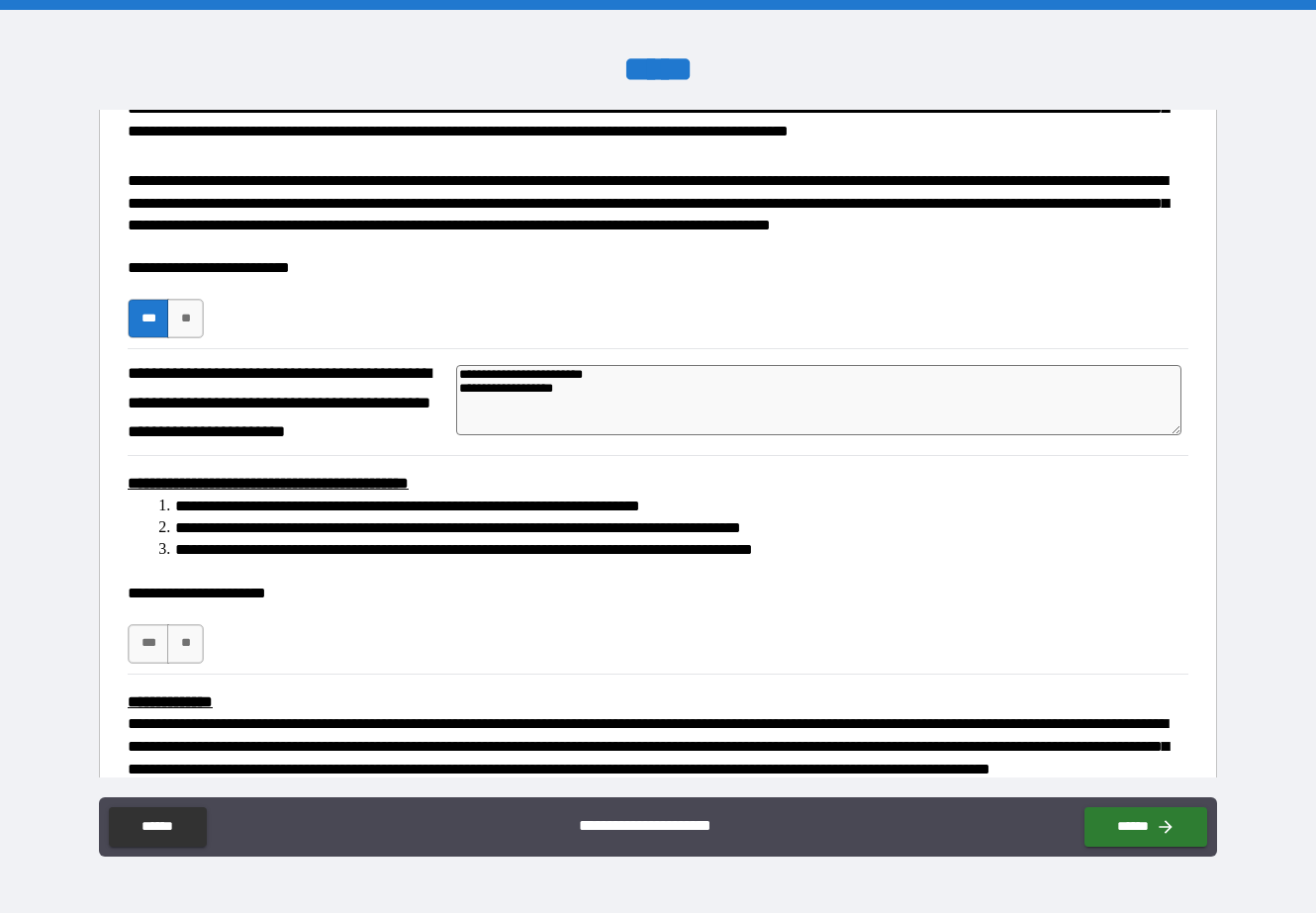 type on "**********" 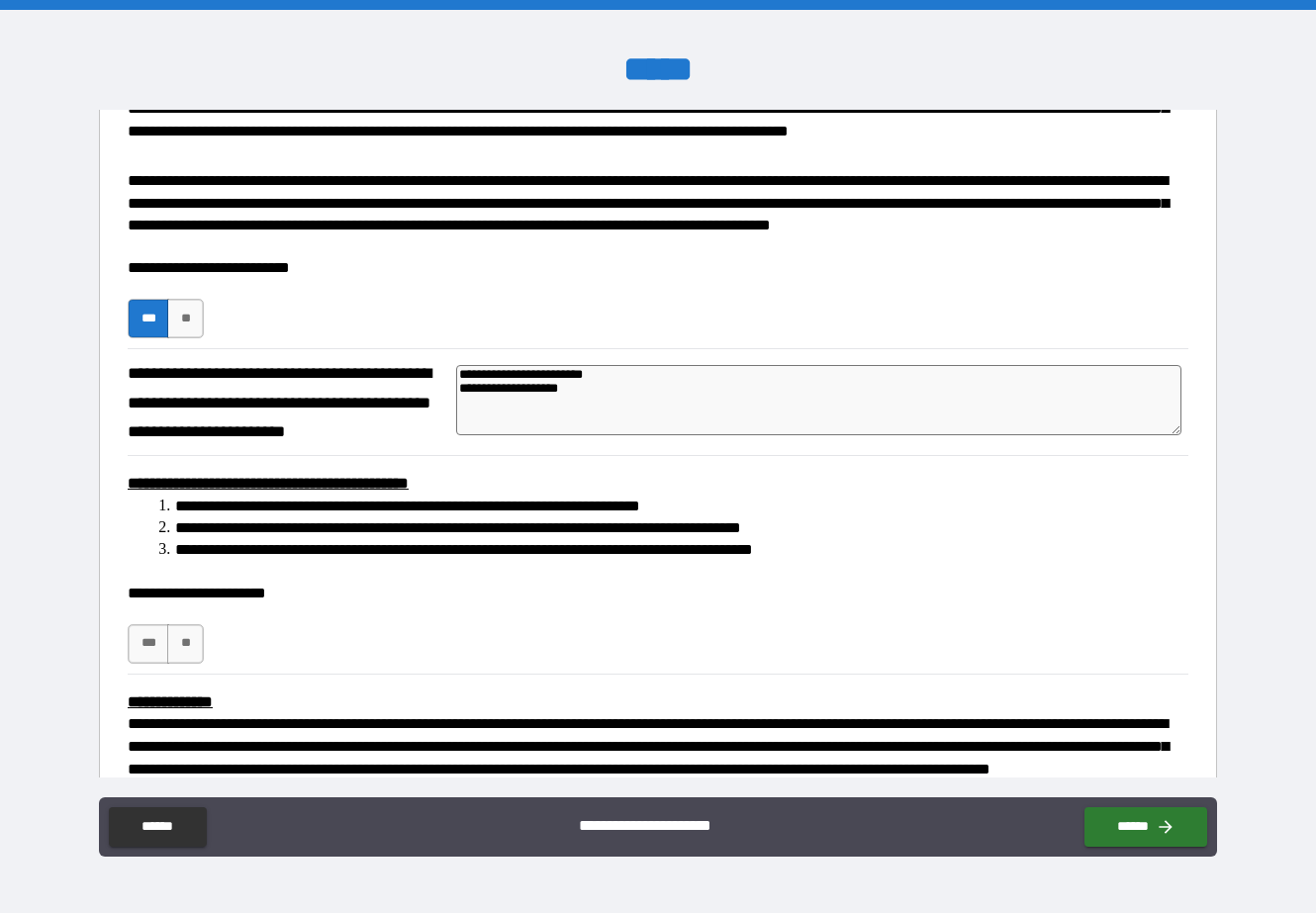 type on "*" 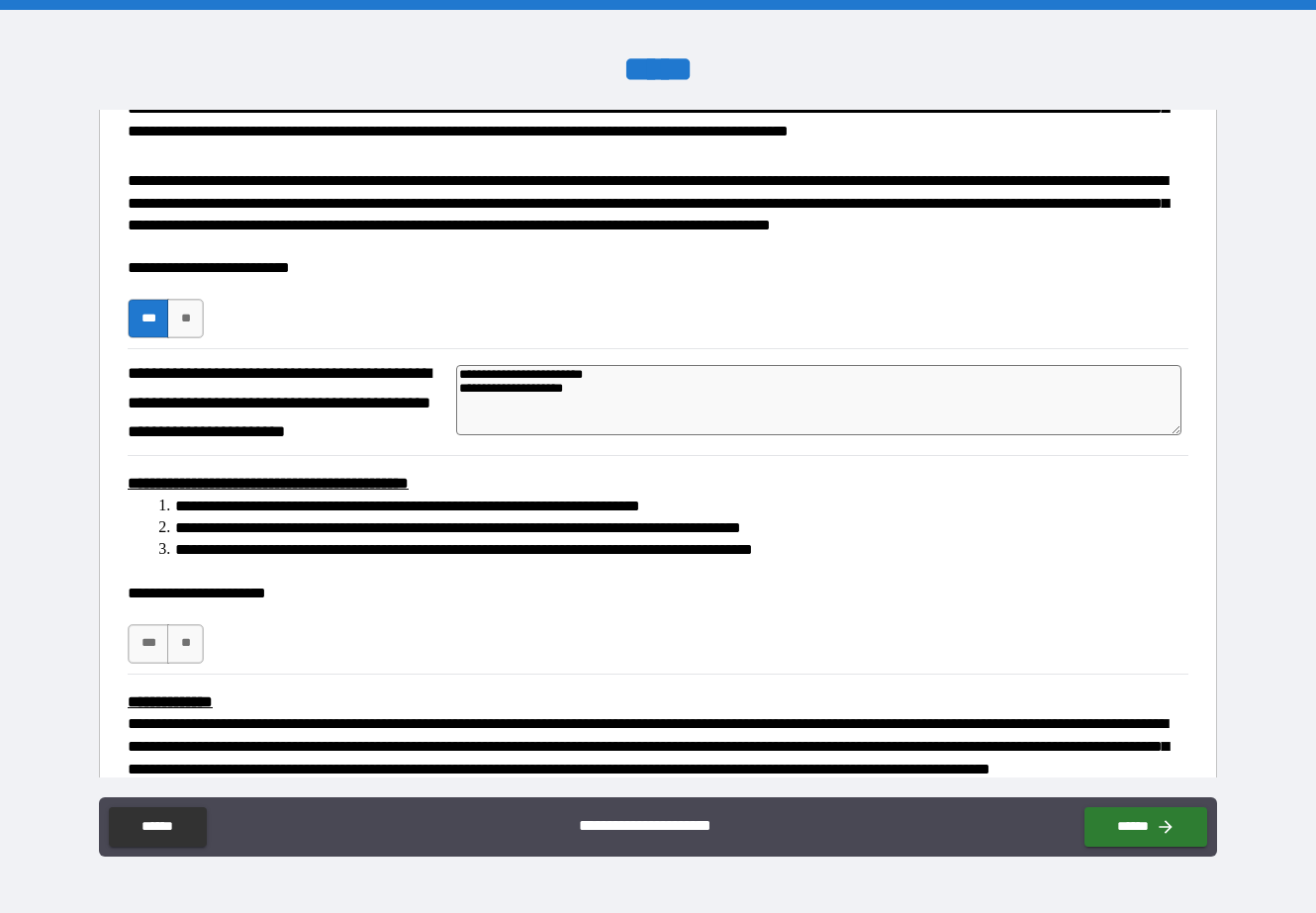 type on "**********" 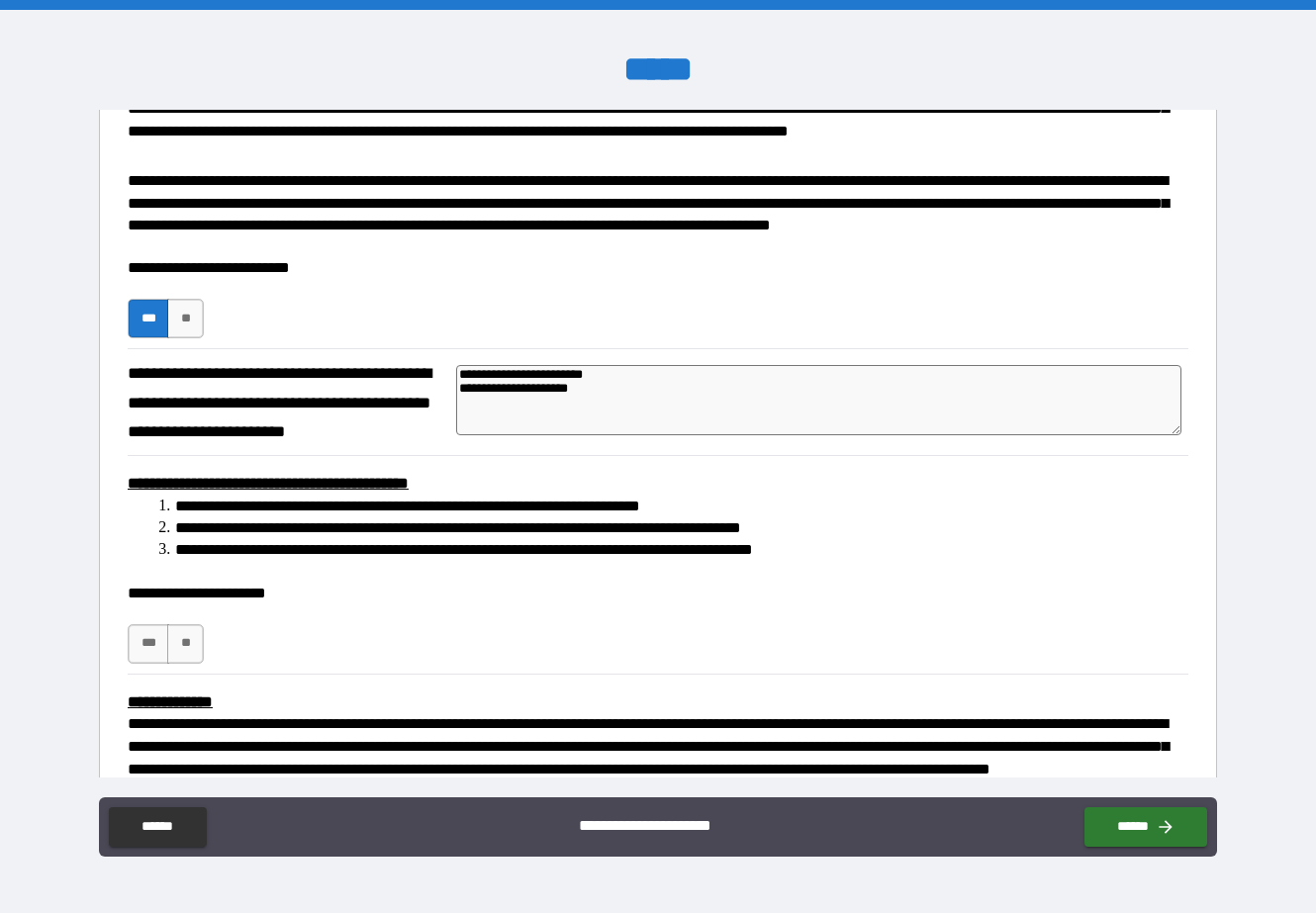 type on "**********" 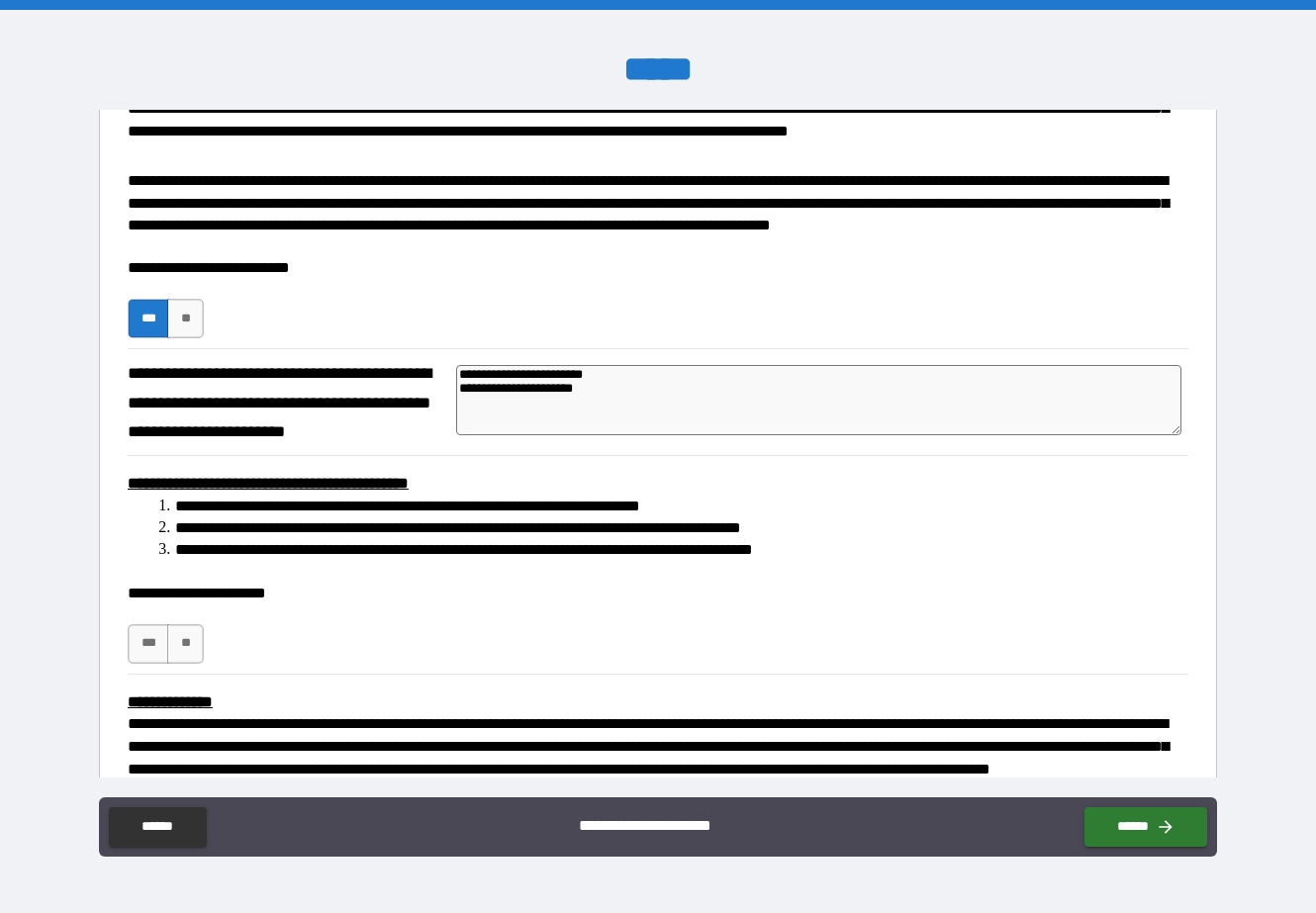 type on "*" 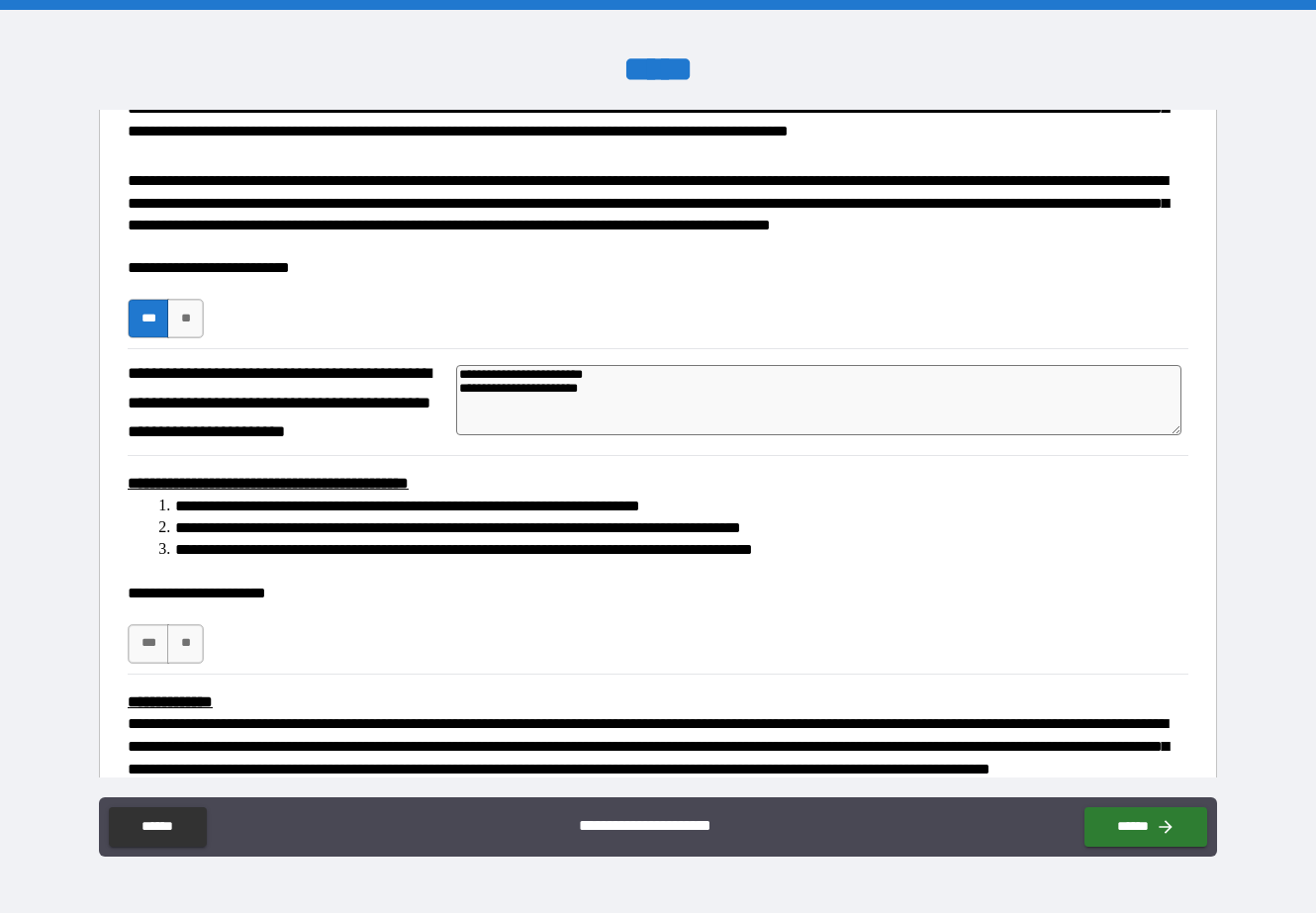 type on "*" 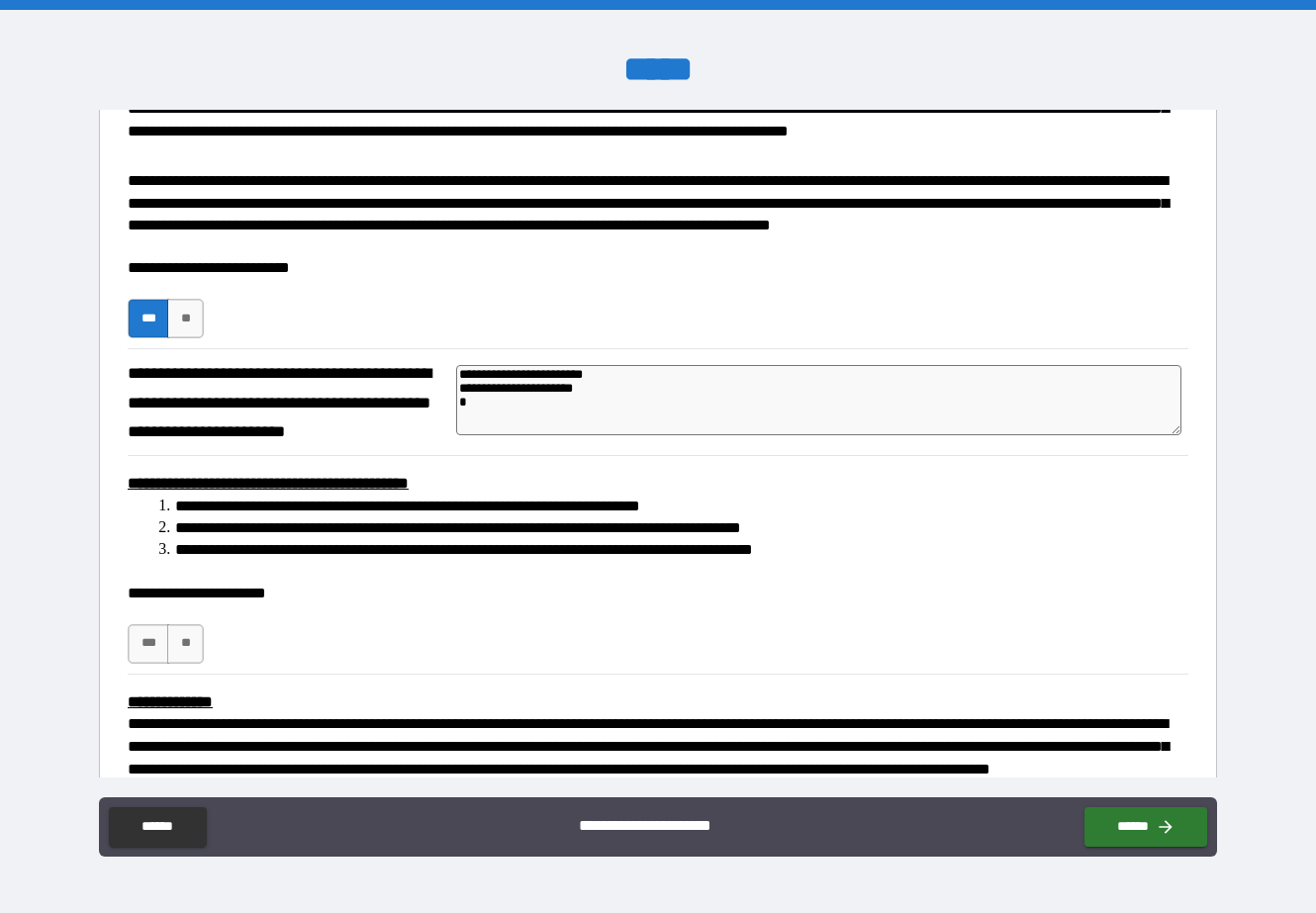 type on "**********" 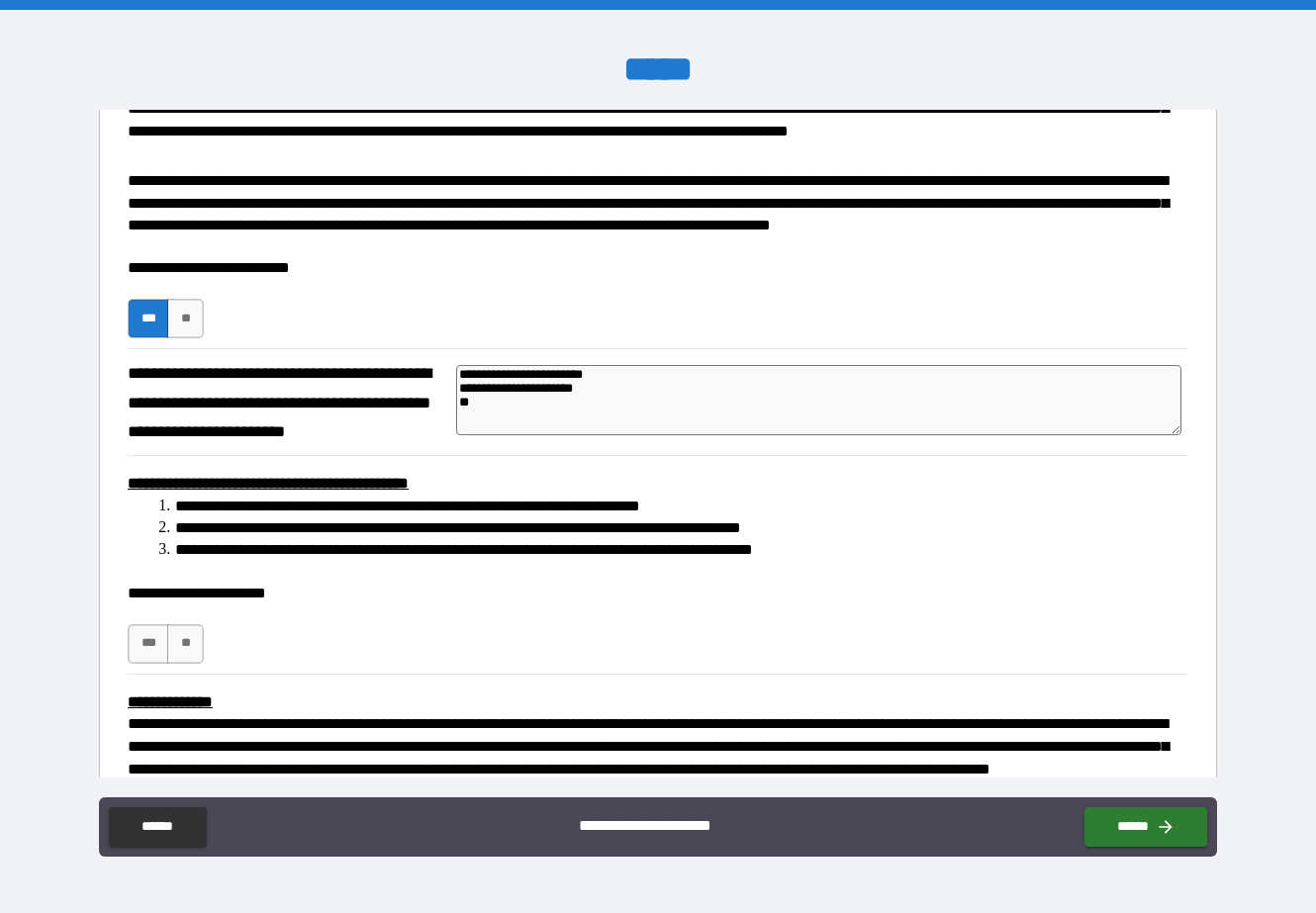 type on "**********" 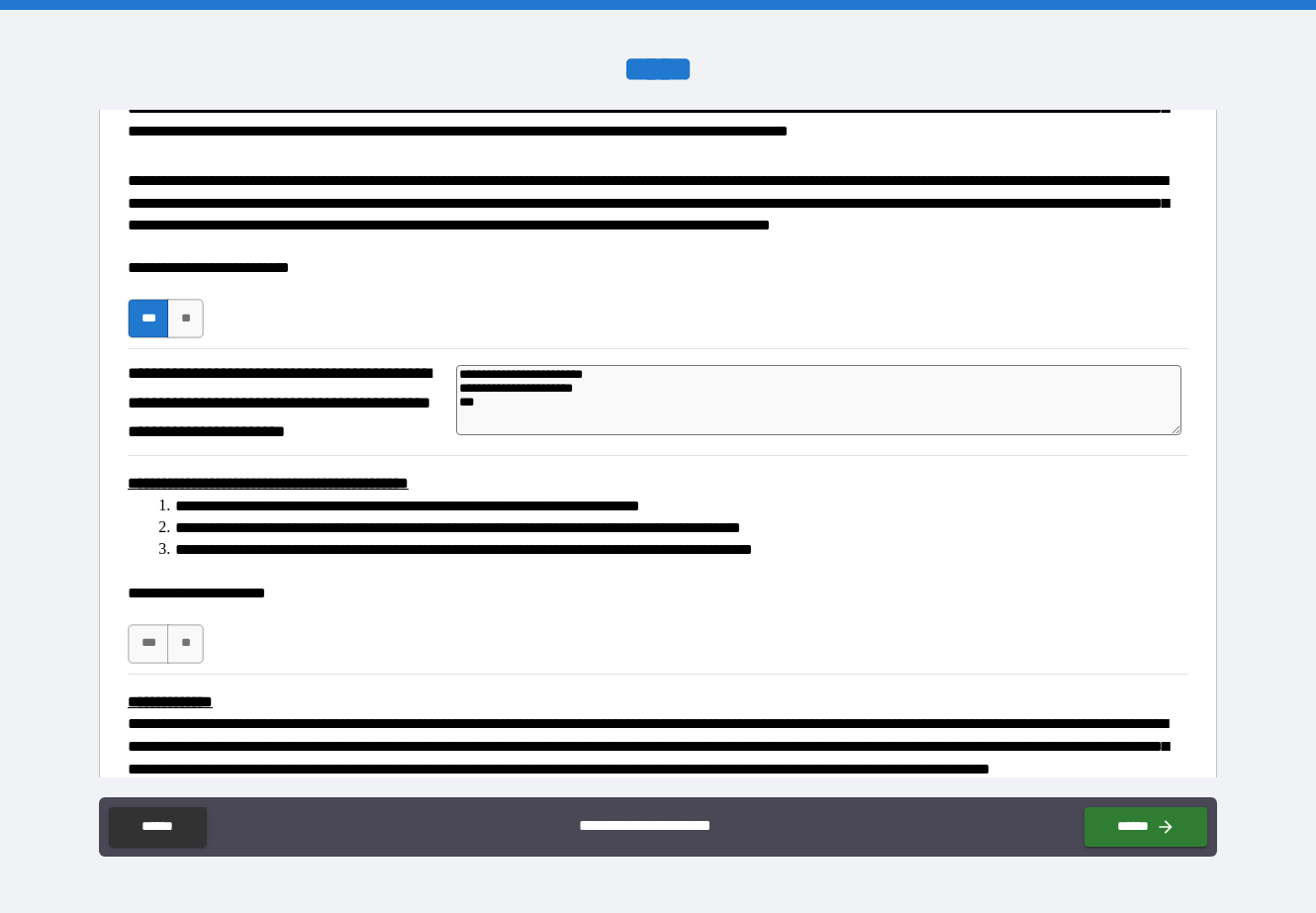 type on "**********" 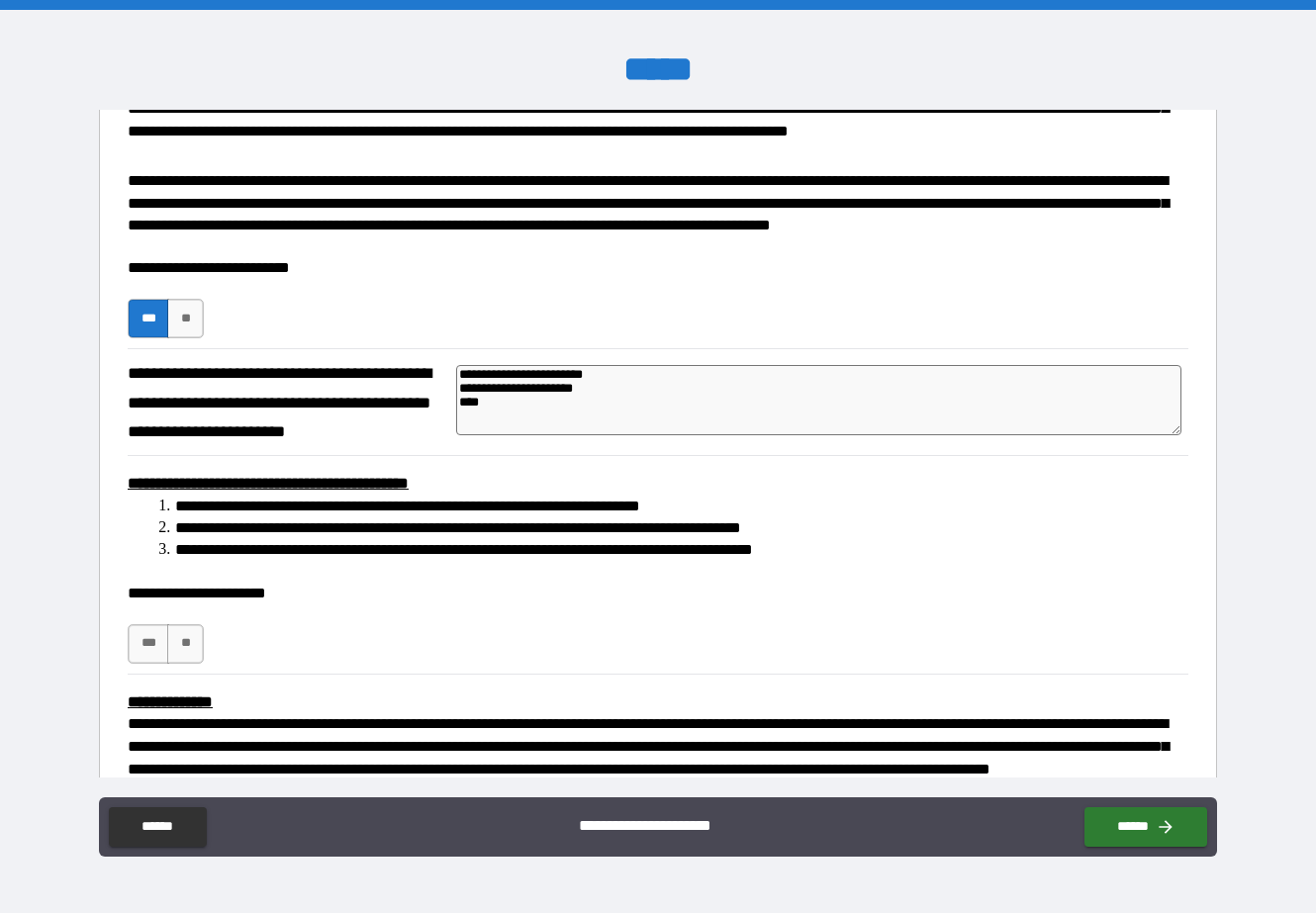 type on "*" 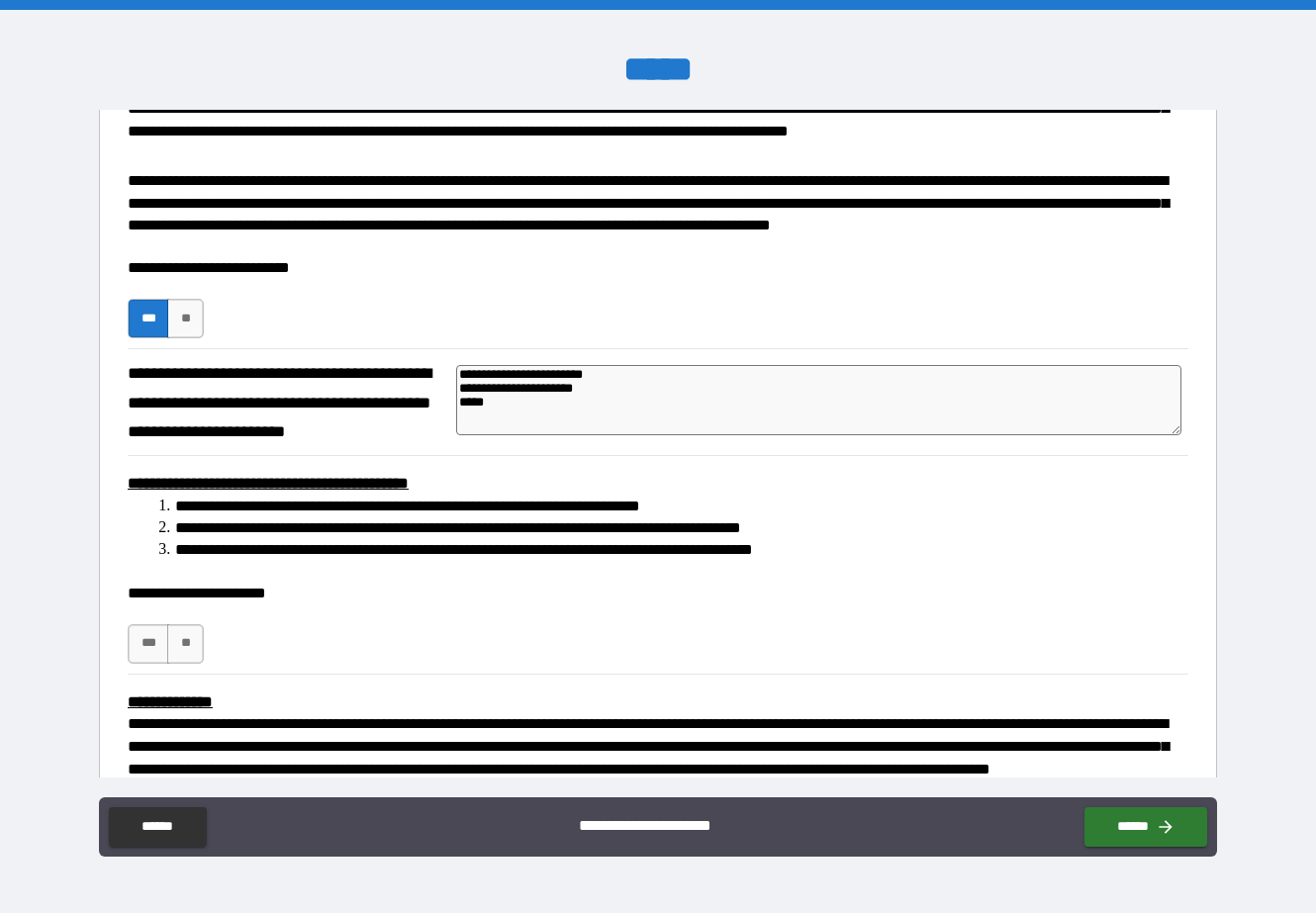 type on "*" 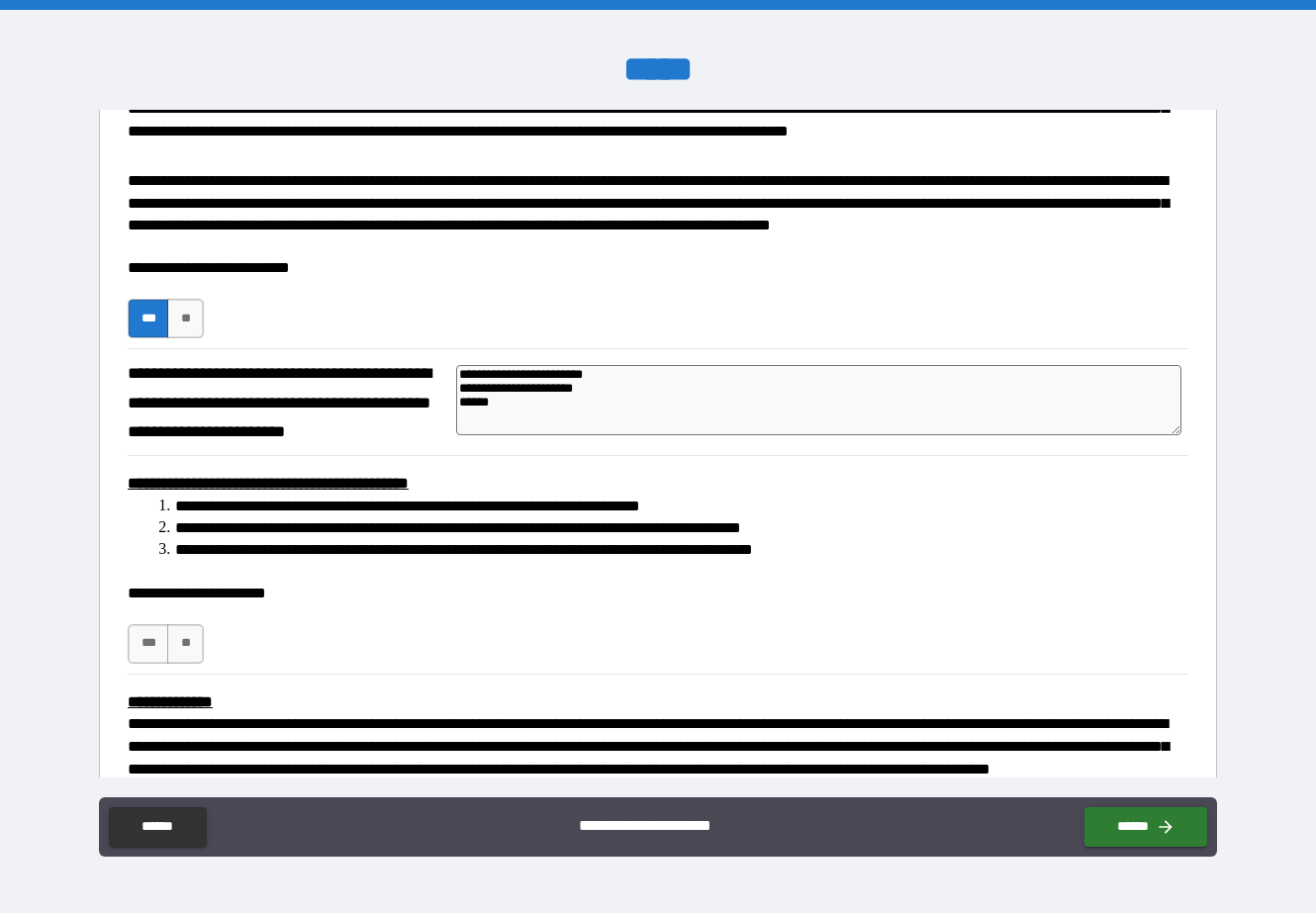 type on "**********" 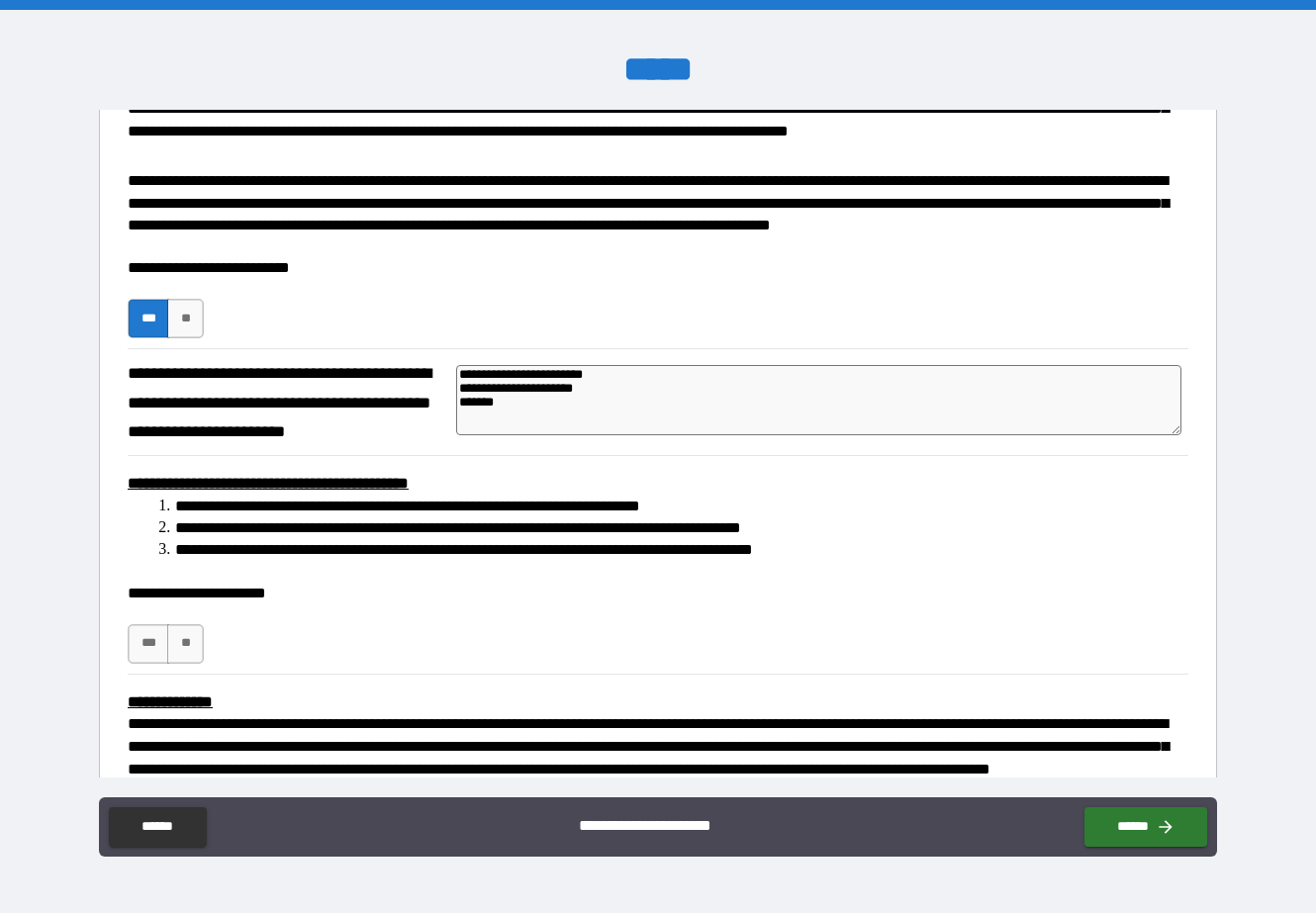 type on "*" 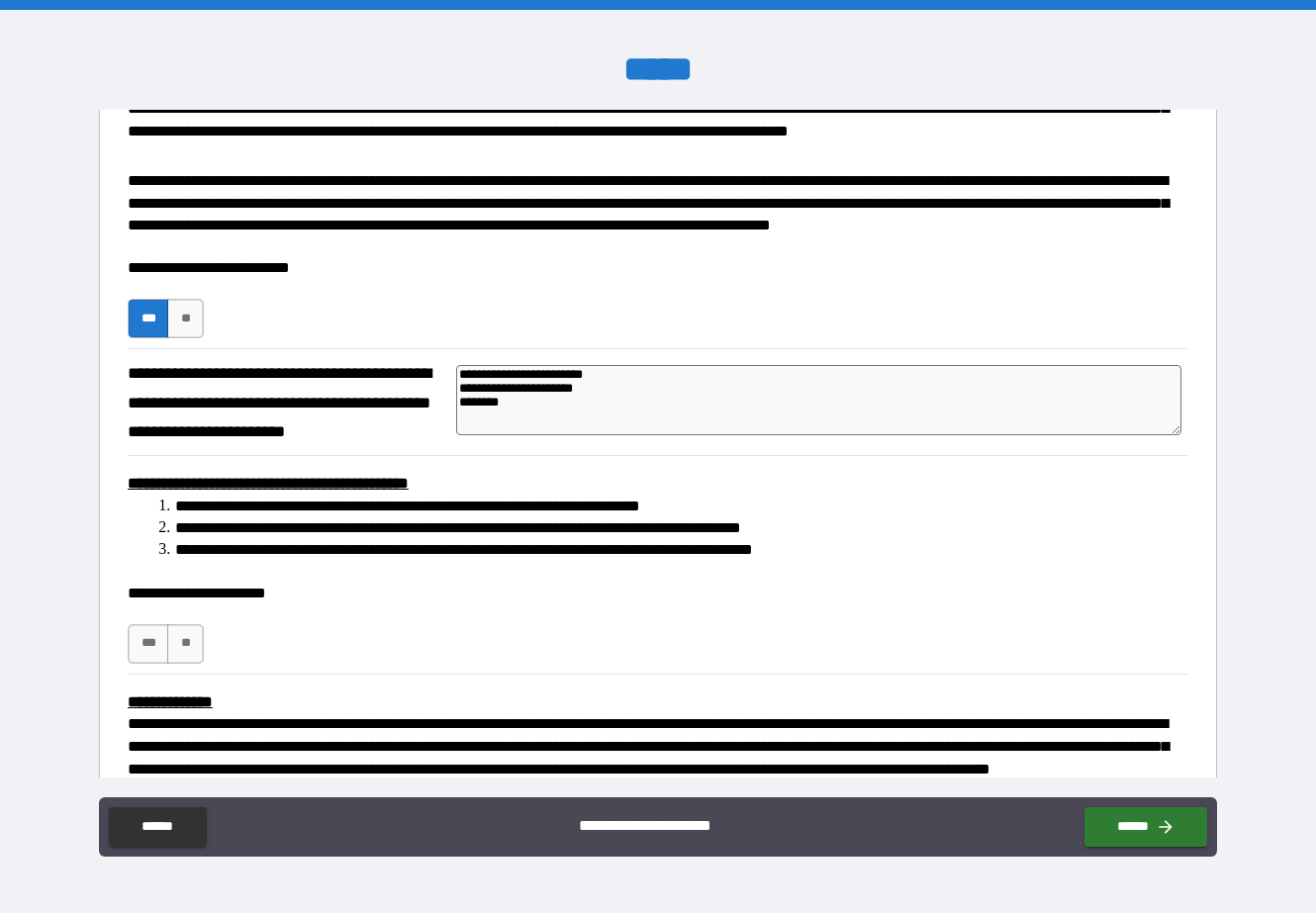 type on "**********" 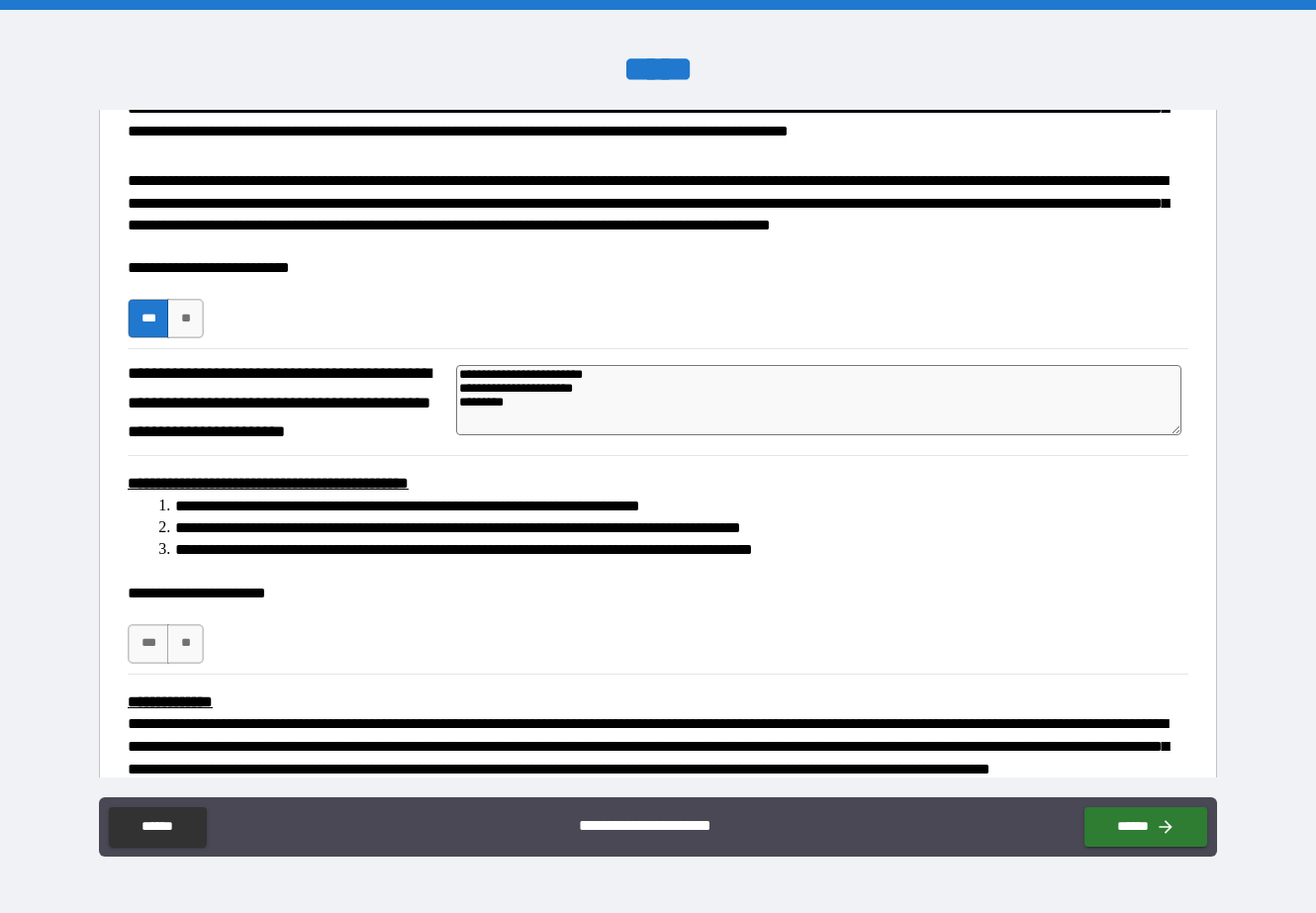 type on "**********" 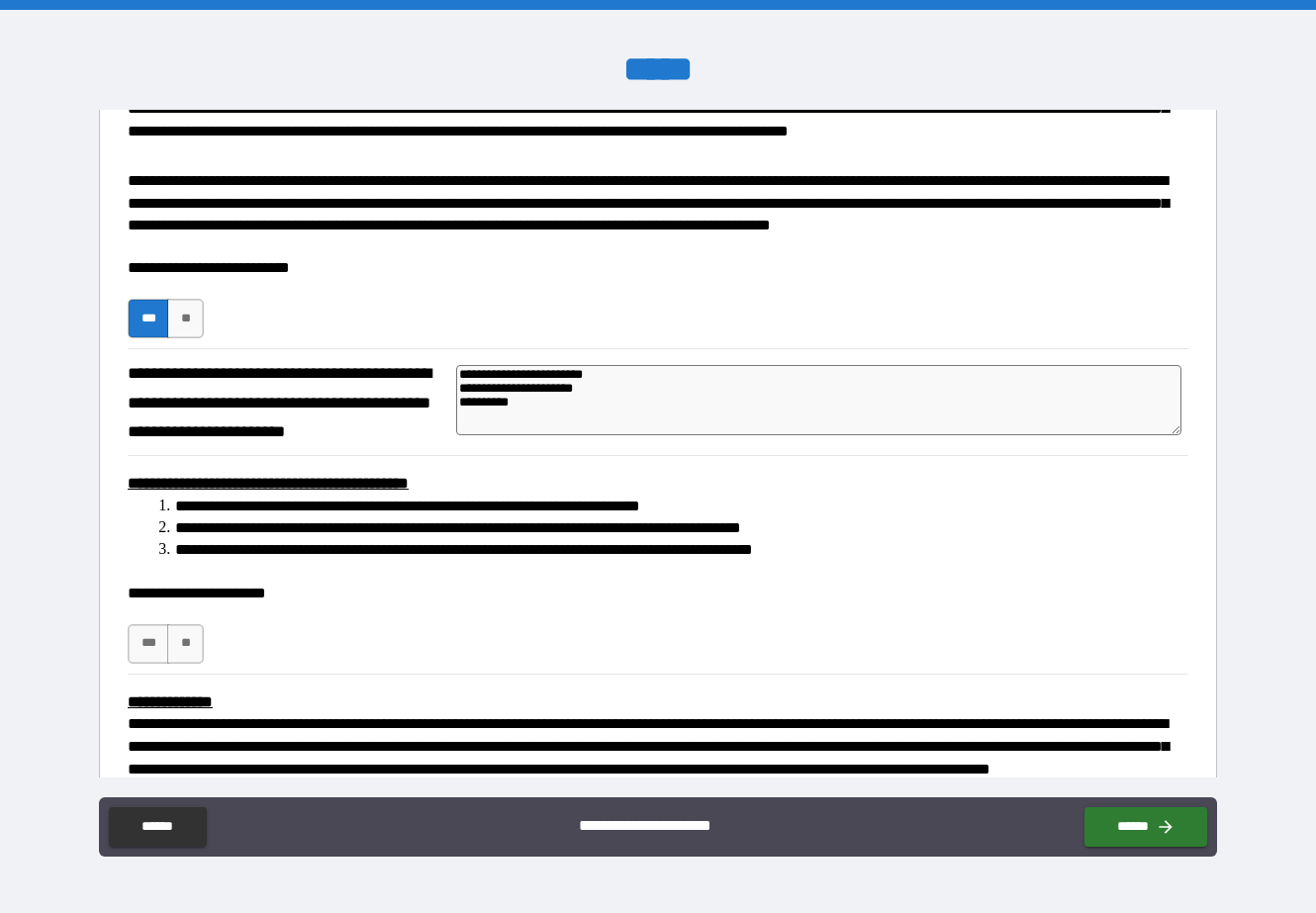 type on "*" 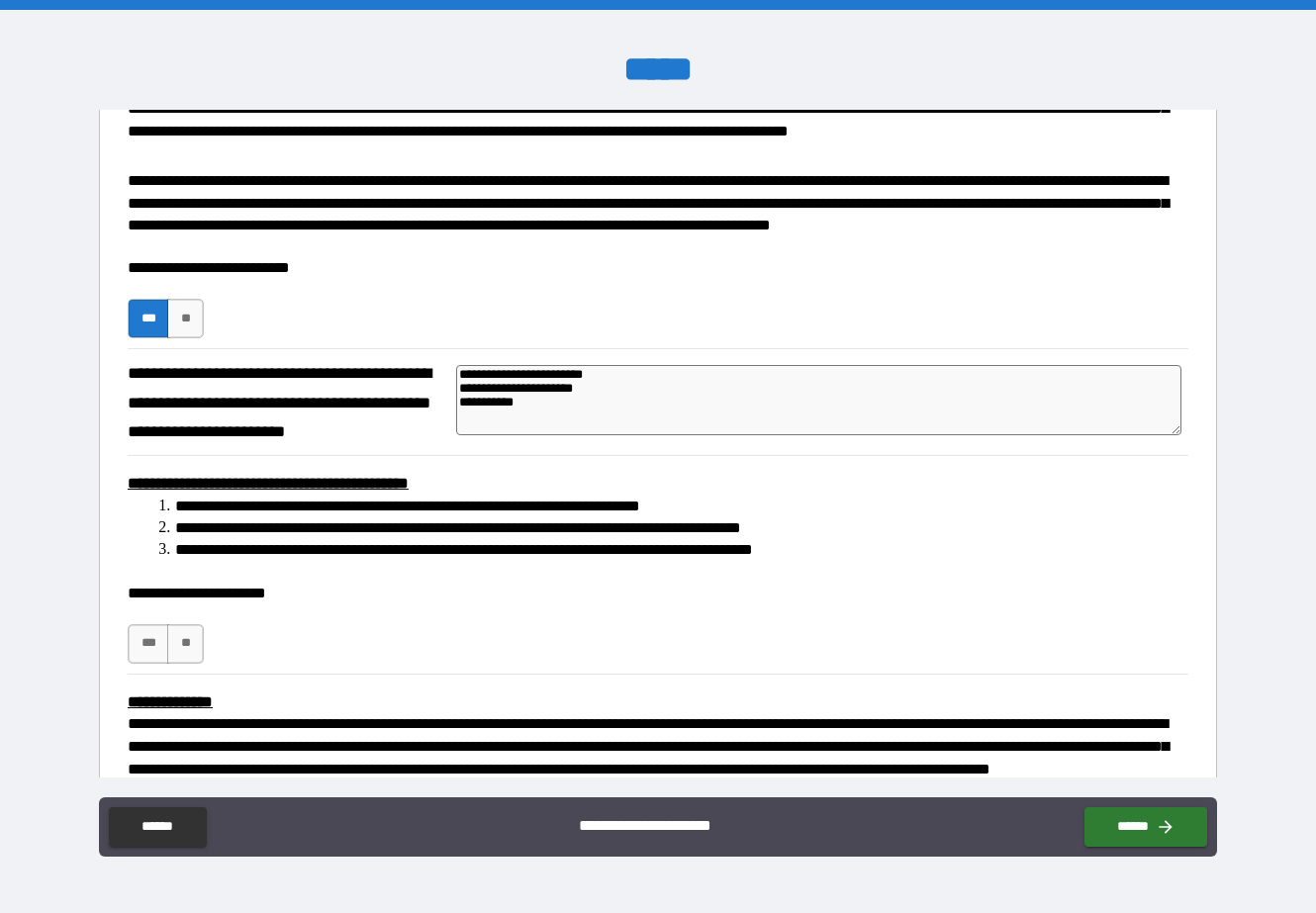 type on "**********" 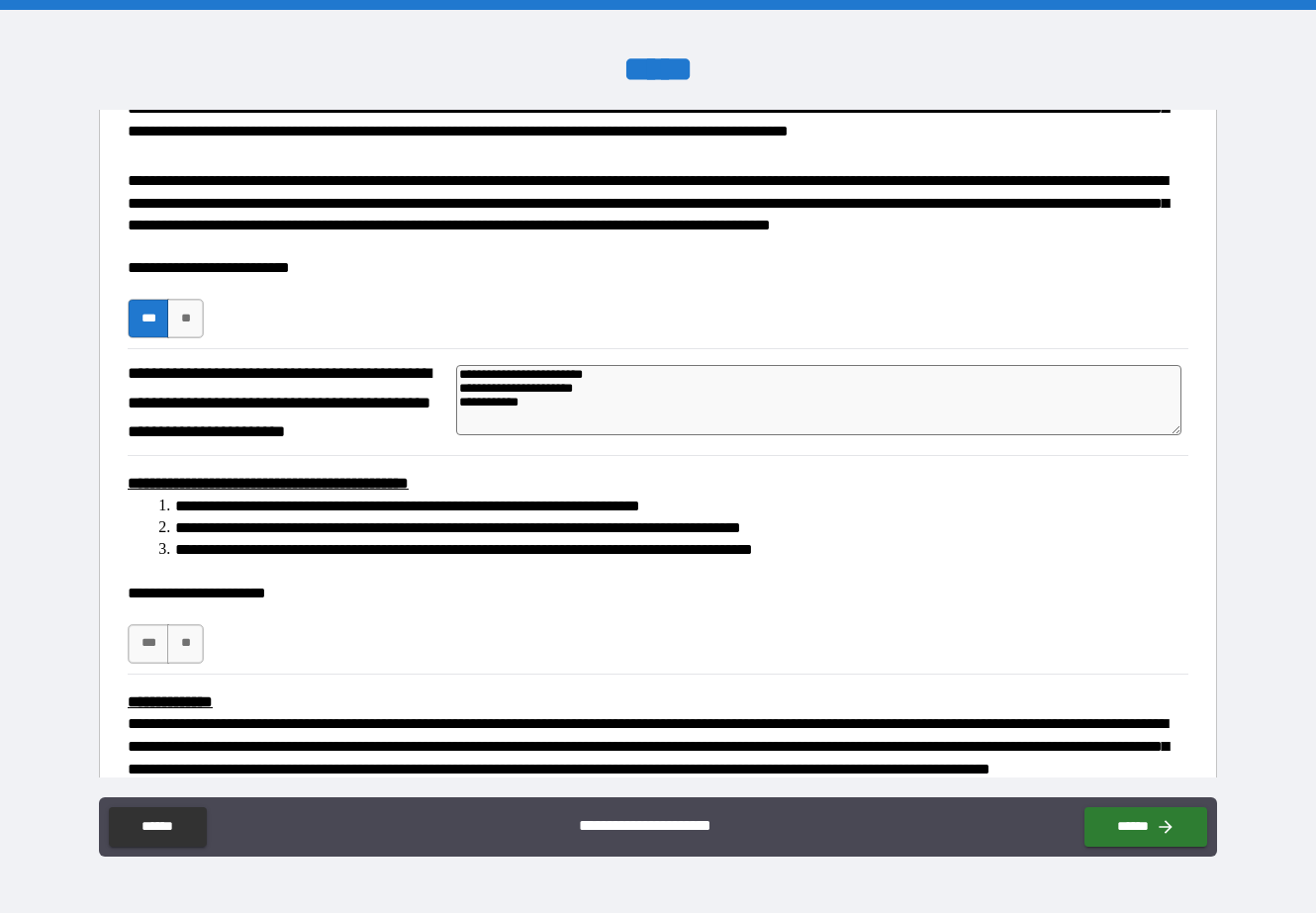 type on "*" 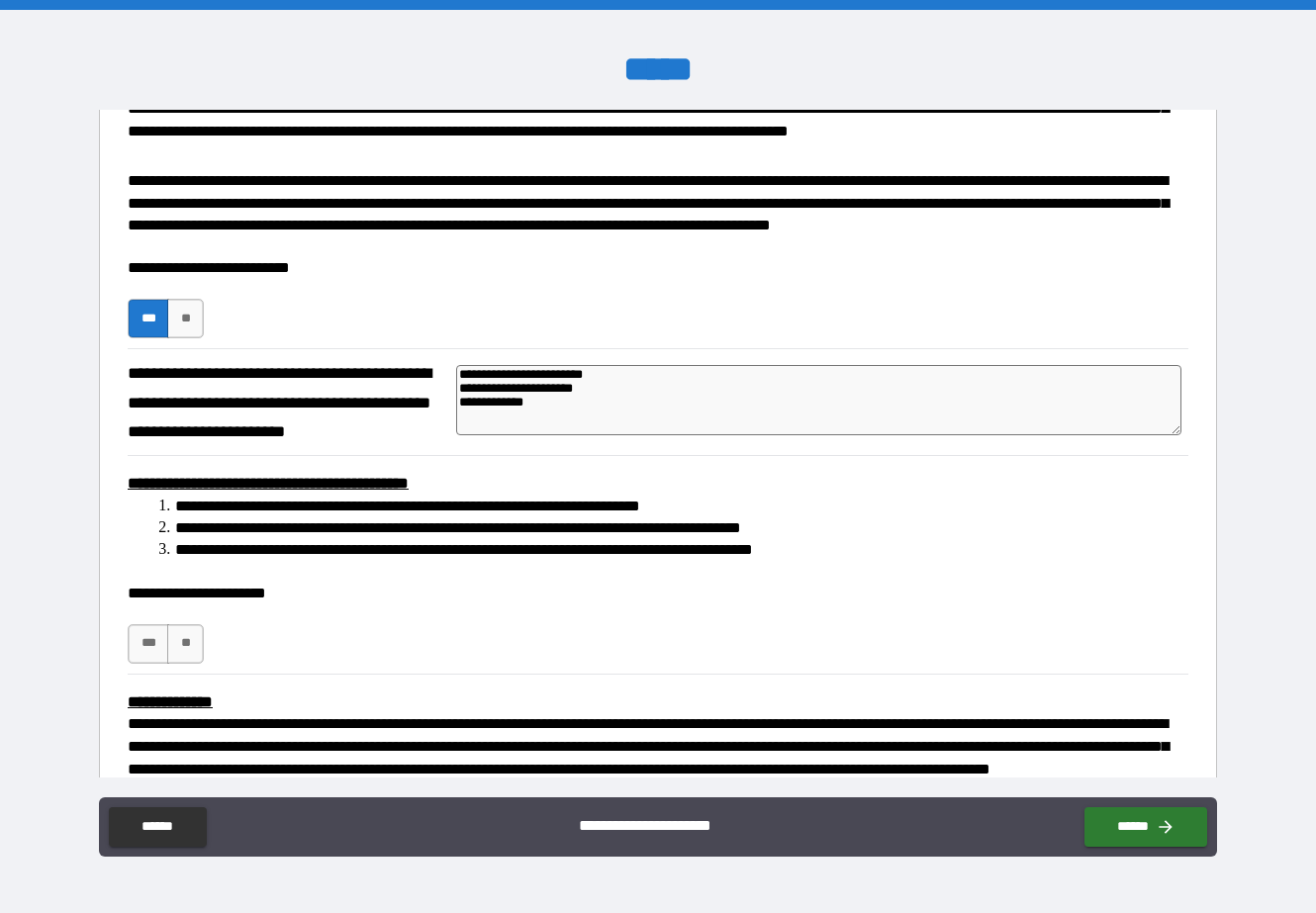 type on "**********" 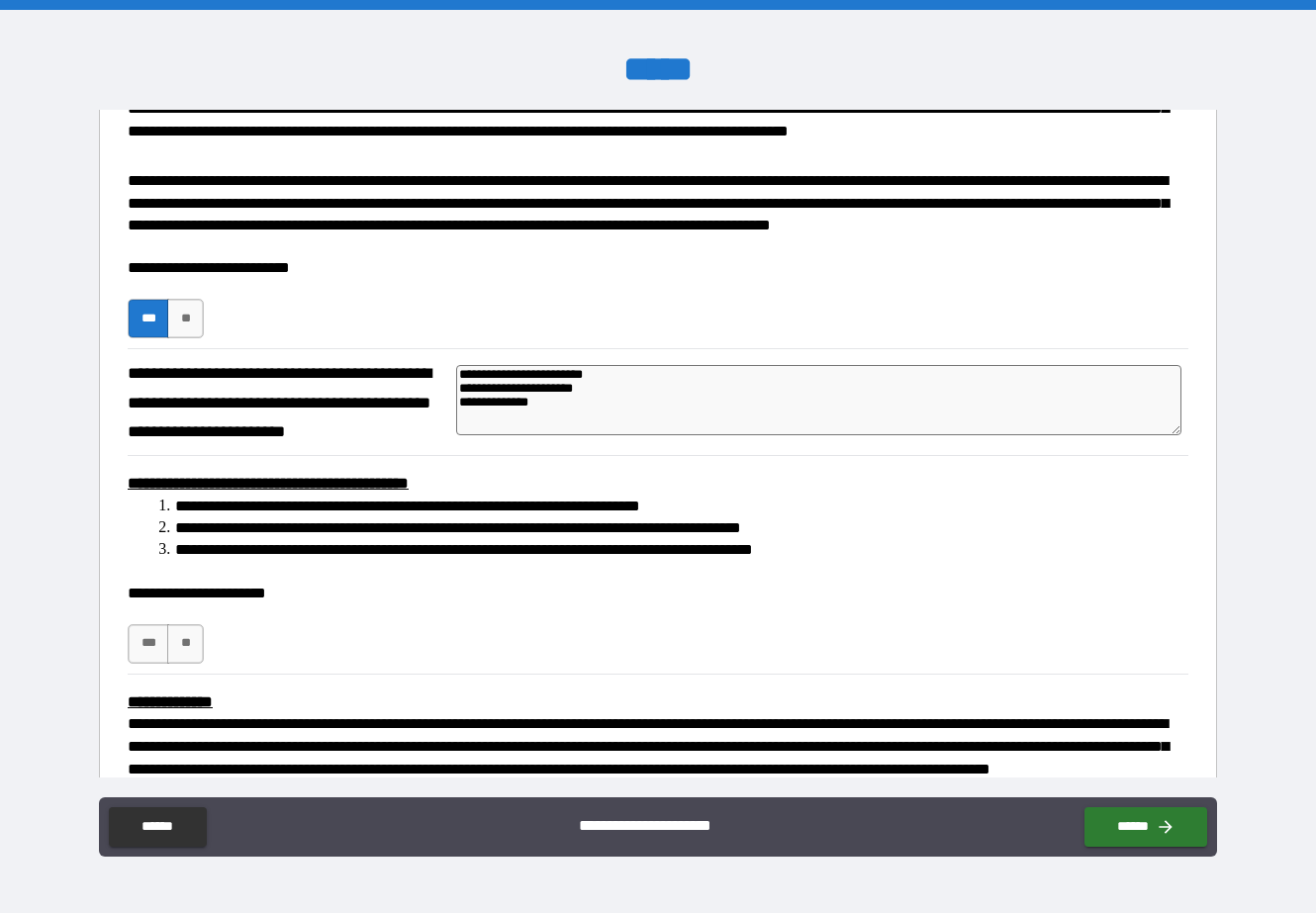 type on "*" 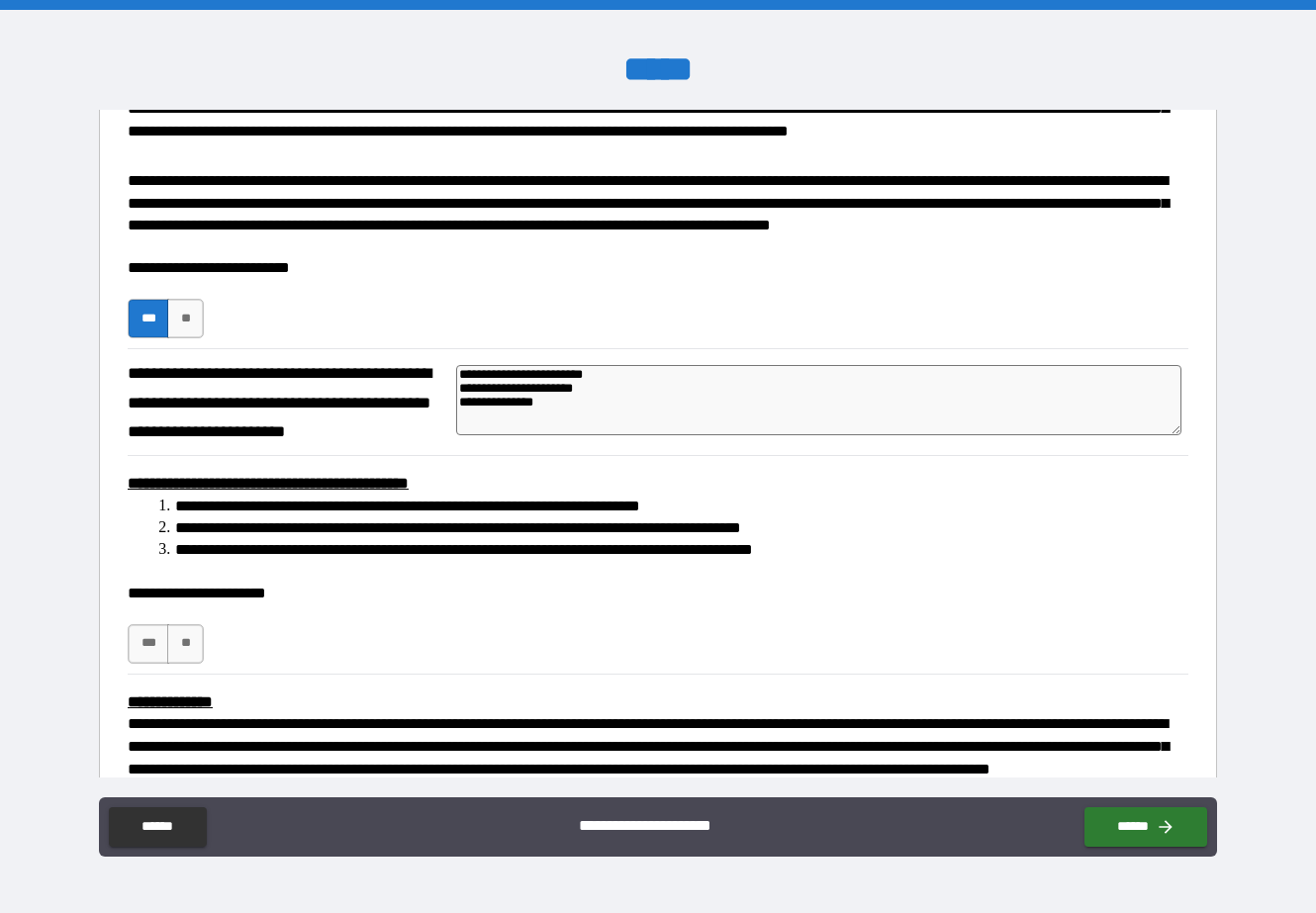 type on "**********" 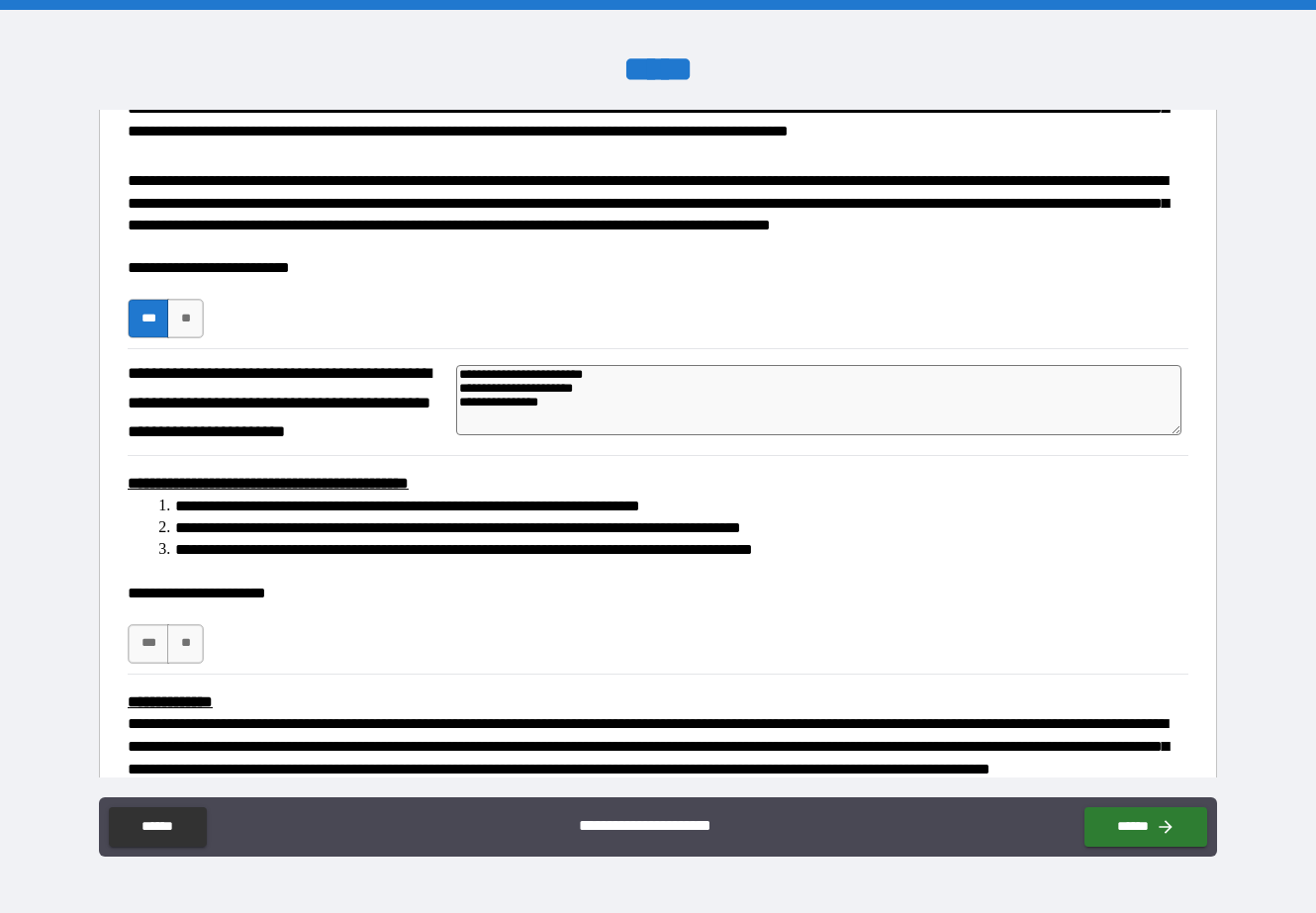 type on "**********" 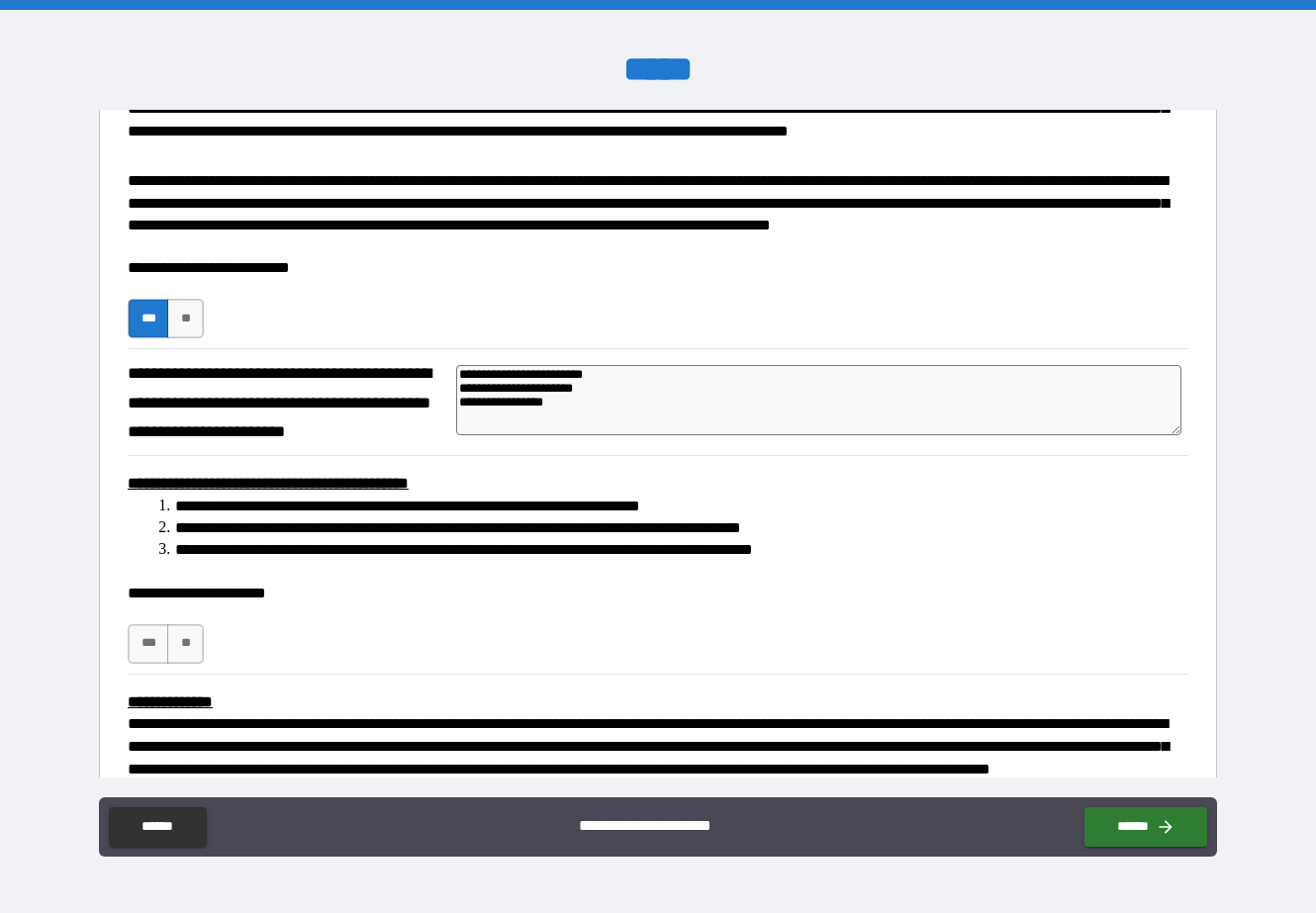 type on "*" 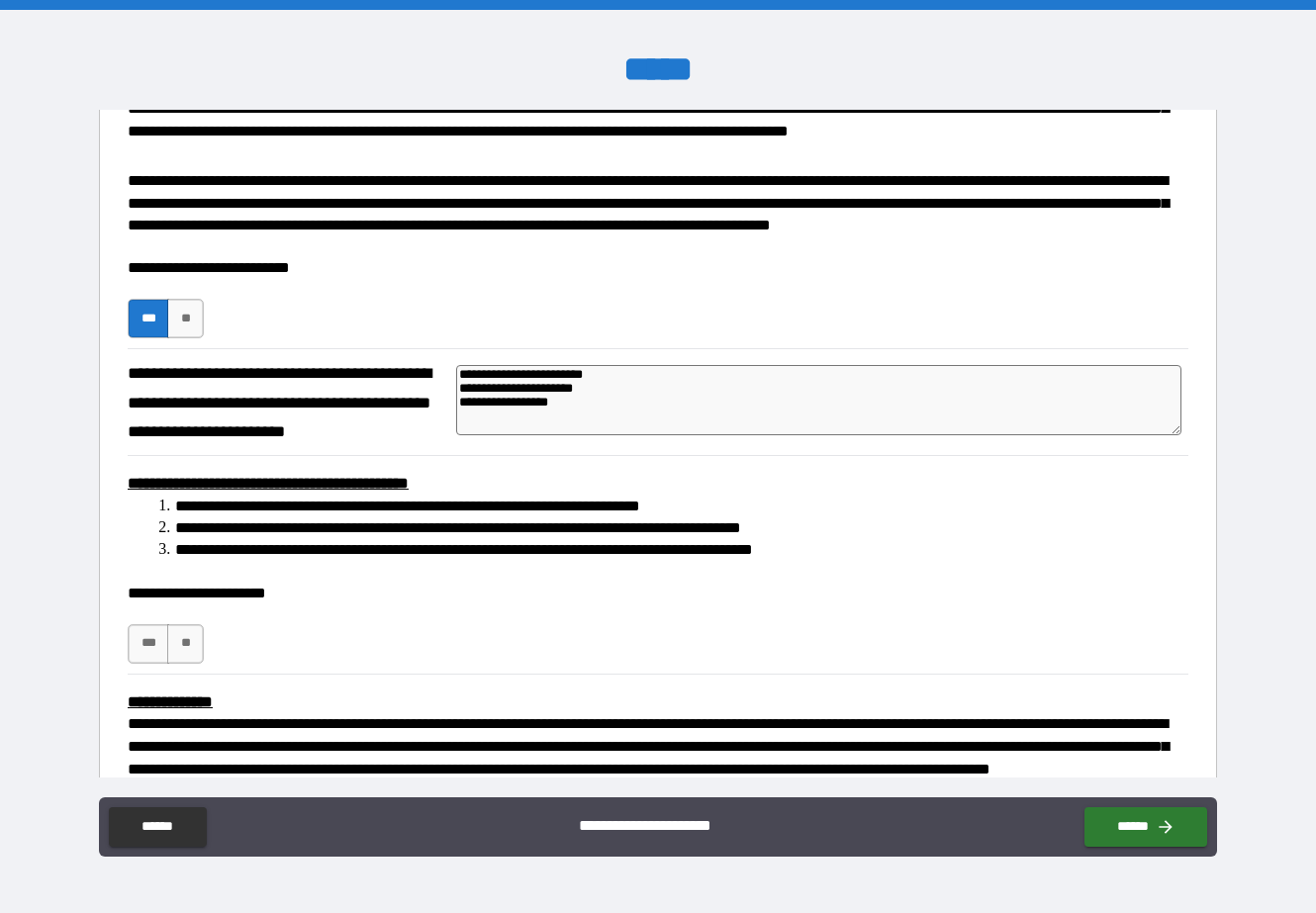 type on "**********" 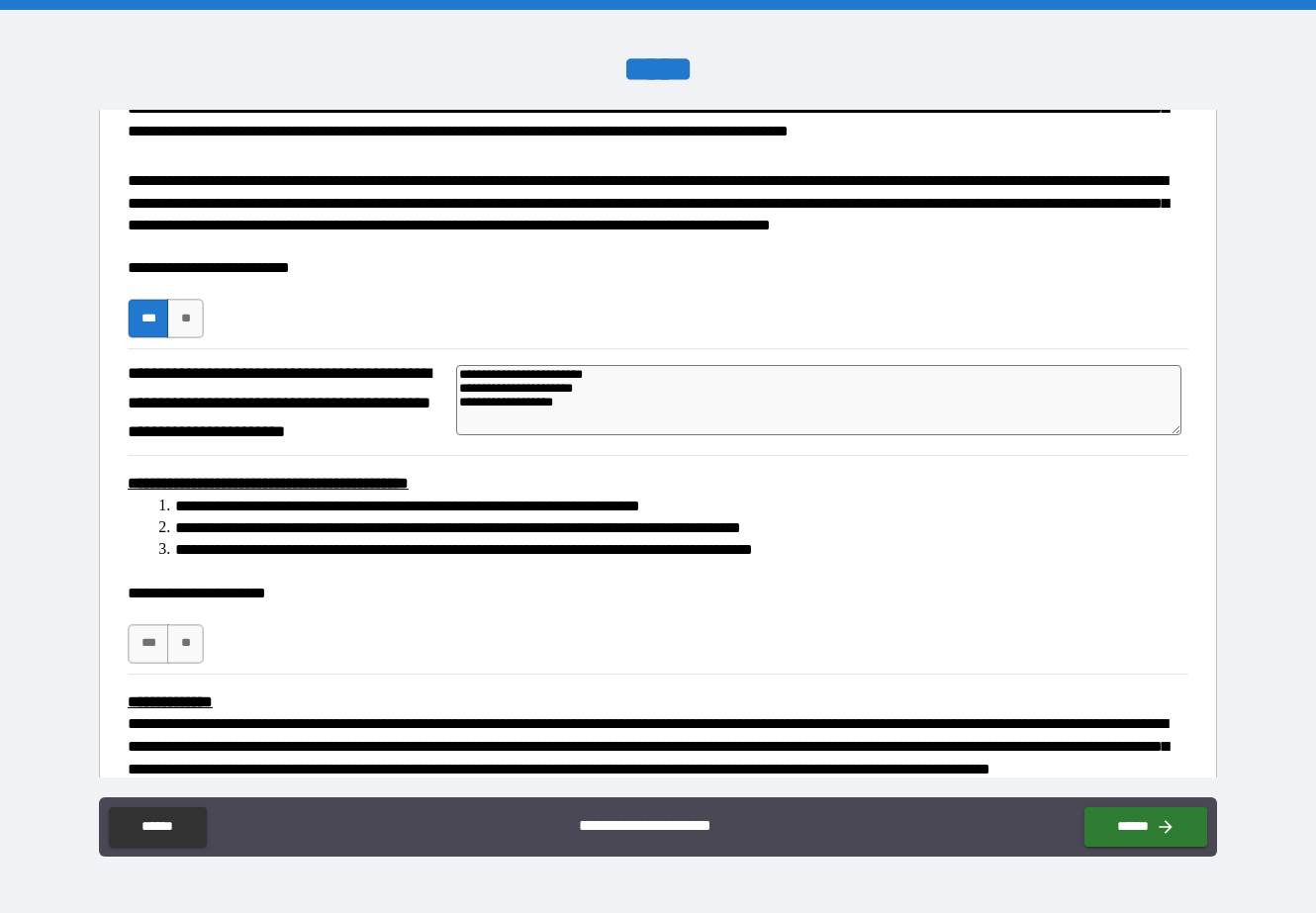 type on "**********" 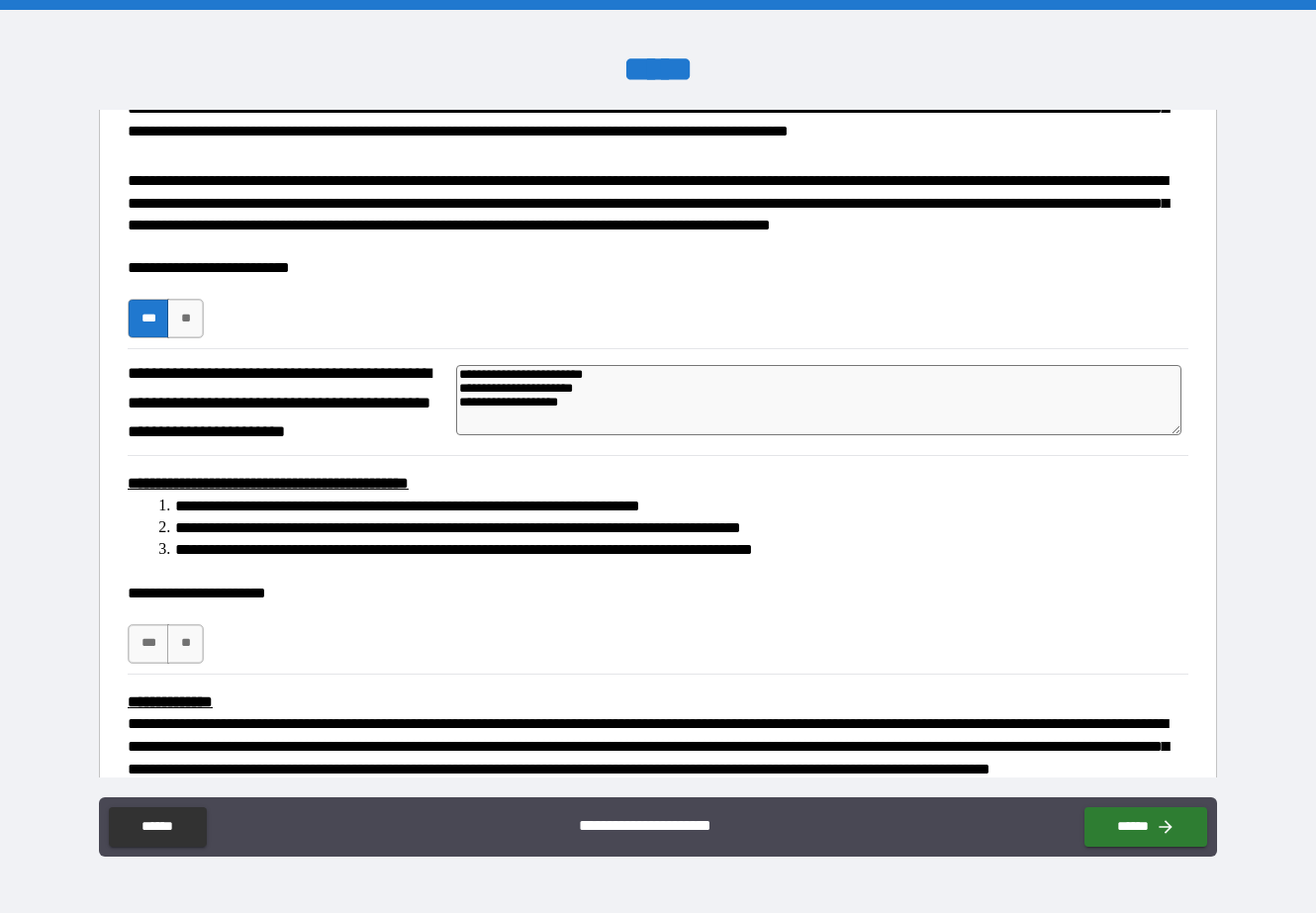 type on "*" 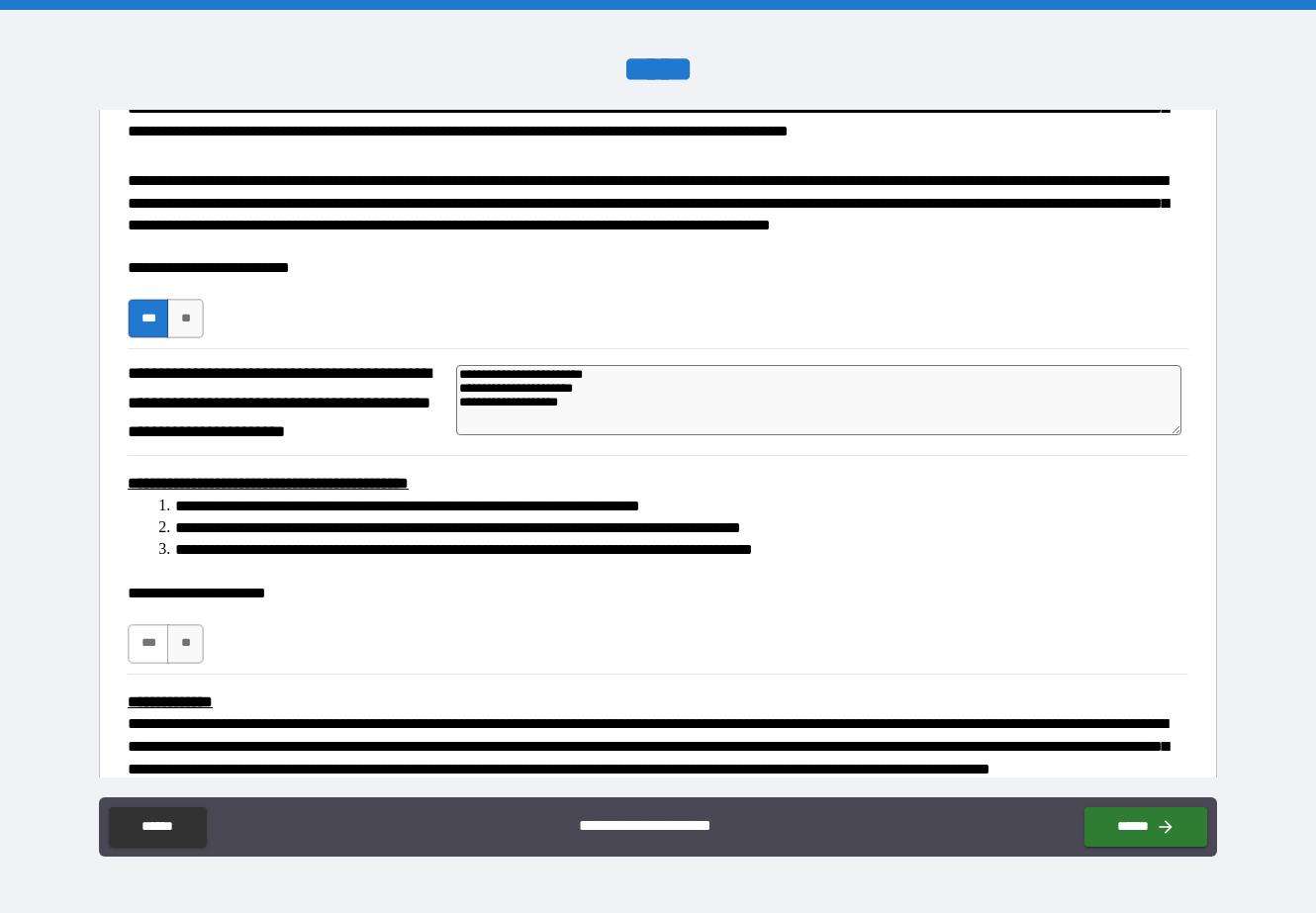 type on "**********" 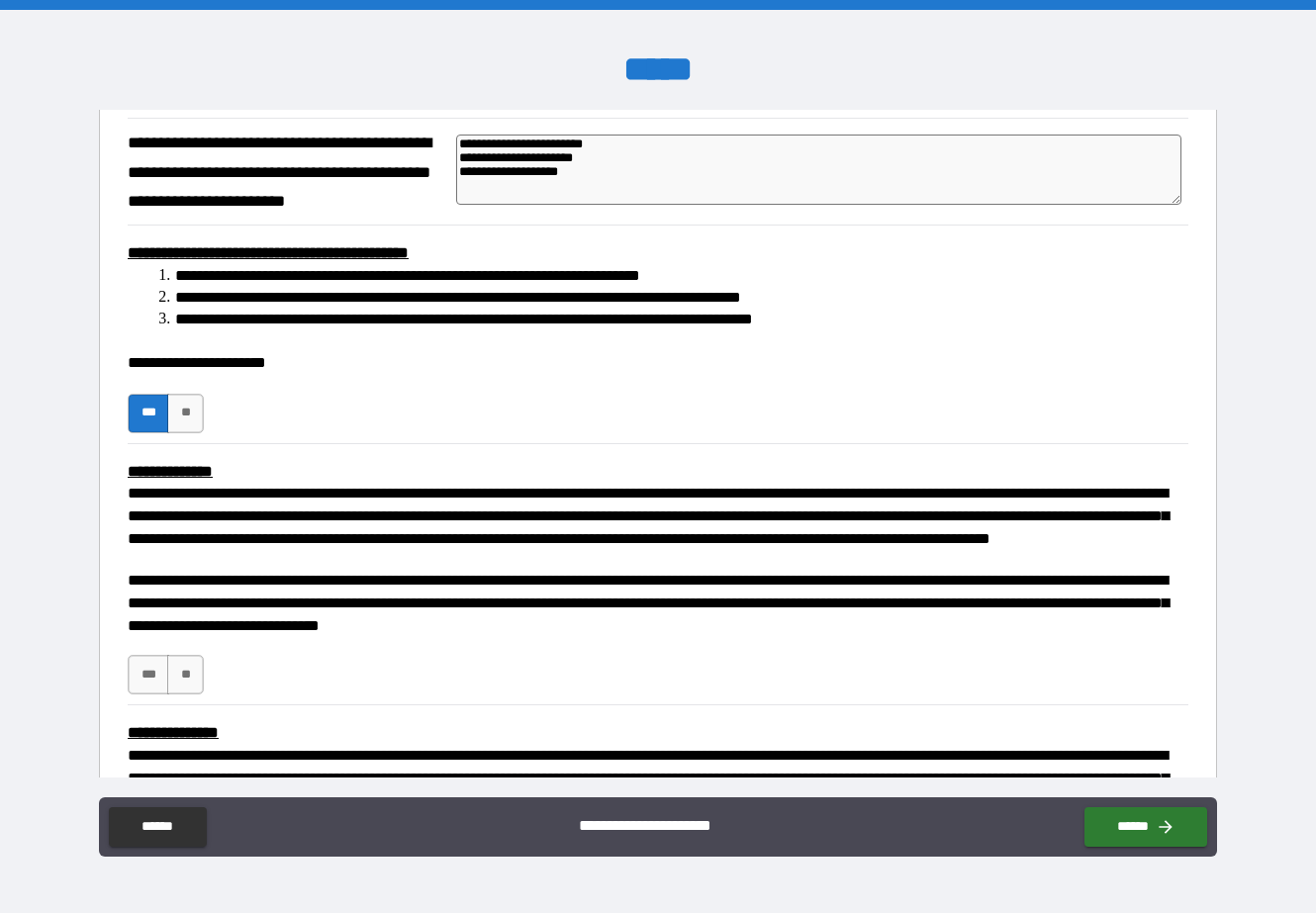 scroll, scrollTop: 571, scrollLeft: 0, axis: vertical 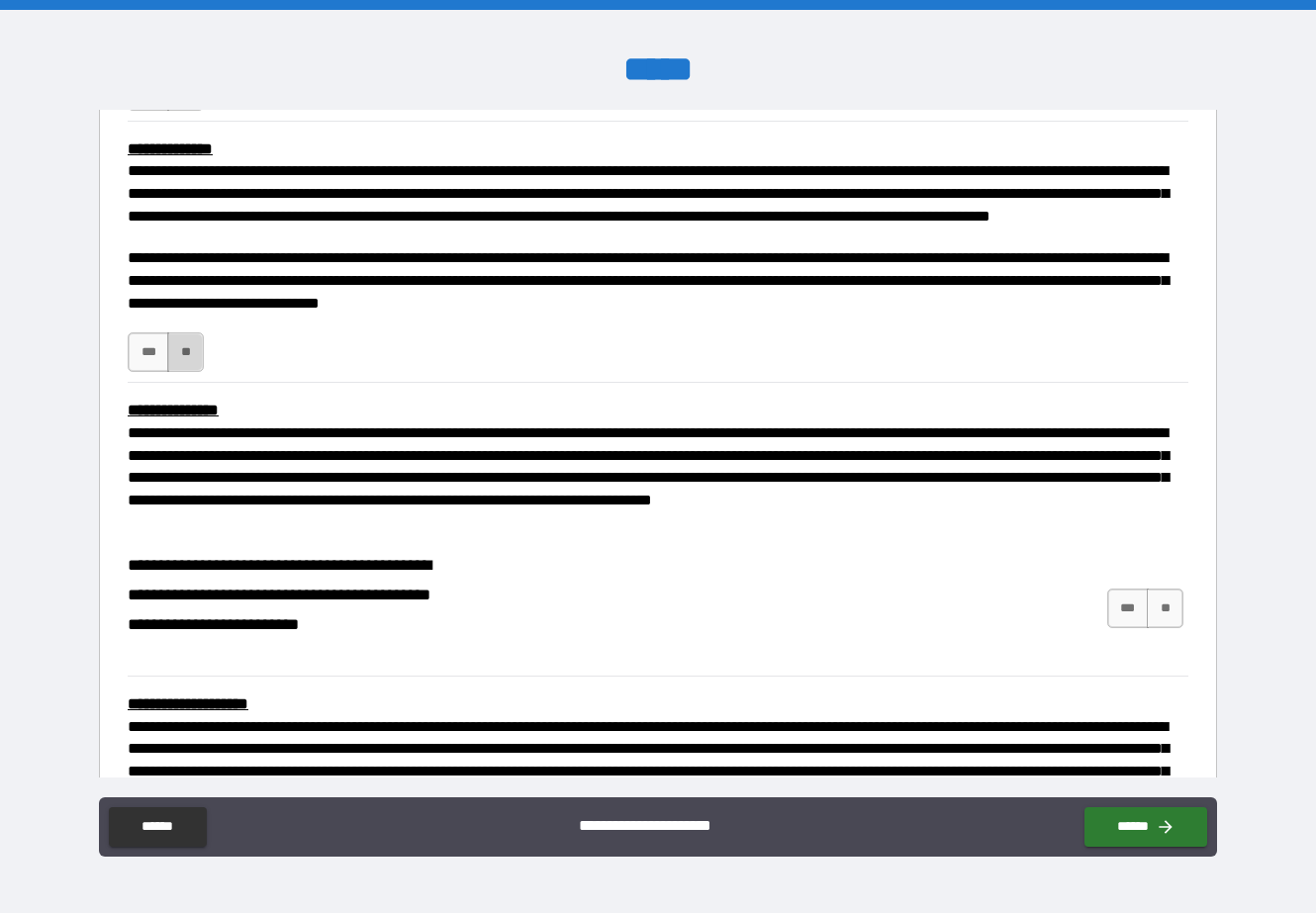 click on "**" at bounding box center (185, 352) 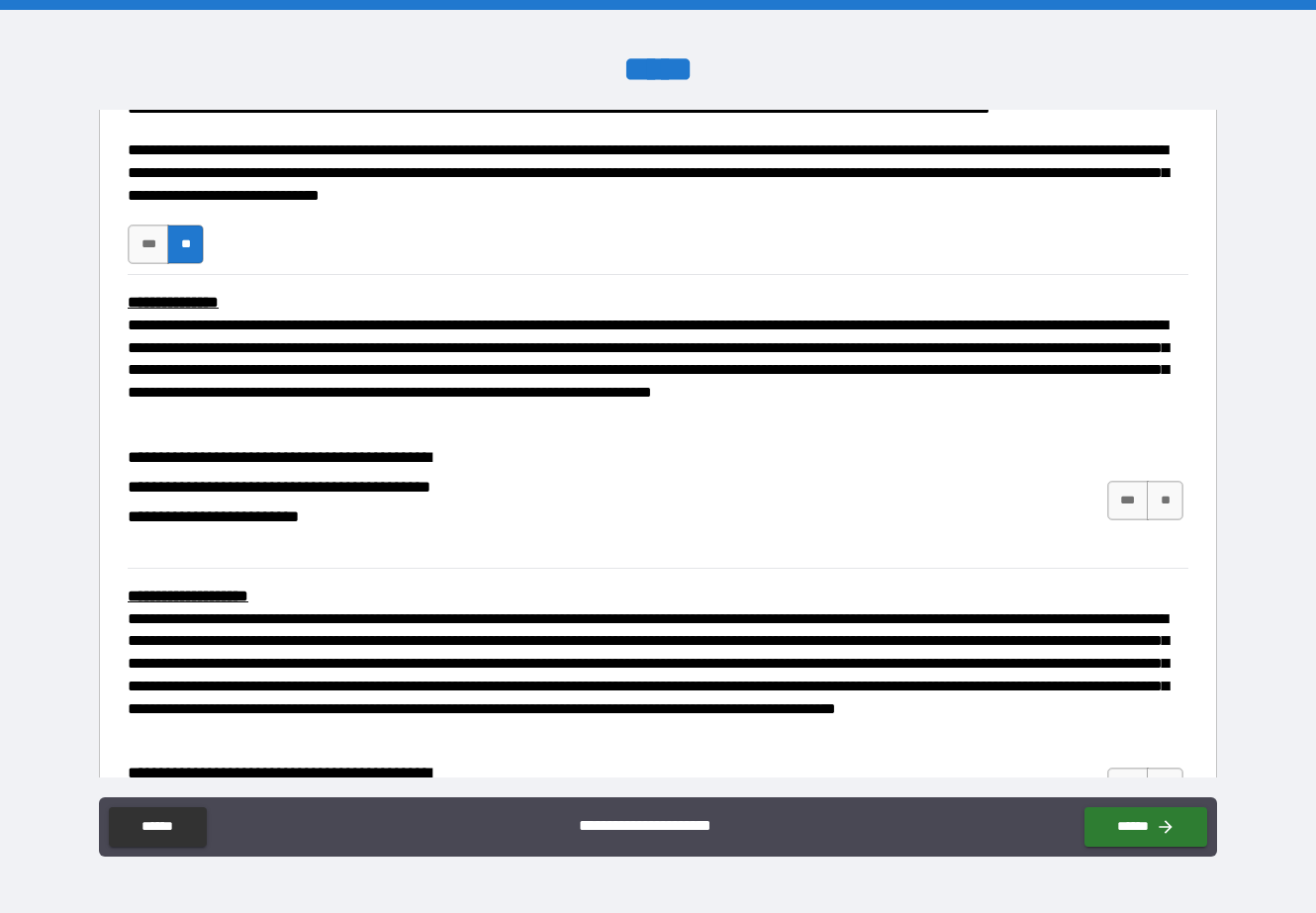 scroll, scrollTop: 1013, scrollLeft: 0, axis: vertical 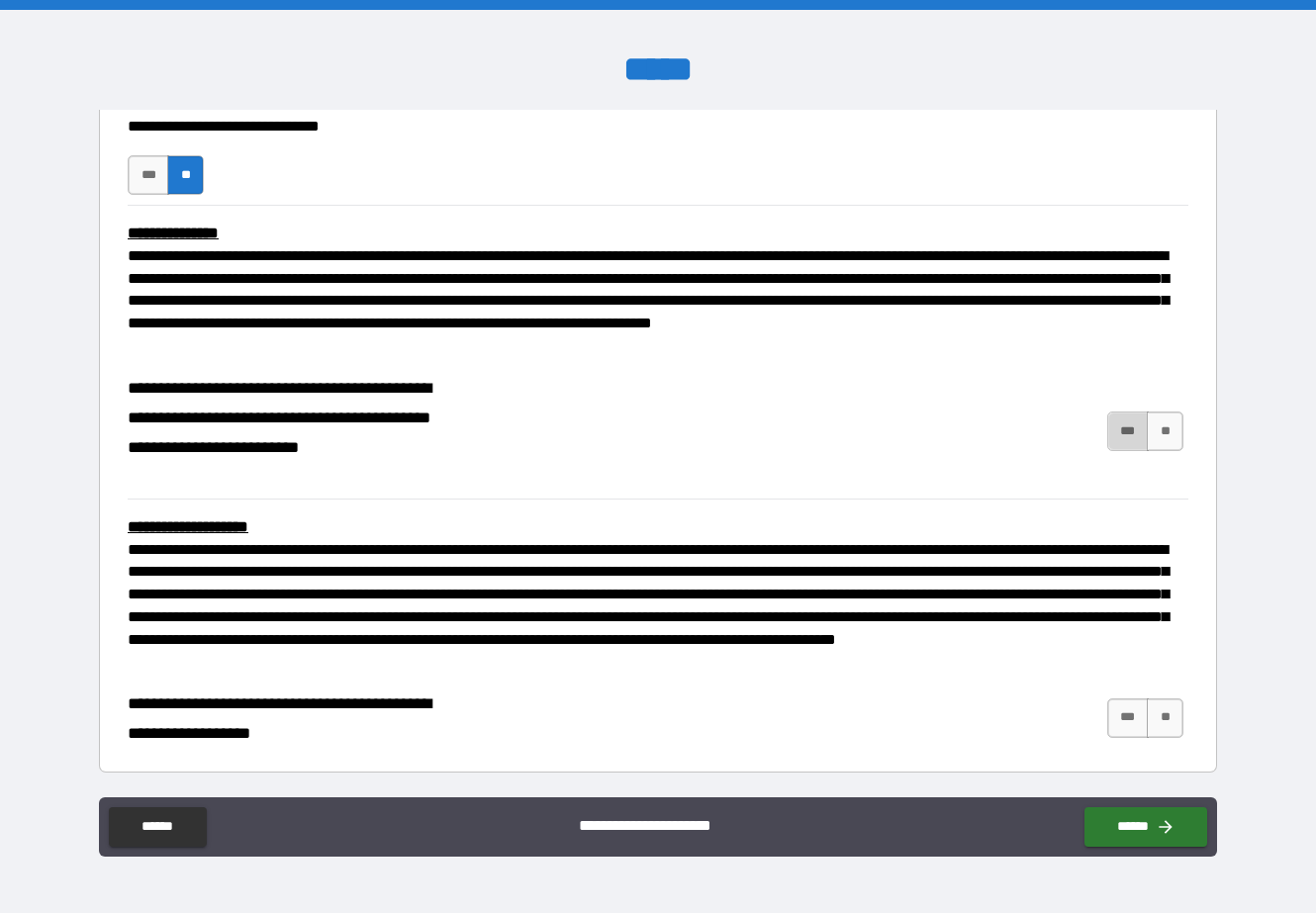 click on "***" at bounding box center (1128, 431) 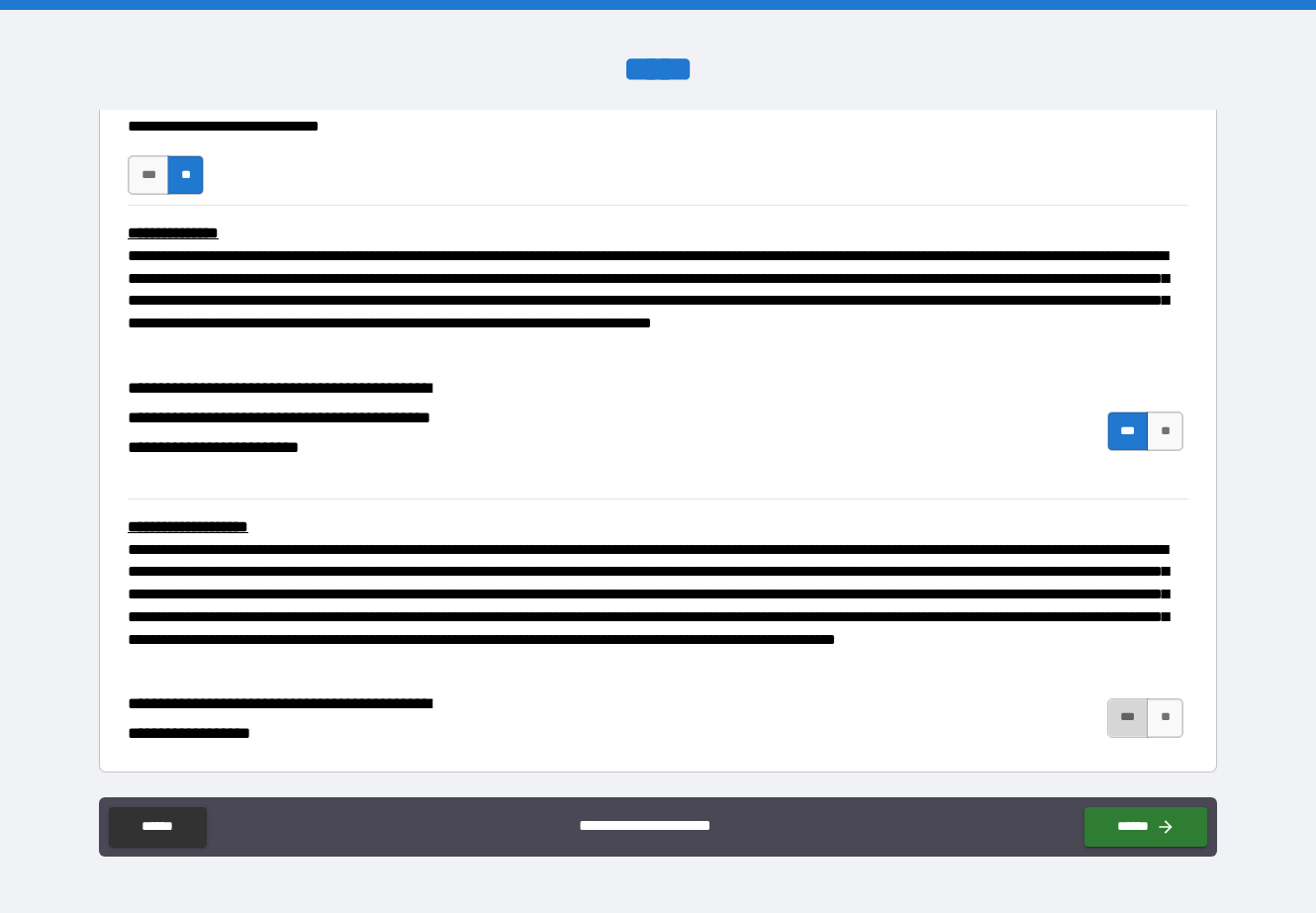 click on "***" at bounding box center [1128, 718] 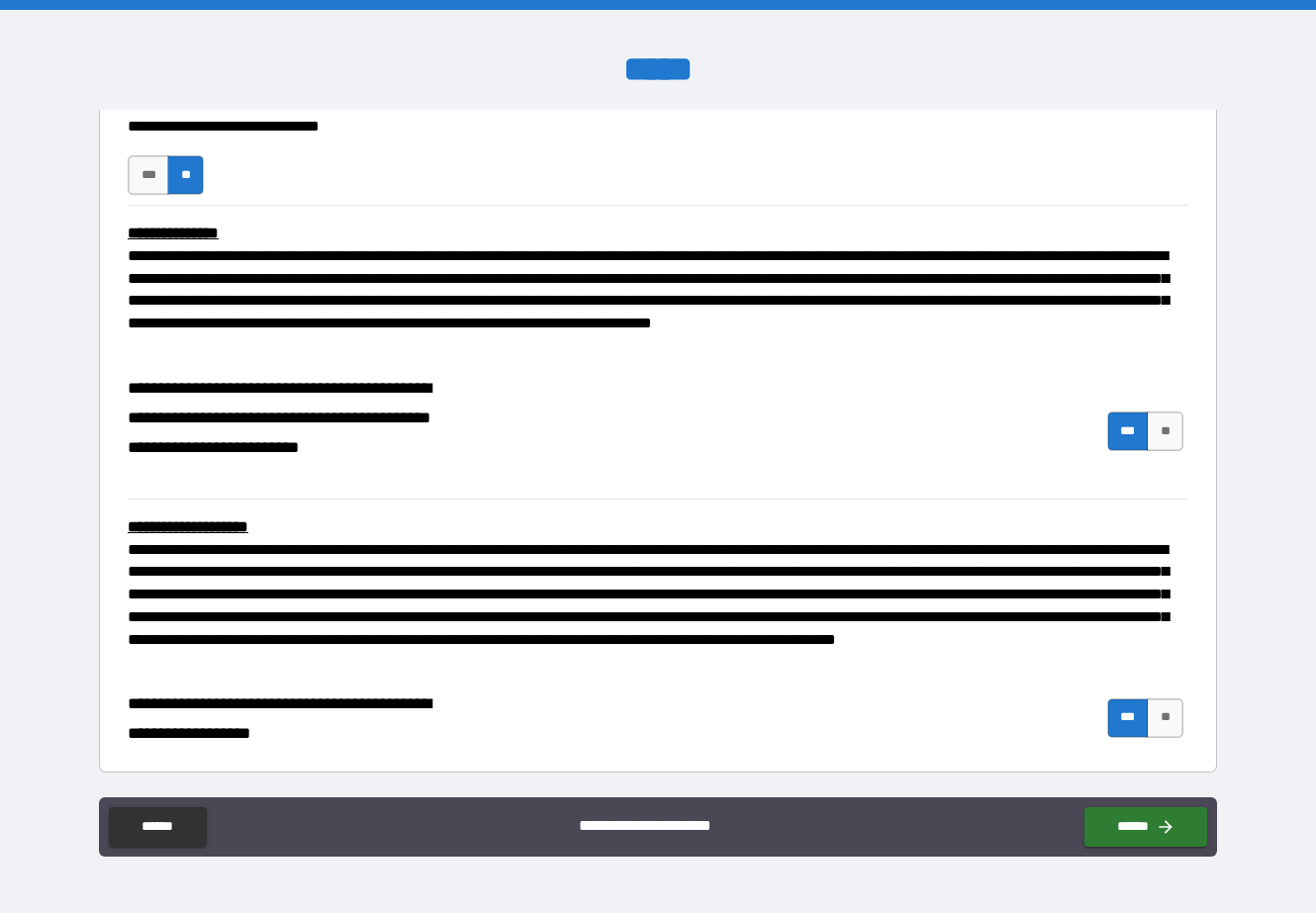 type on "*" 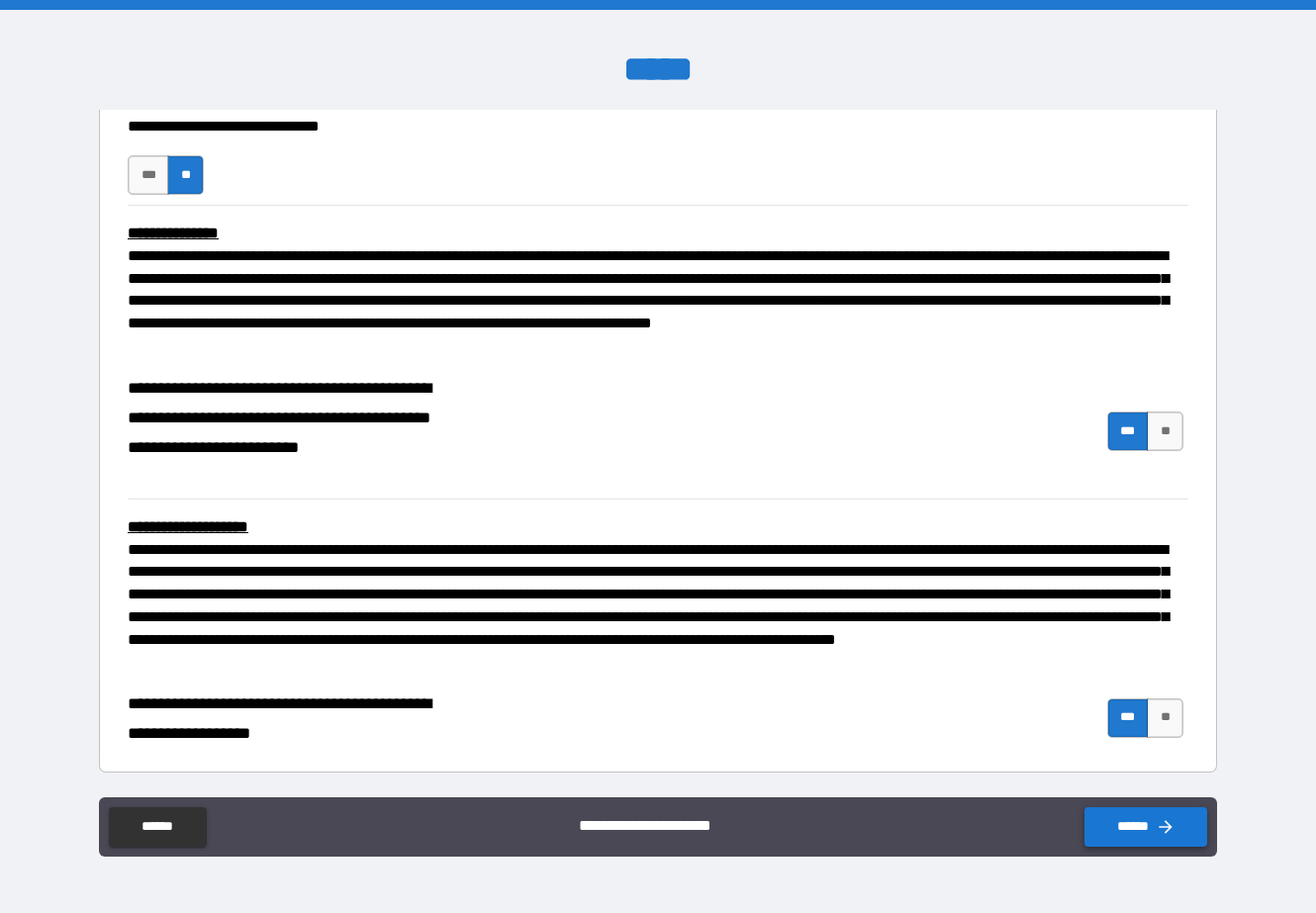 click on "******" at bounding box center (1146, 827) 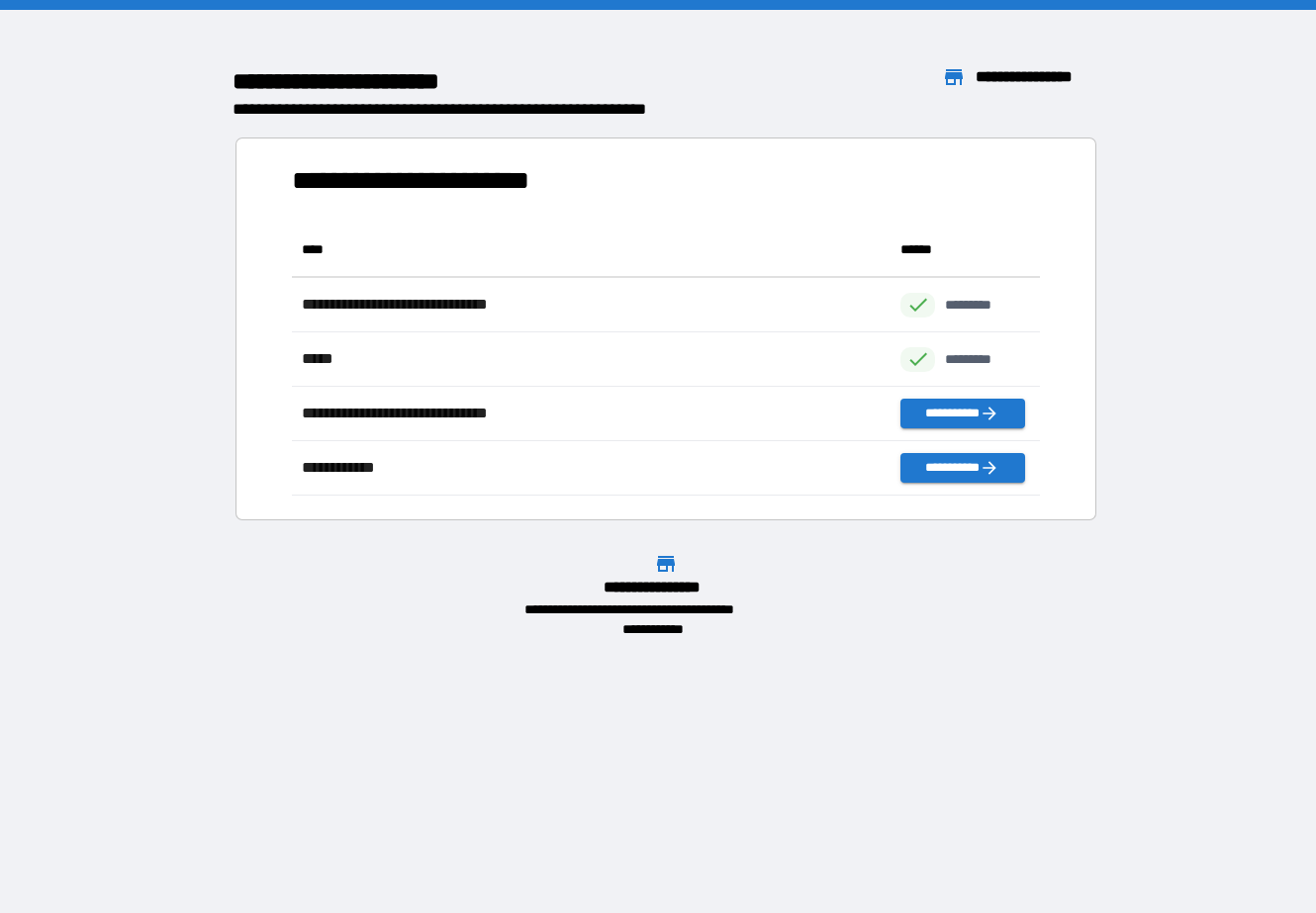 scroll, scrollTop: 16, scrollLeft: 16, axis: both 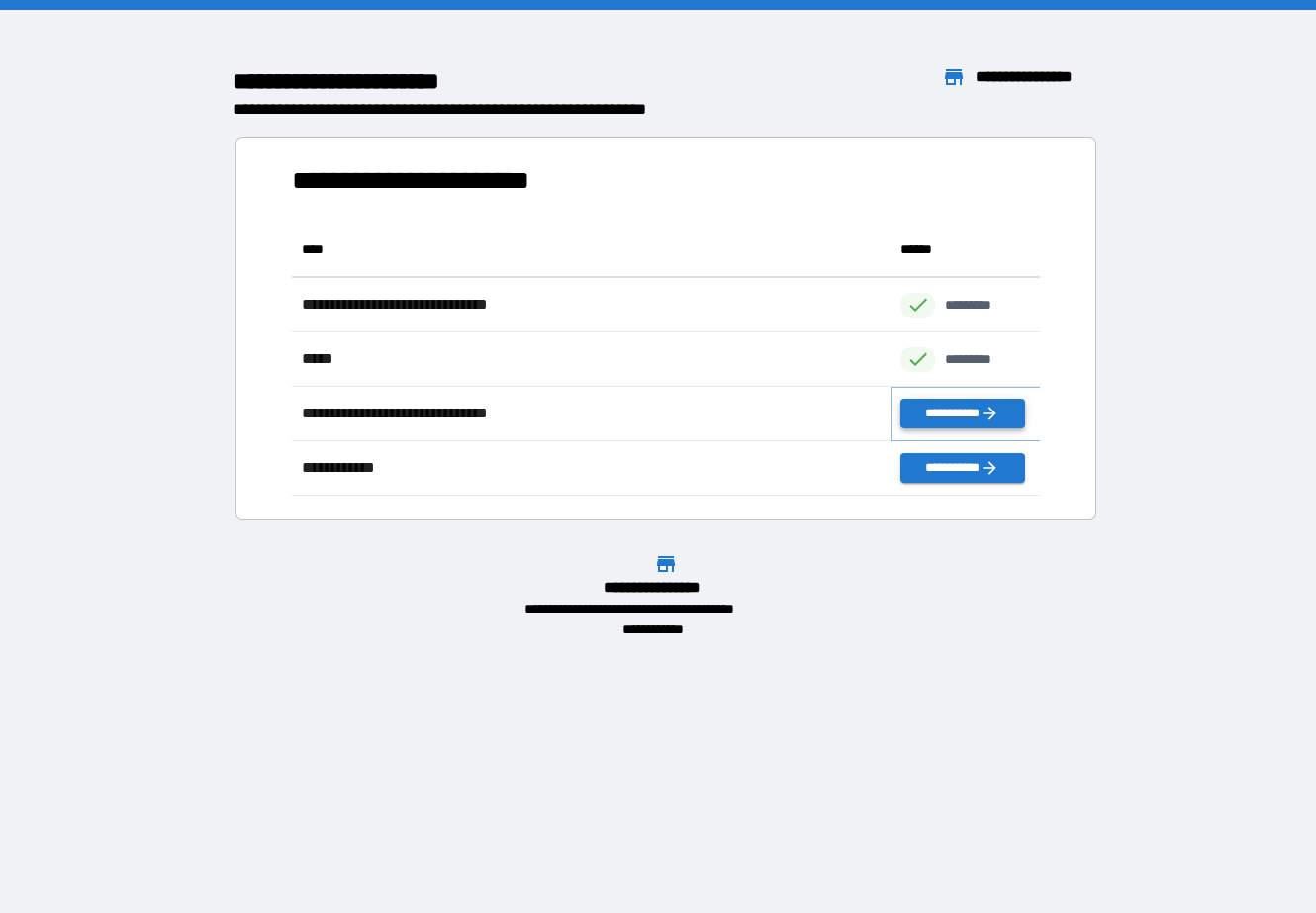 click on "**********" at bounding box center [962, 413] 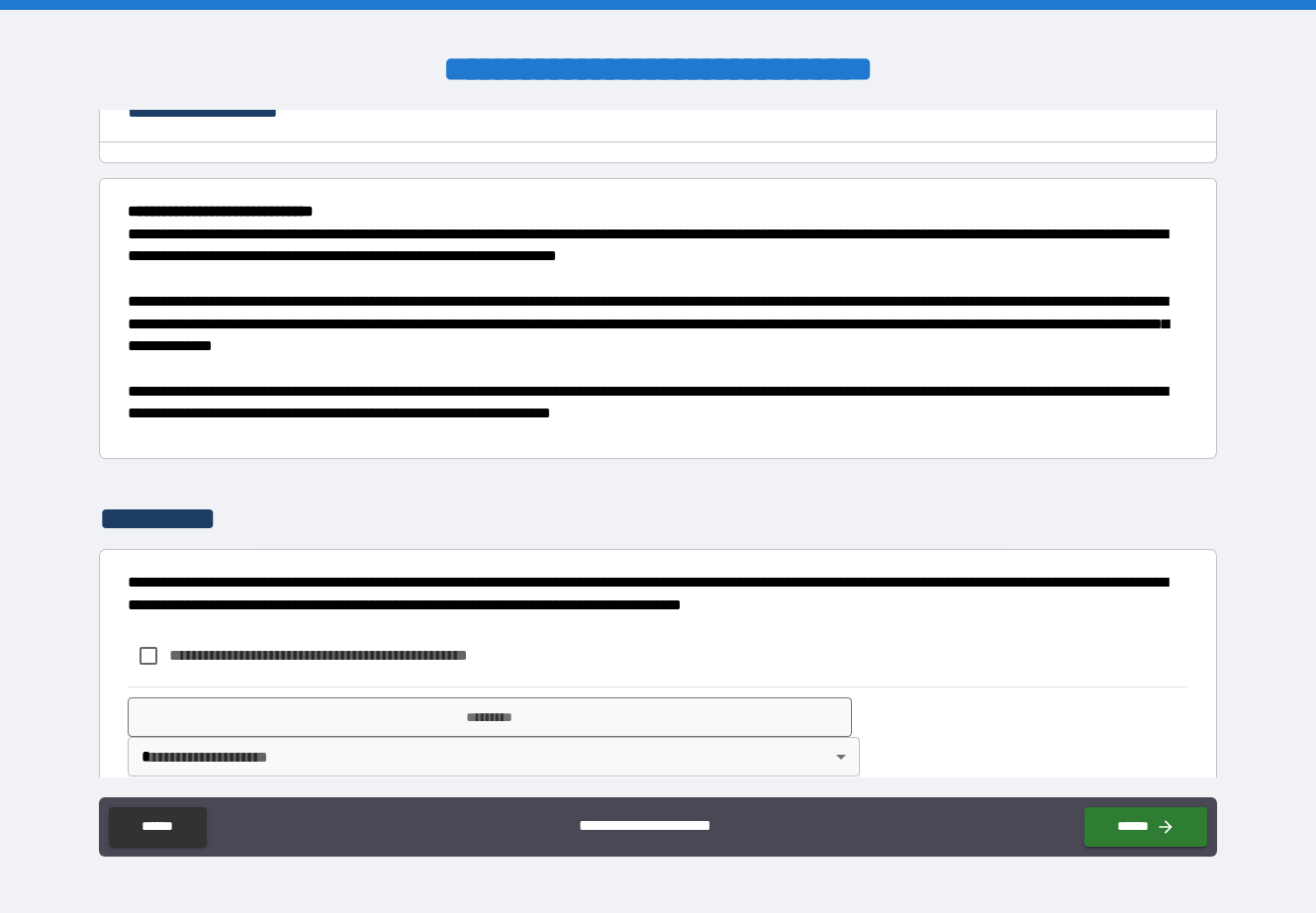 scroll, scrollTop: 52, scrollLeft: 0, axis: vertical 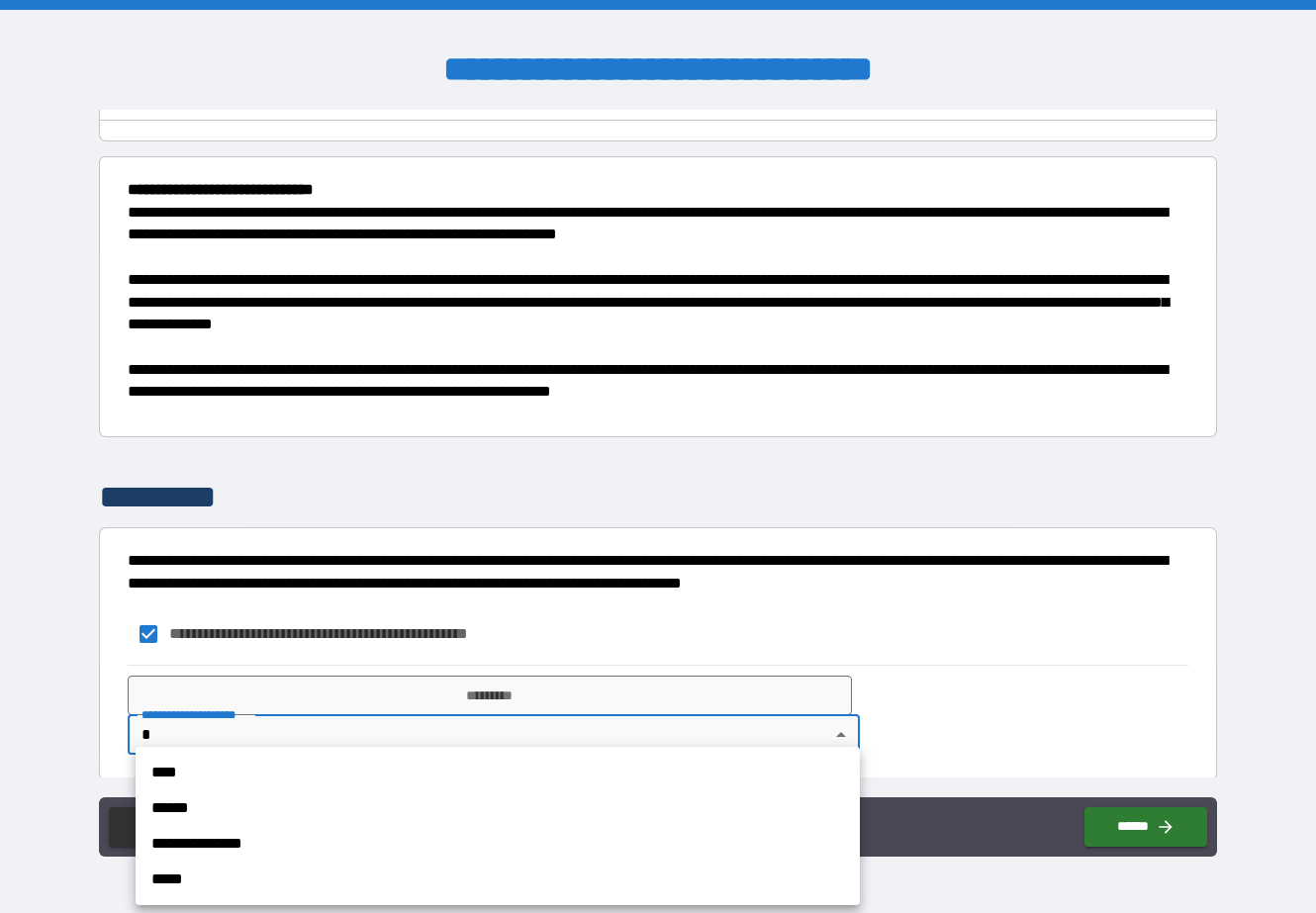 click on "**********" at bounding box center [658, 456] 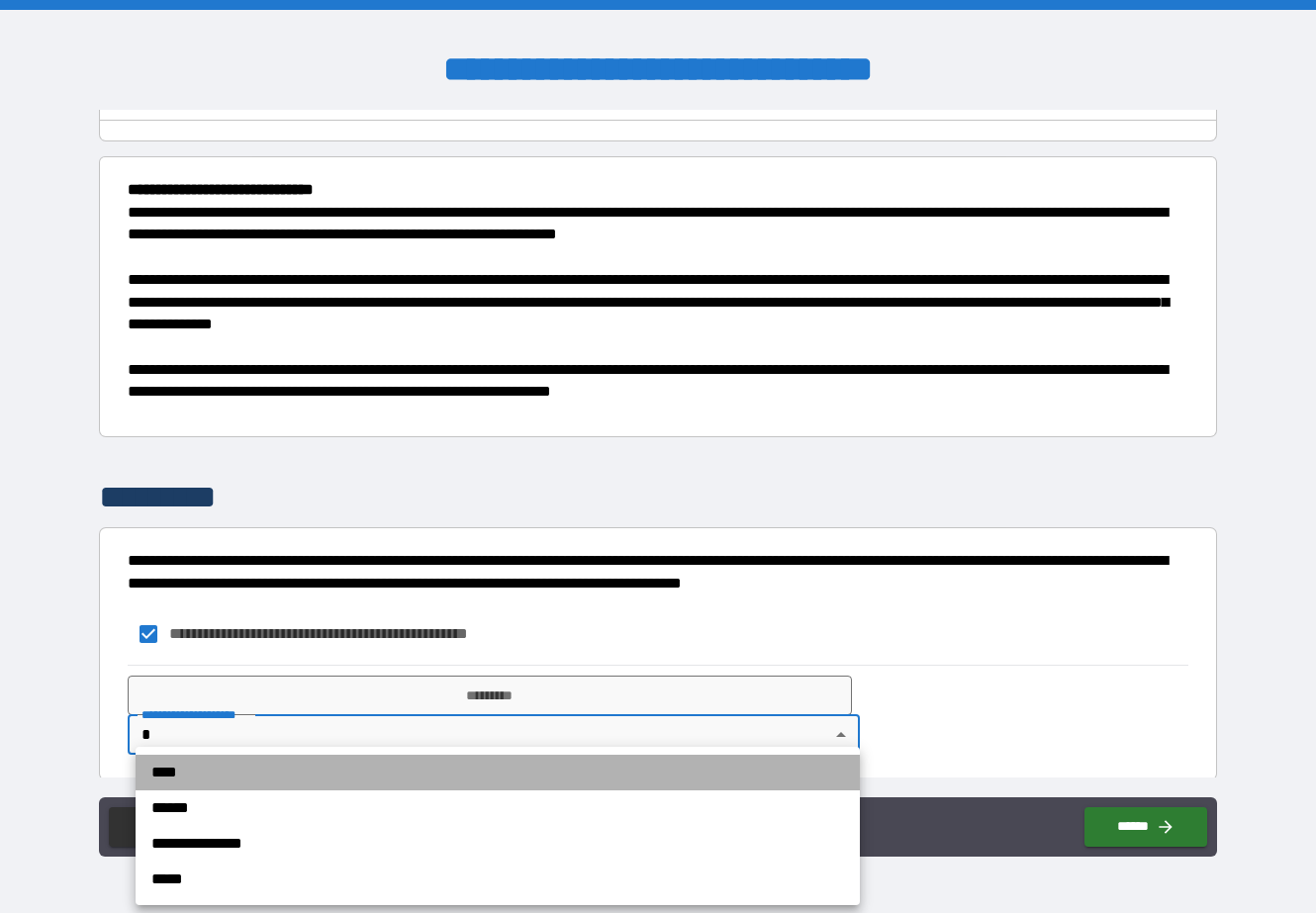 click on "****" at bounding box center (498, 773) 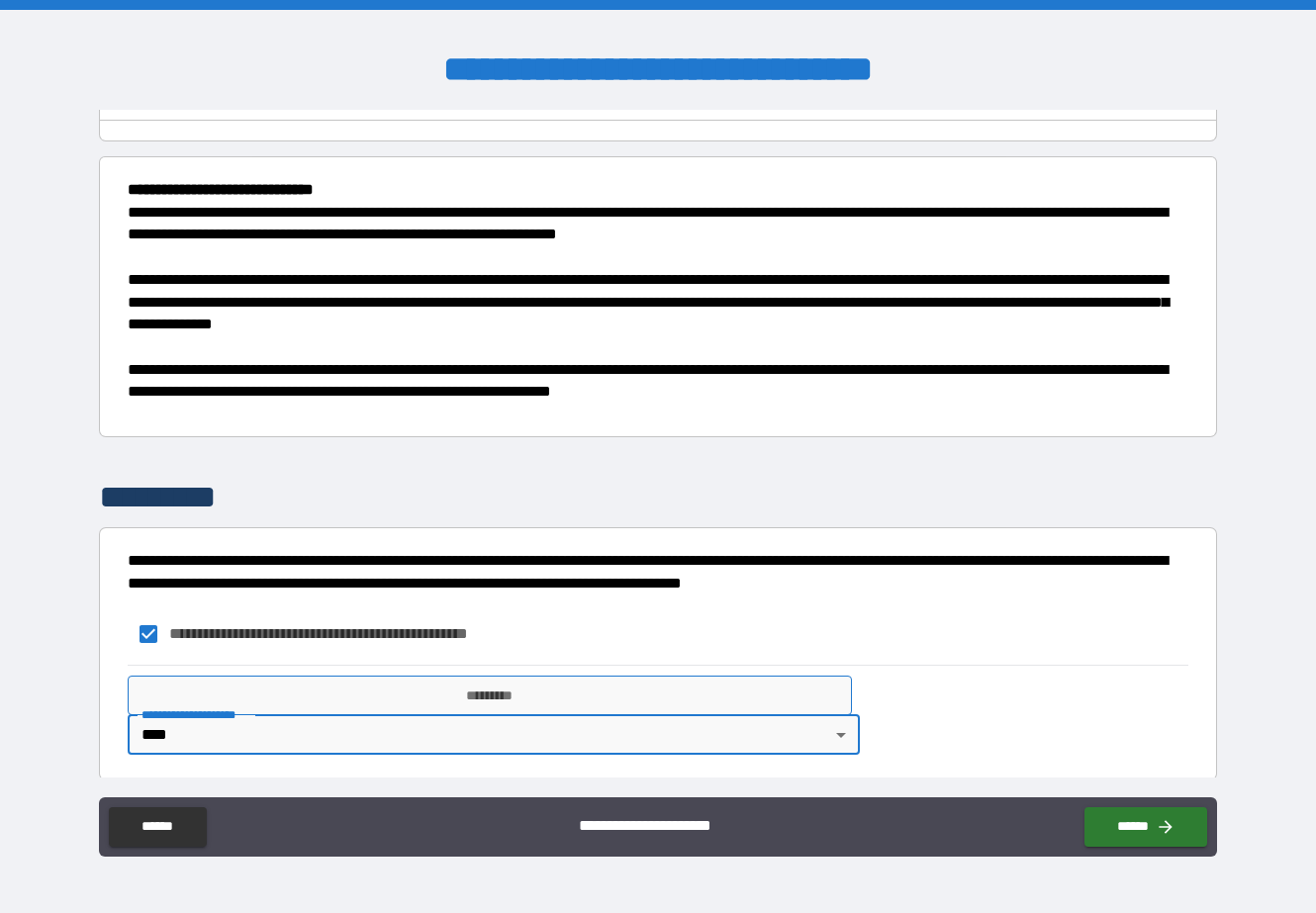 click on "*********" at bounding box center [490, 695] 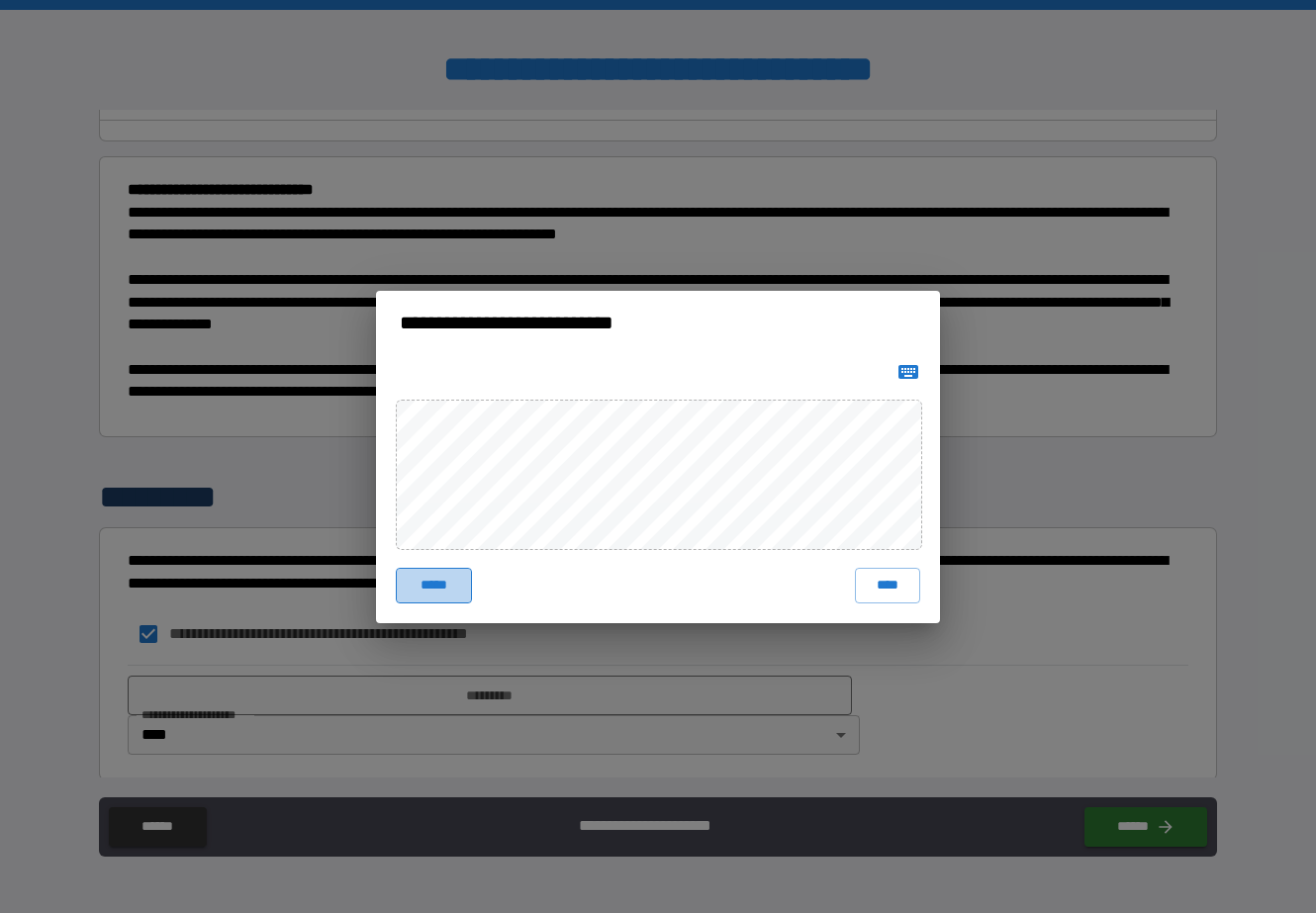 click on "*****" at bounding box center (433, 586) 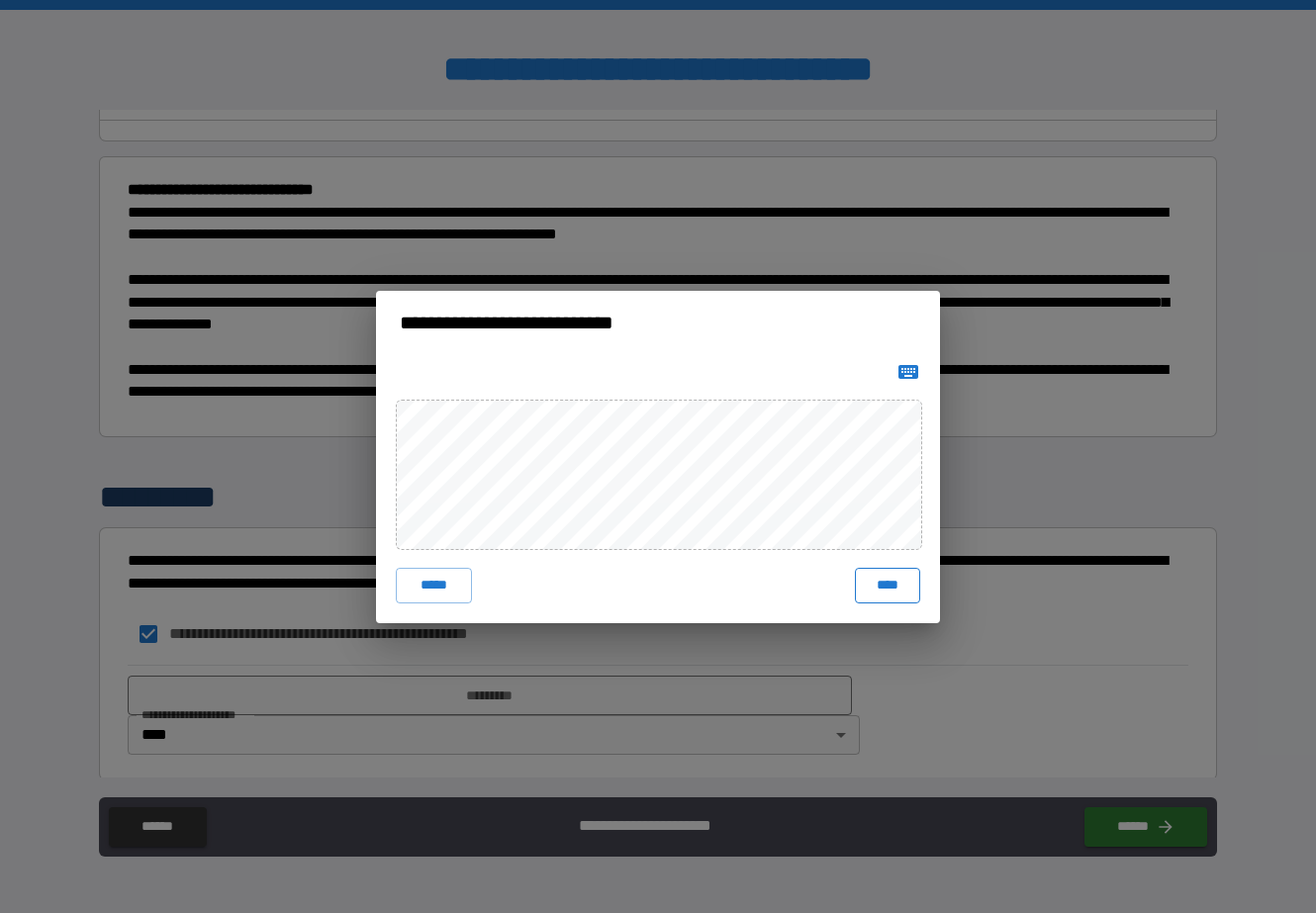 click on "****" at bounding box center [888, 586] 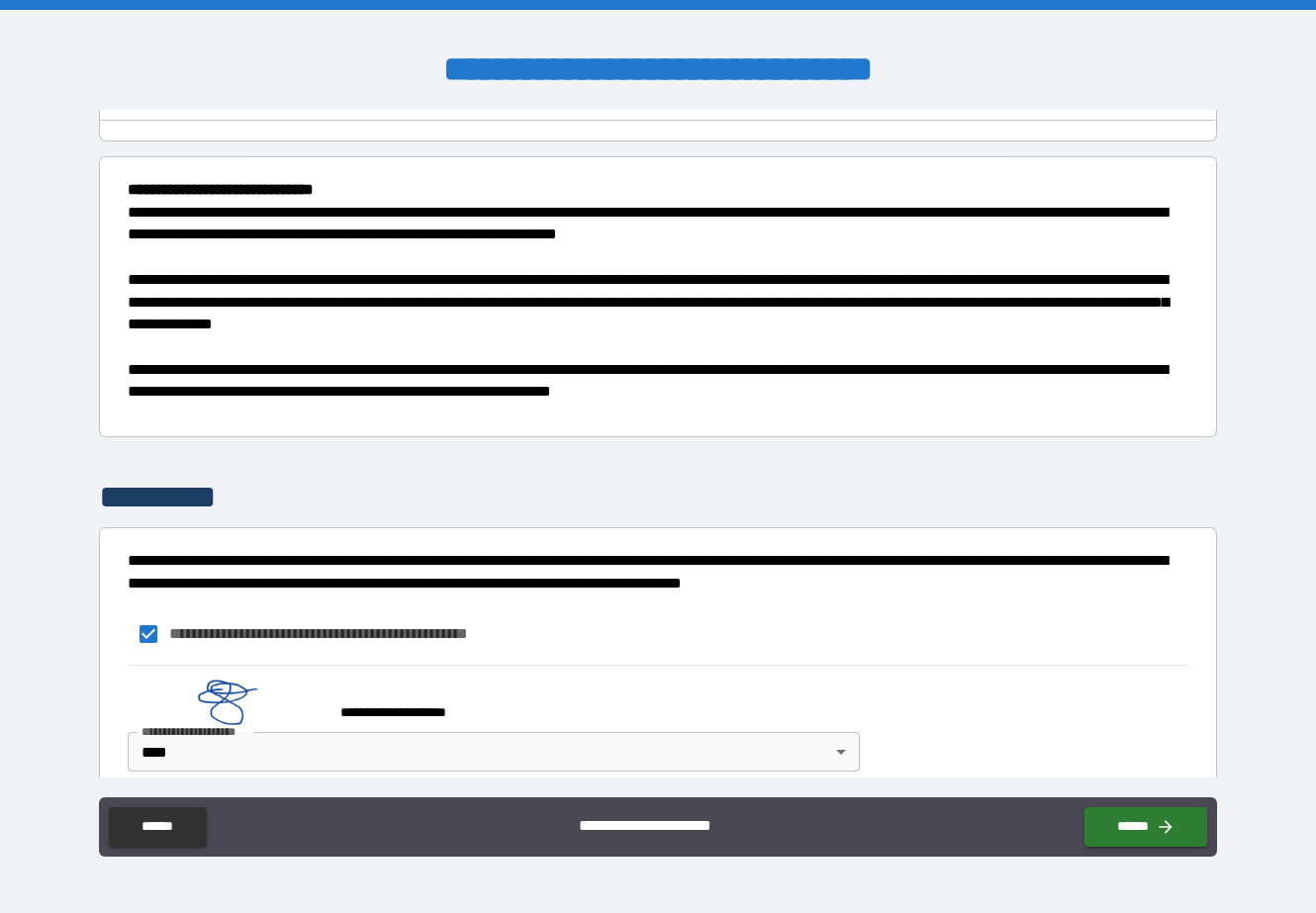 scroll, scrollTop: 69, scrollLeft: 0, axis: vertical 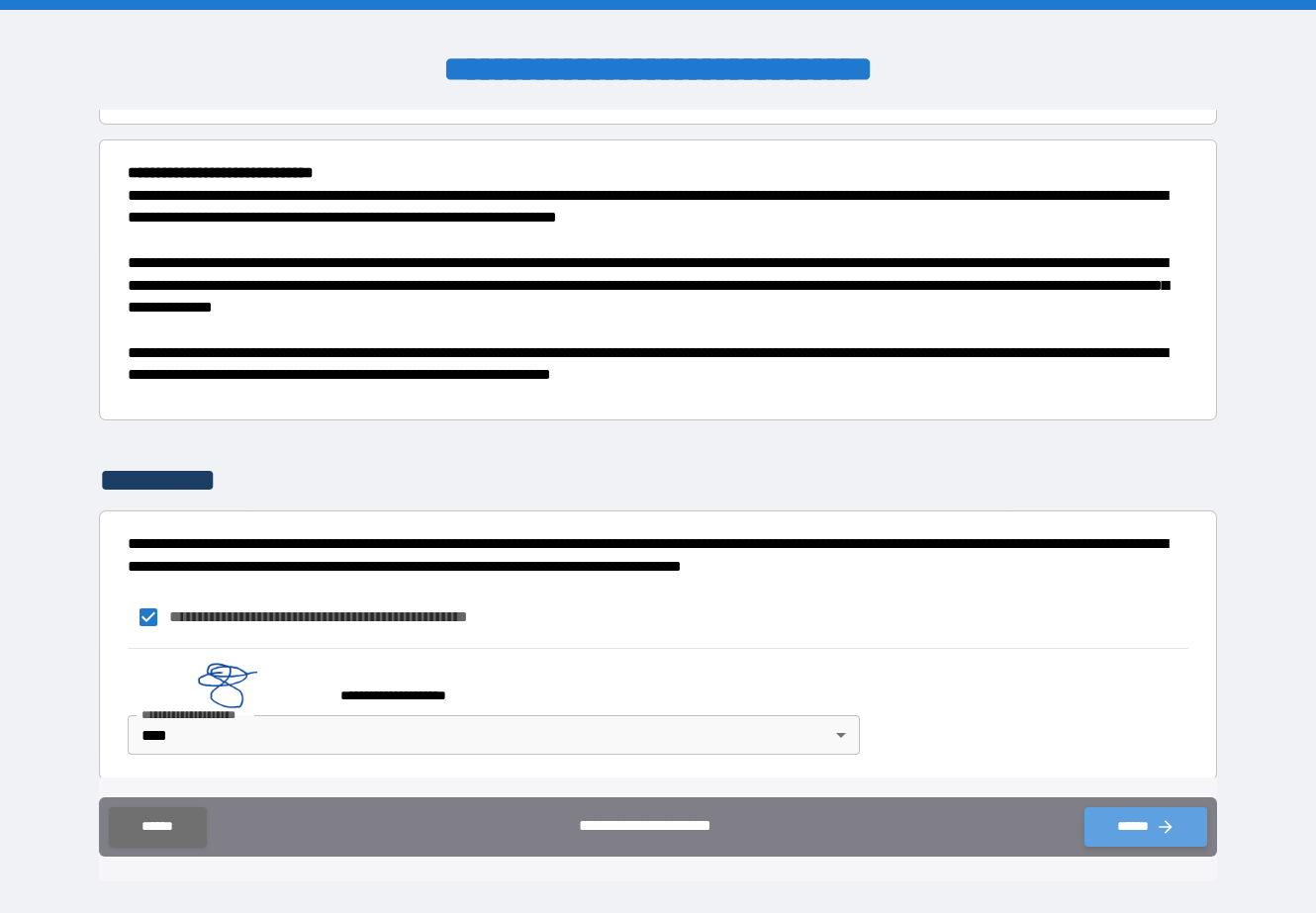 click on "******" at bounding box center [1146, 827] 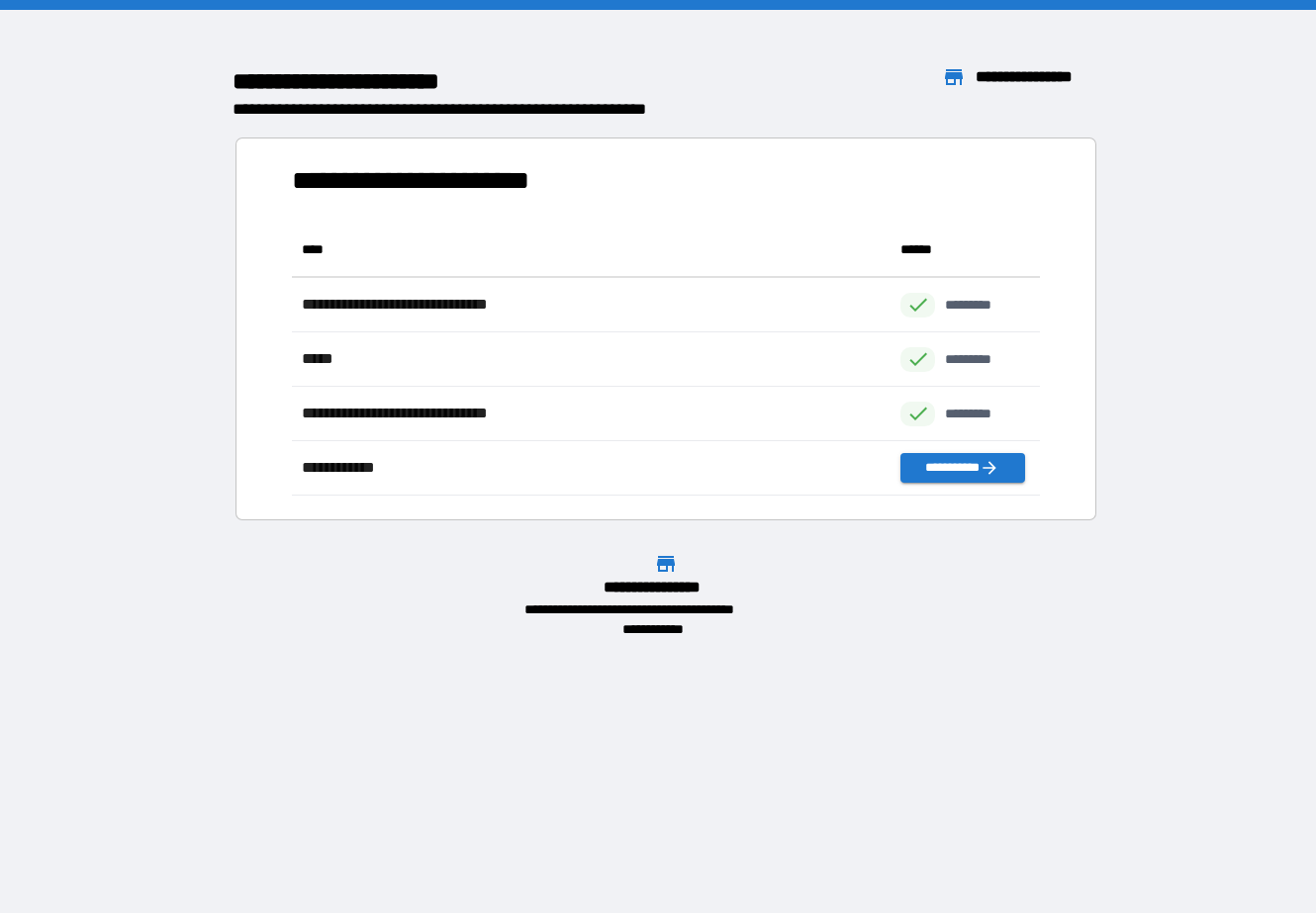 scroll, scrollTop: 16, scrollLeft: 16, axis: both 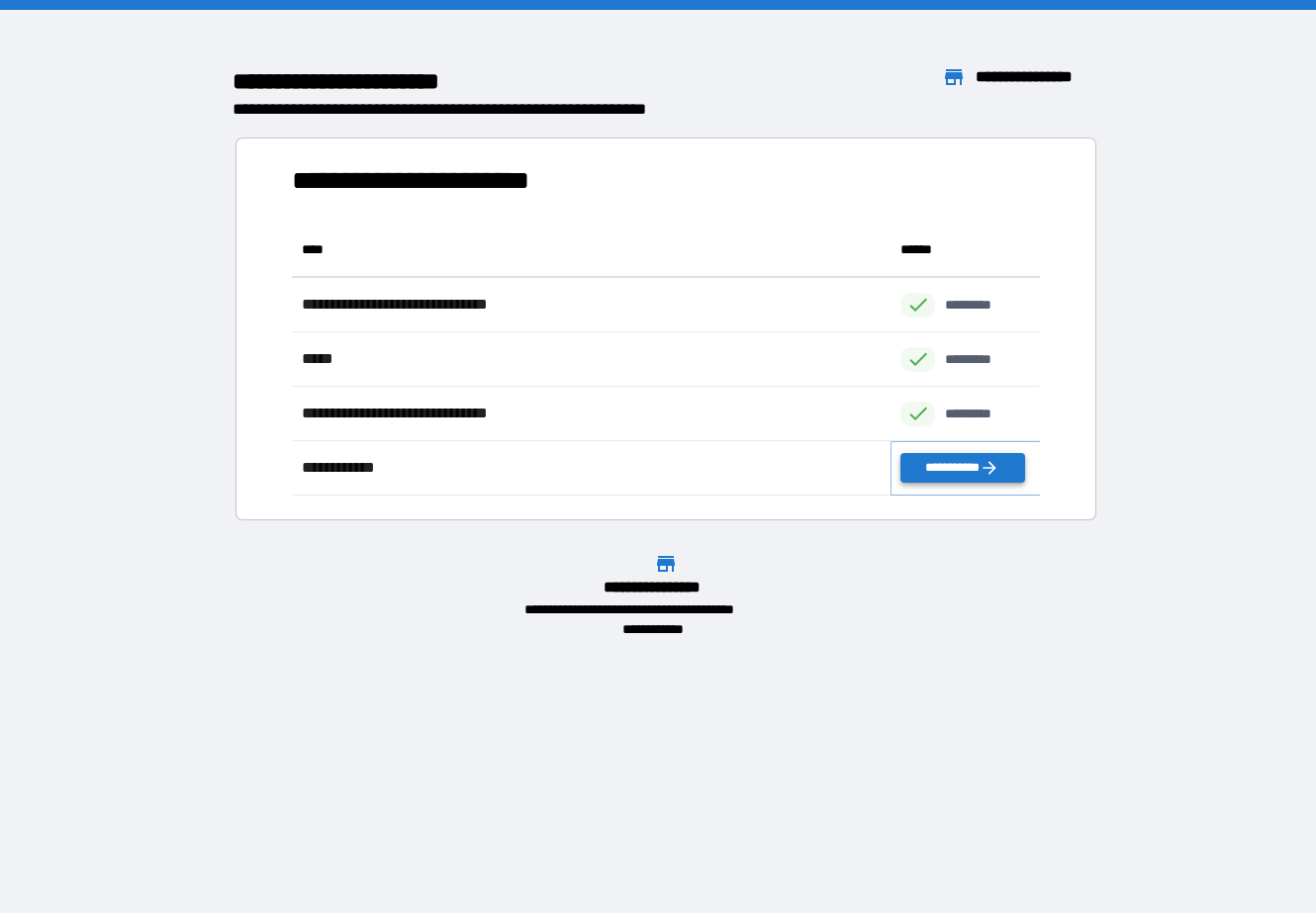 click on "**********" at bounding box center [962, 468] 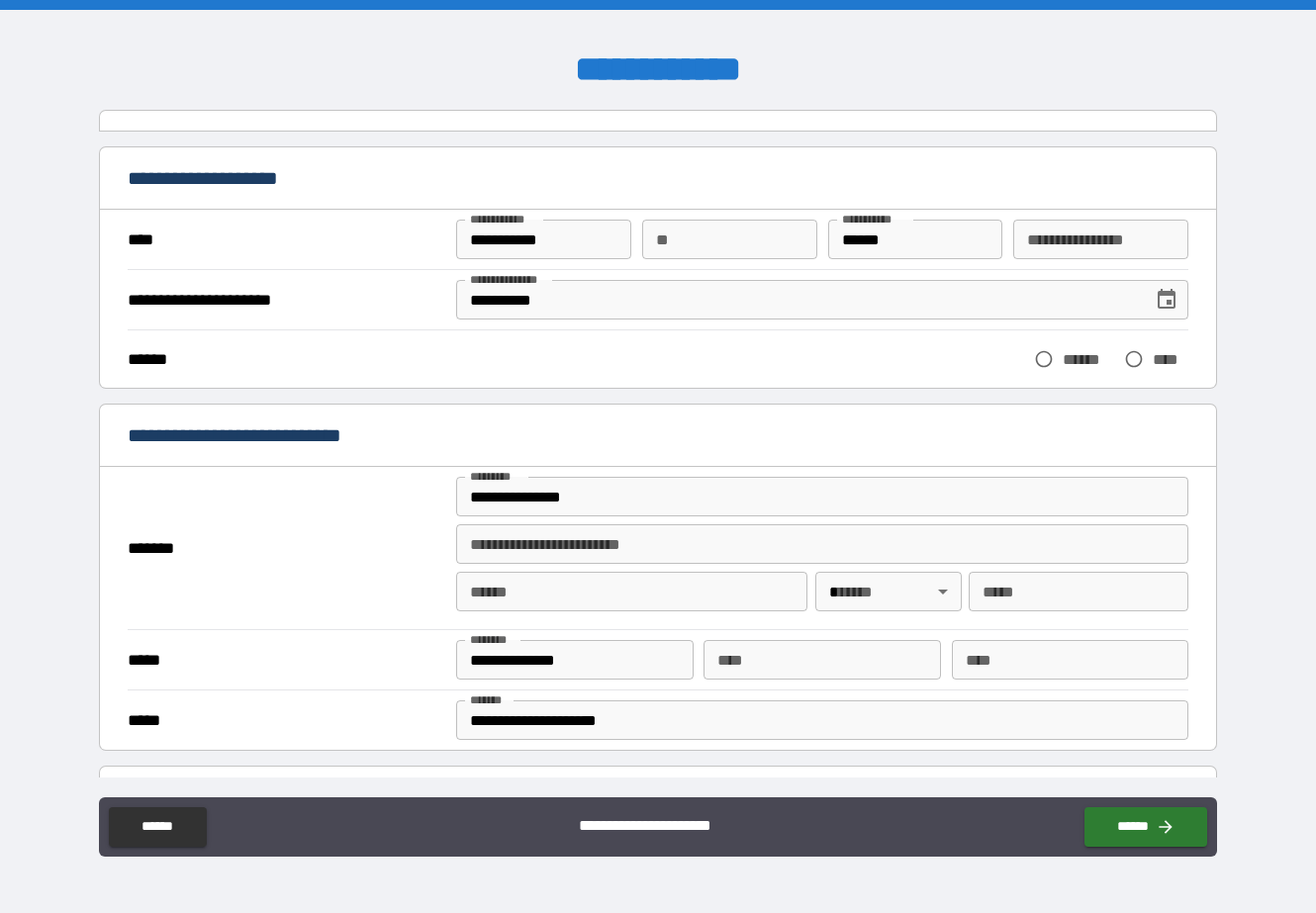 type on "**********" 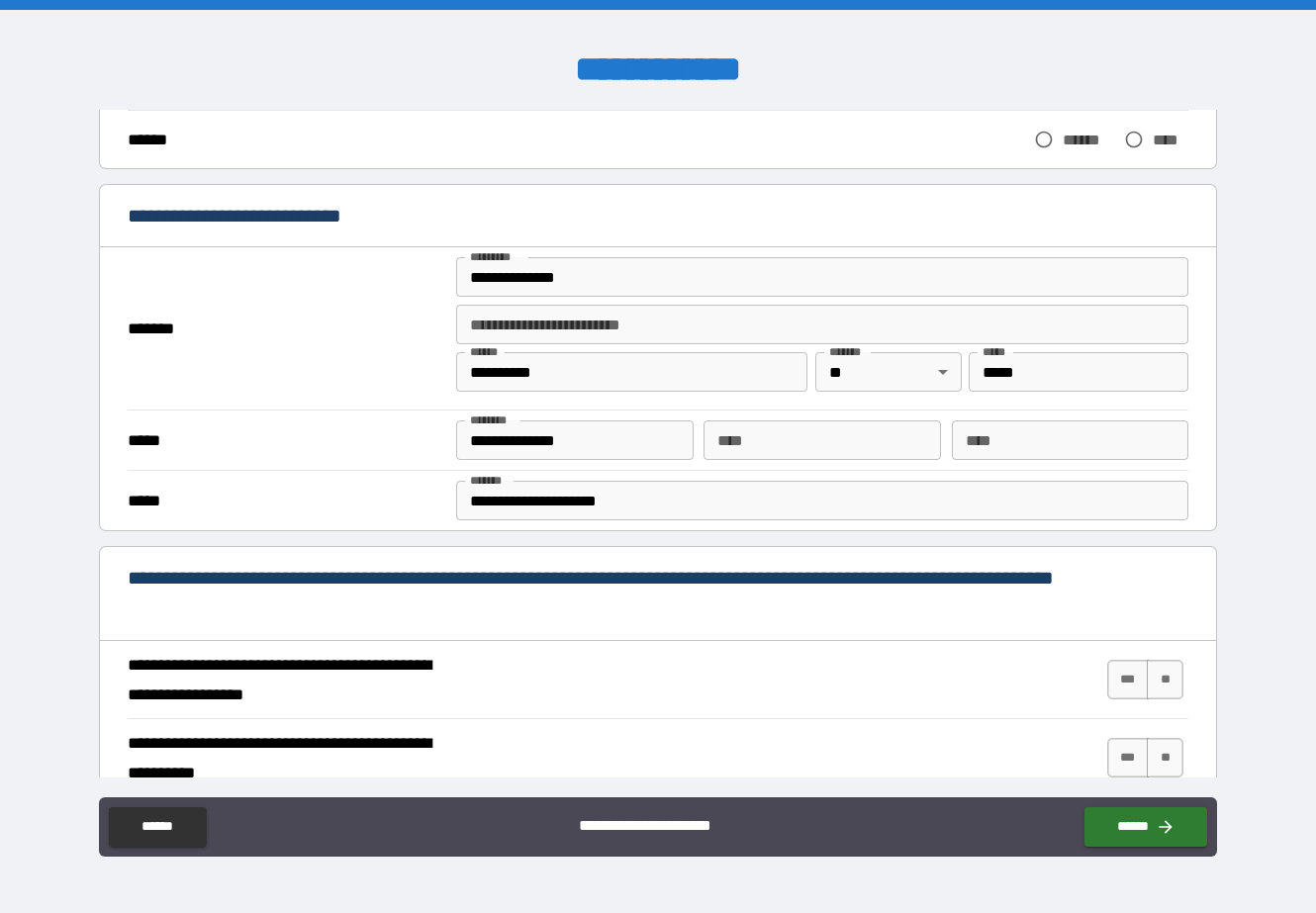 scroll, scrollTop: 240, scrollLeft: 0, axis: vertical 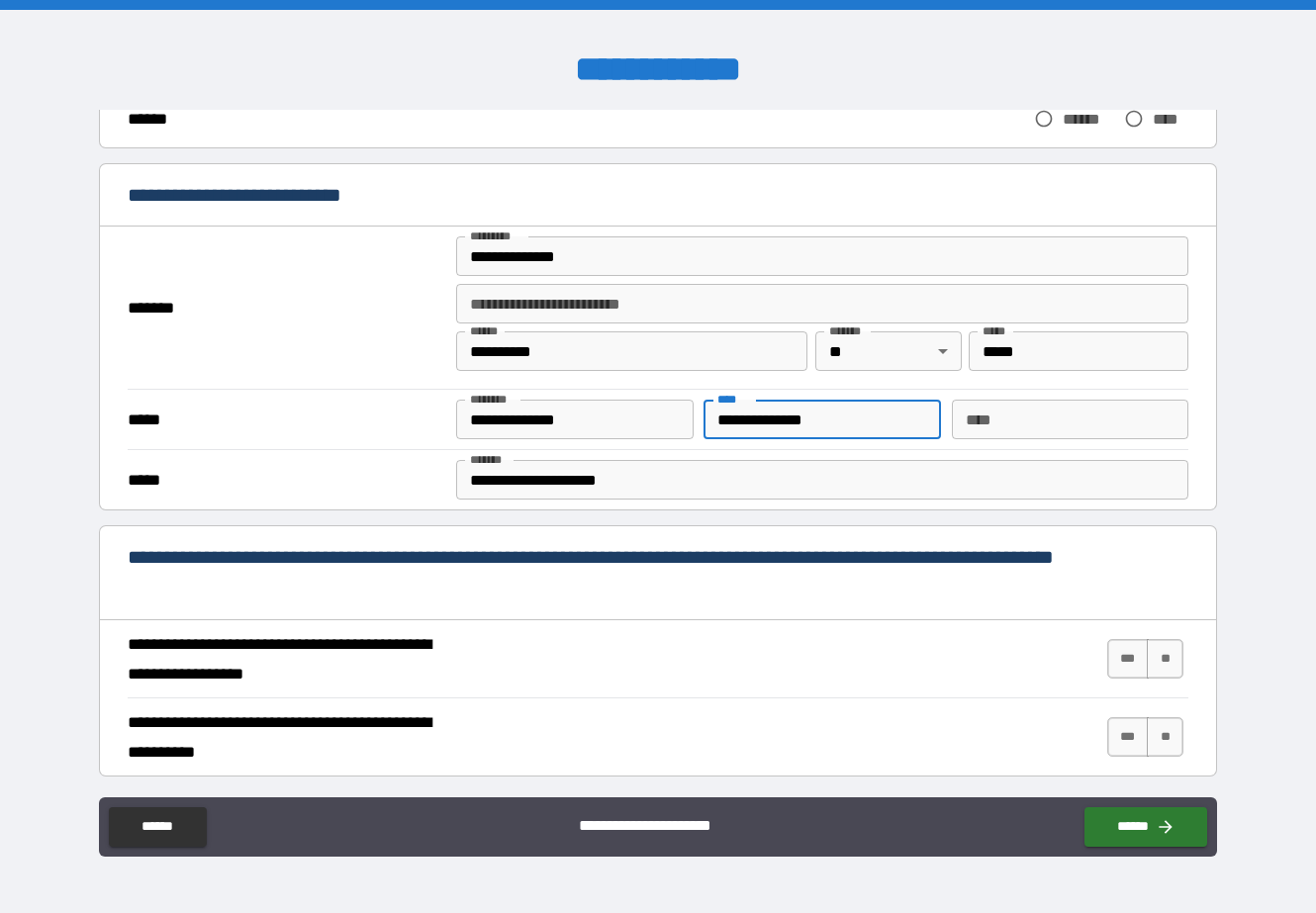 type on "**********" 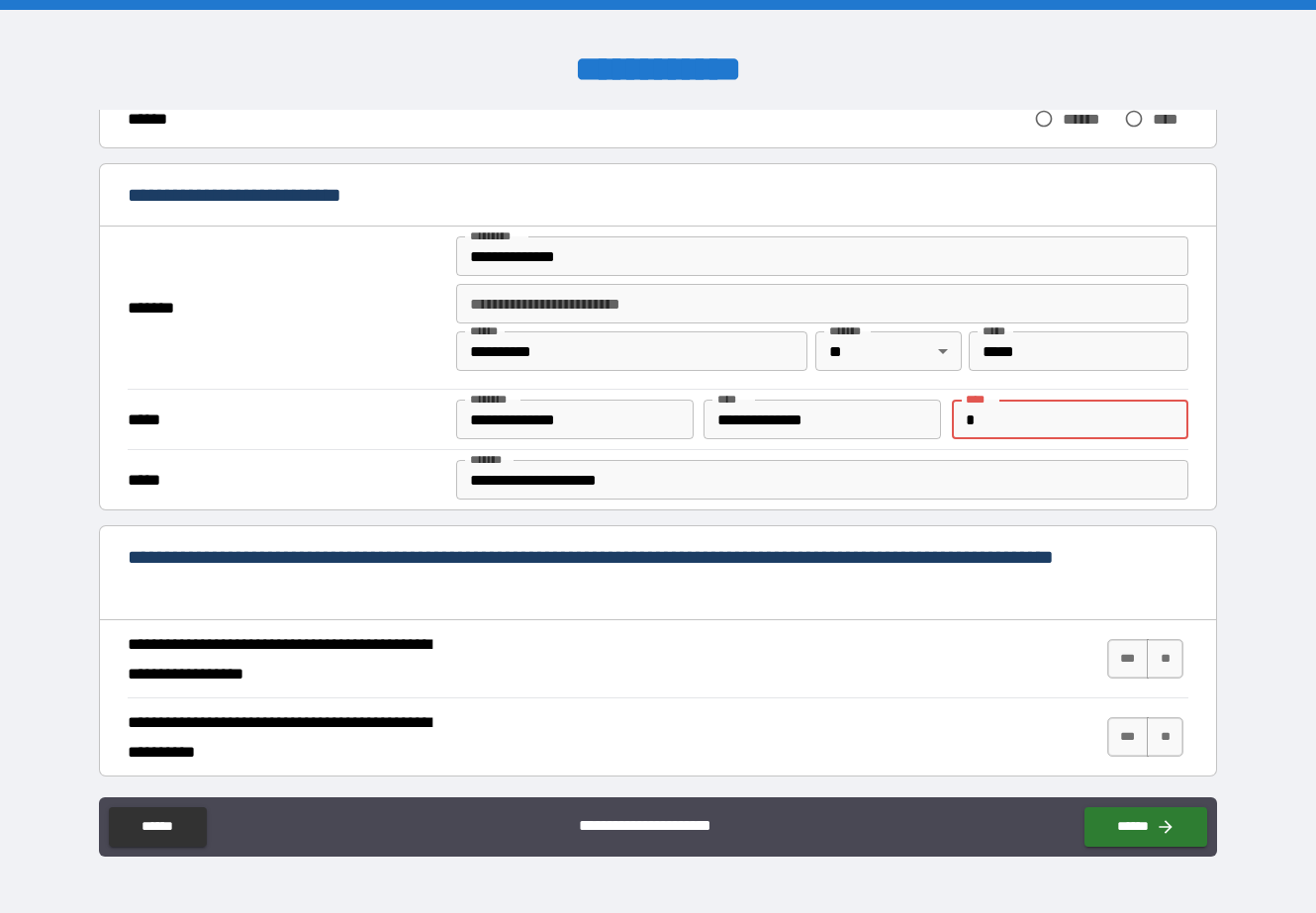 click on "*" at bounding box center (1070, 419) 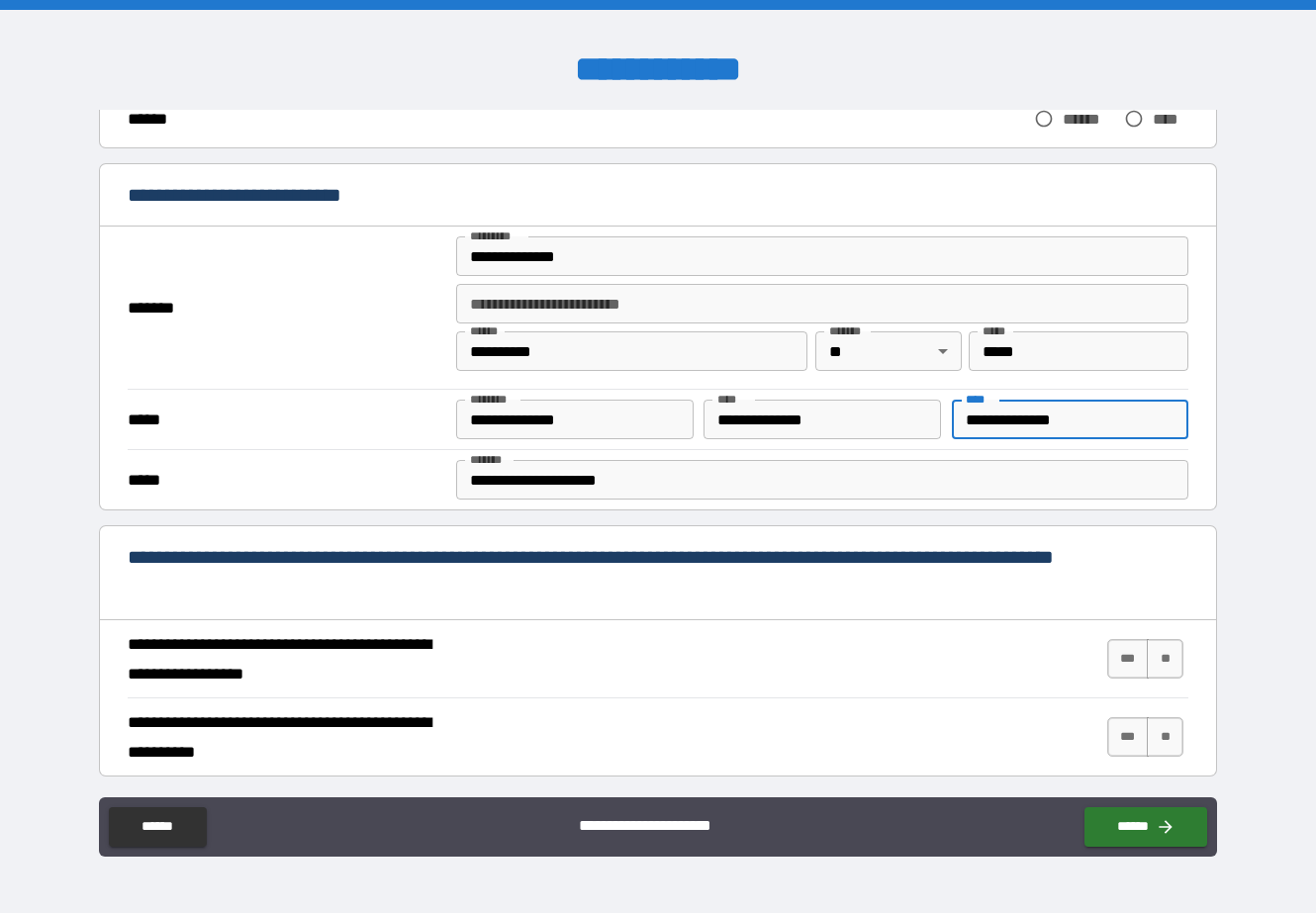 click on "**********" at bounding box center [1070, 419] 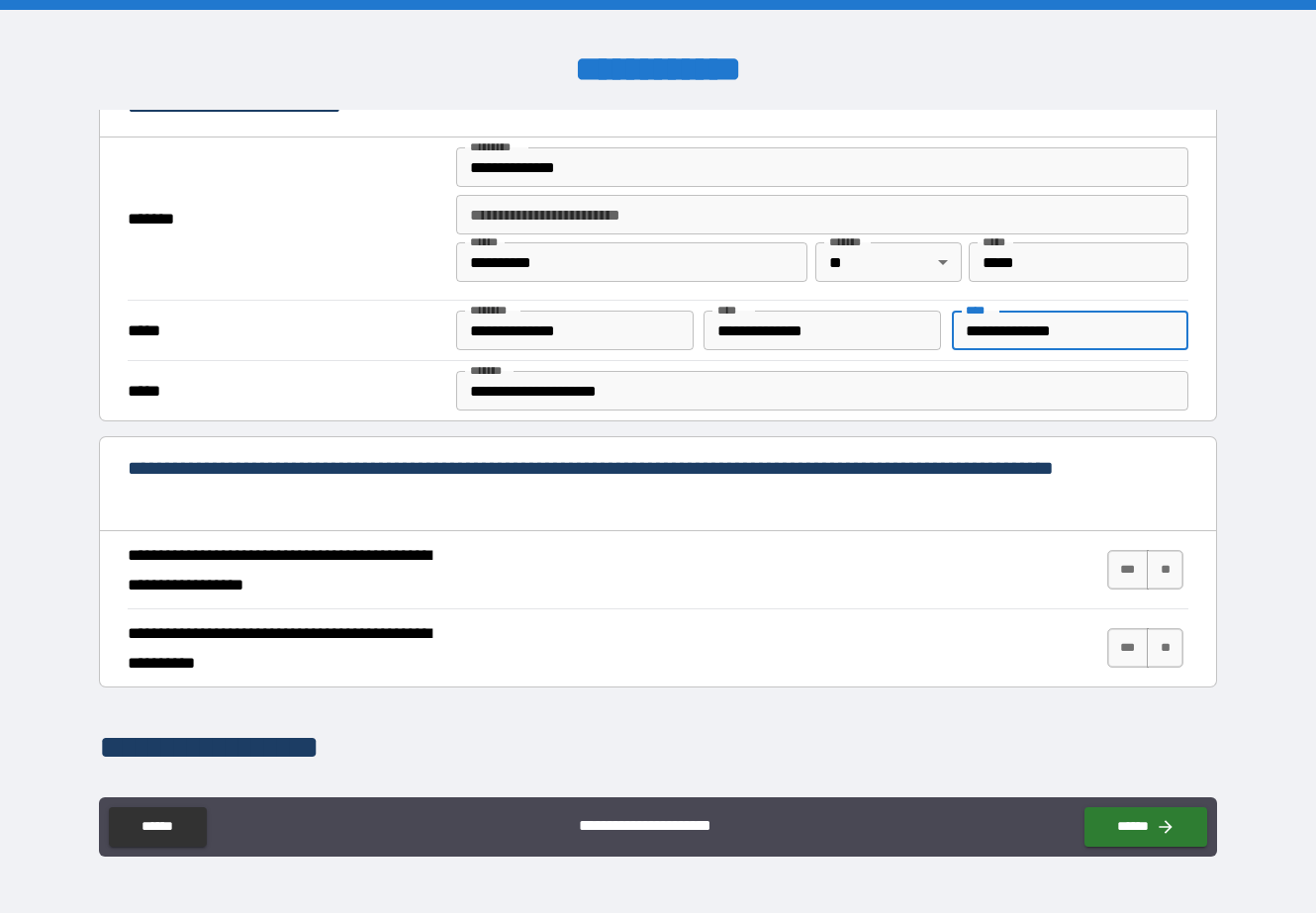 scroll, scrollTop: 401, scrollLeft: 0, axis: vertical 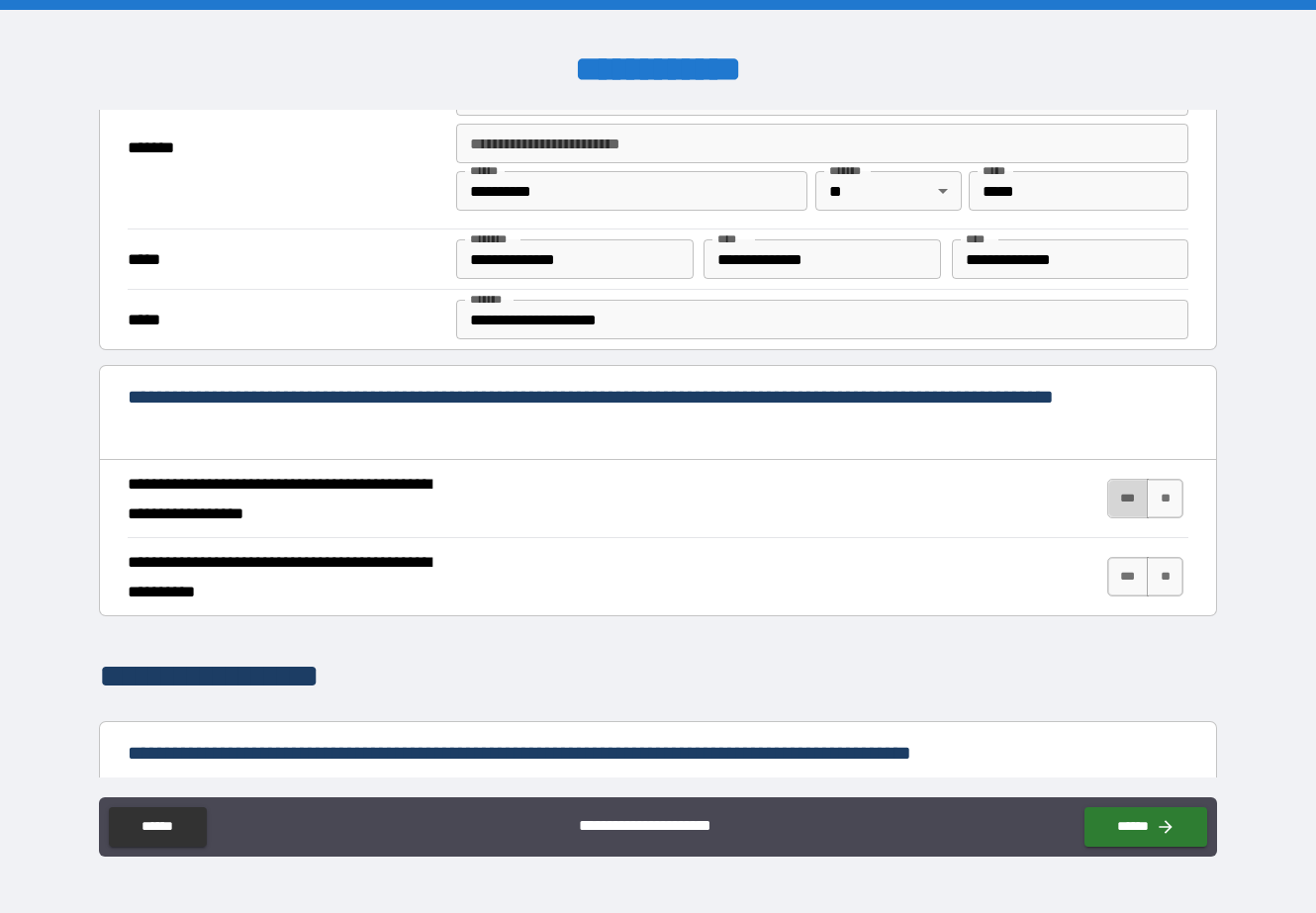 click on "***" at bounding box center (1128, 499) 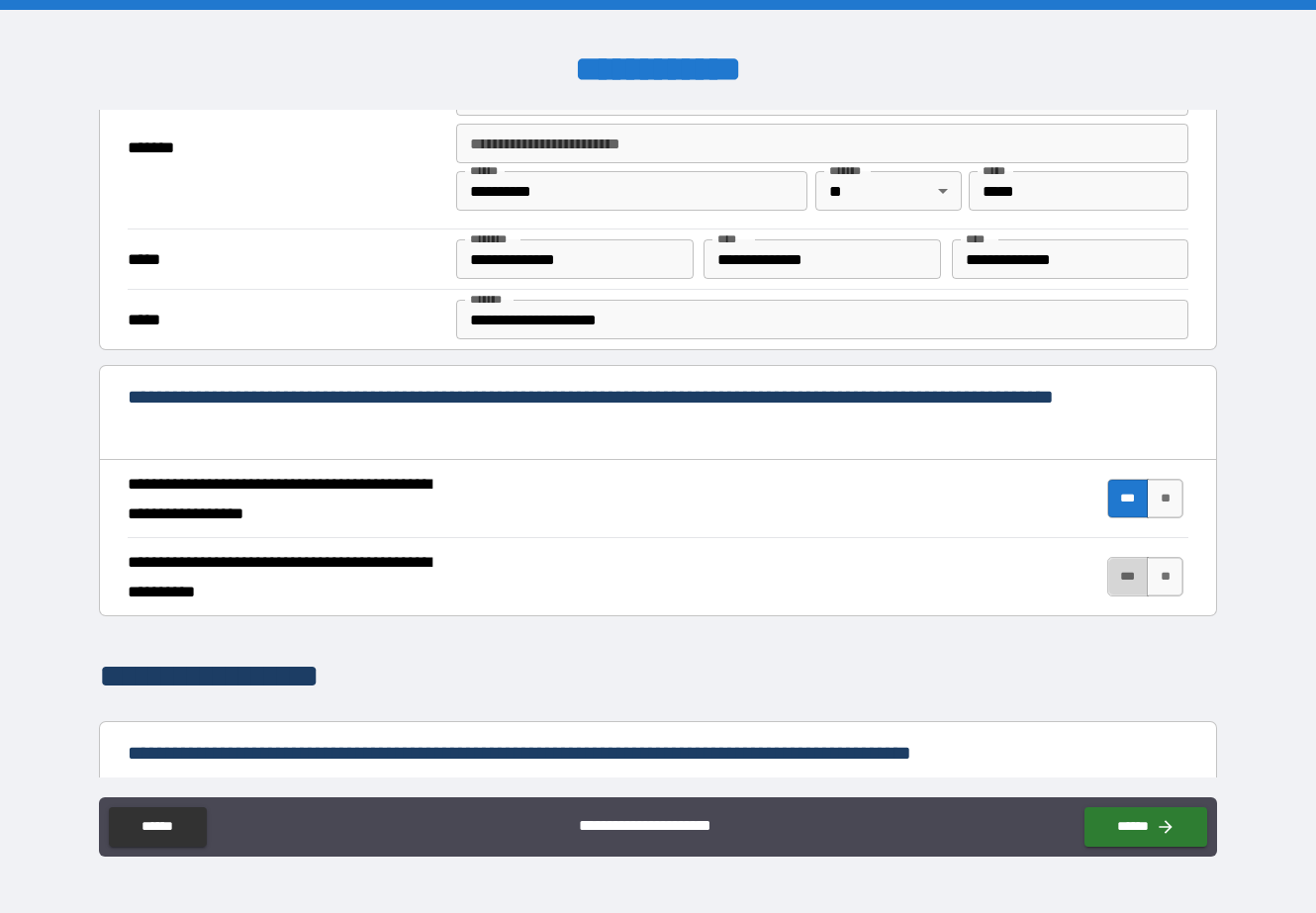 click on "***" at bounding box center [1128, 577] 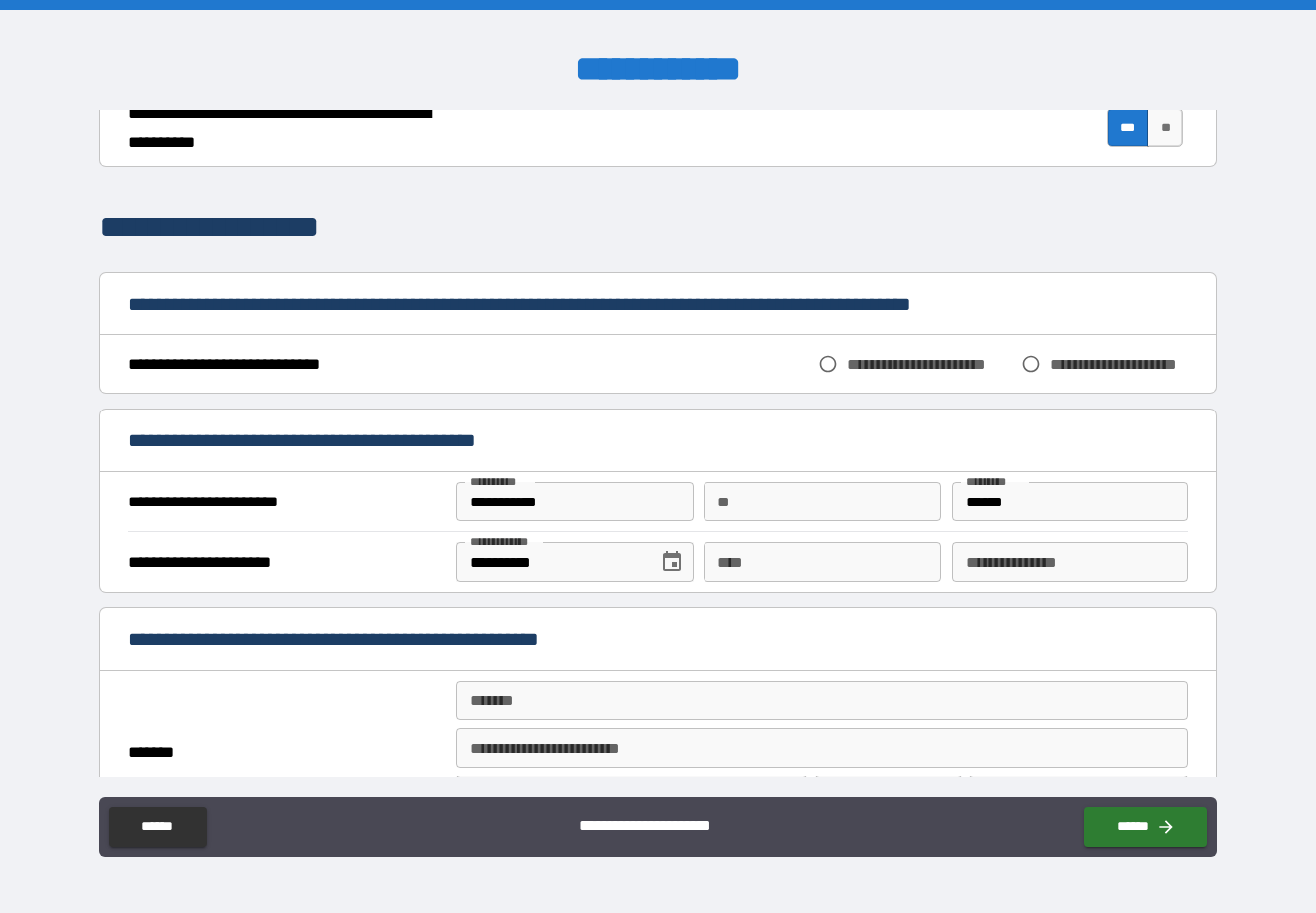 scroll, scrollTop: 854, scrollLeft: 0, axis: vertical 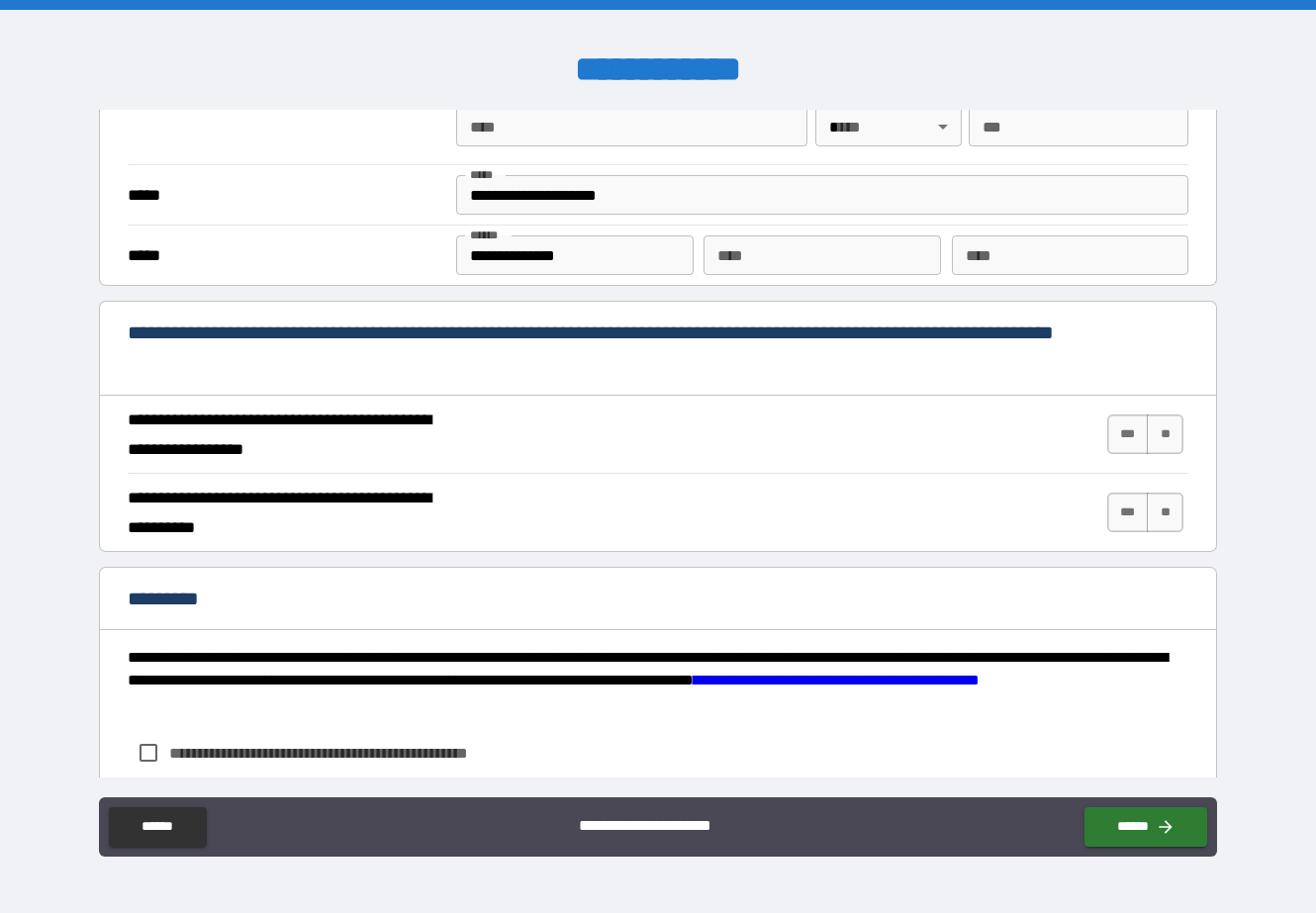click on "**********" at bounding box center [658, 459] 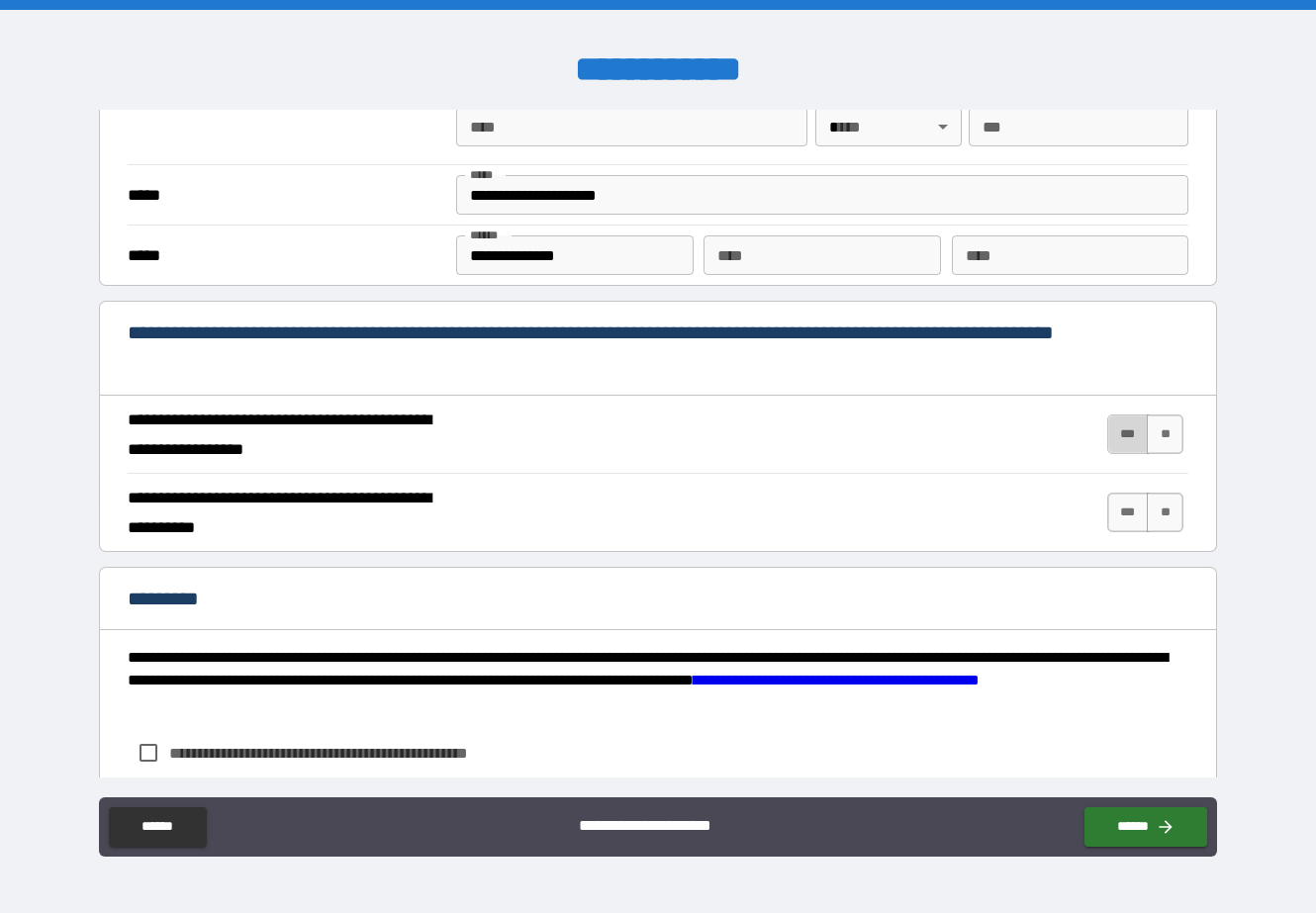 click on "***" at bounding box center (1128, 434) 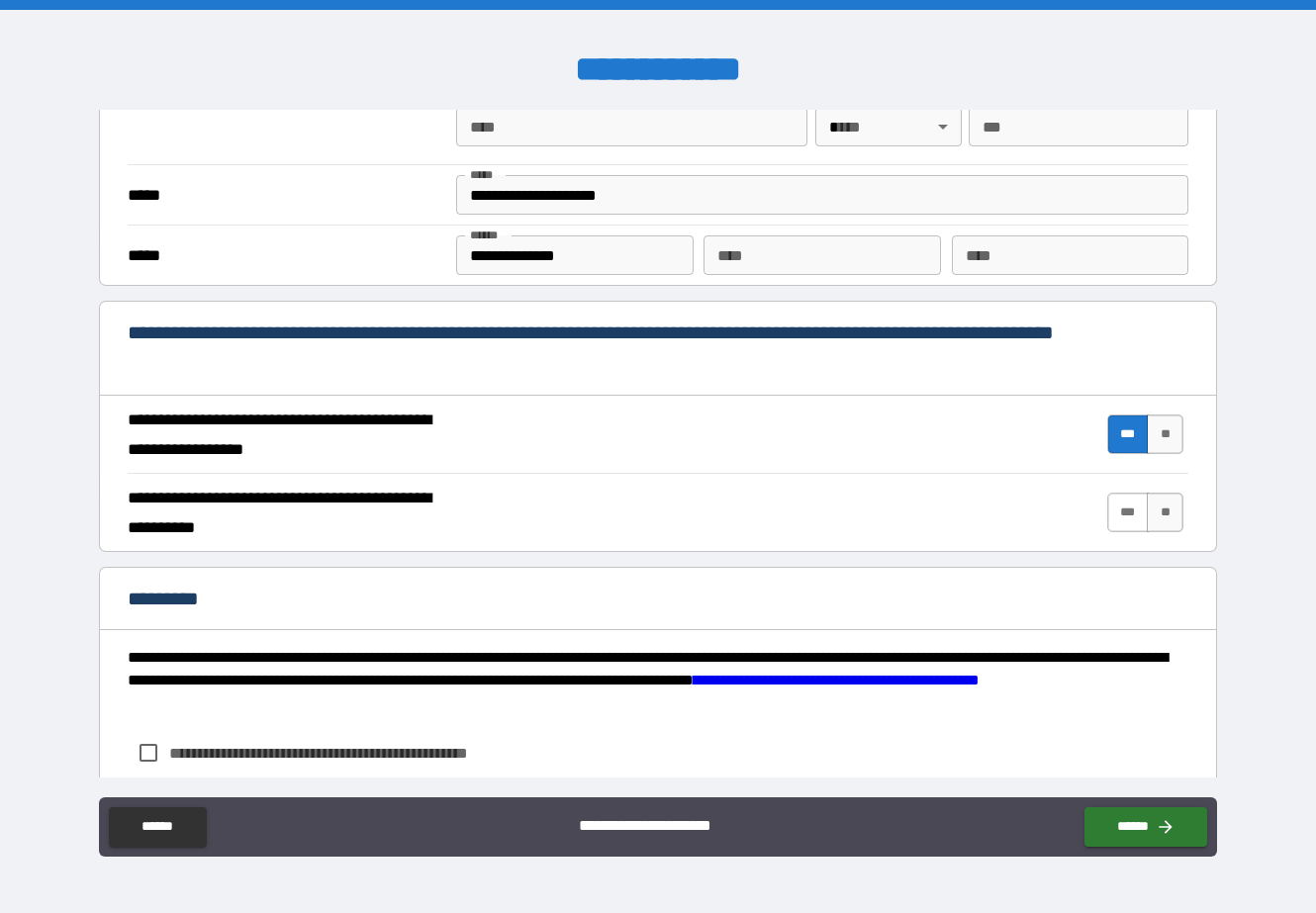 click on "***" at bounding box center (1128, 512) 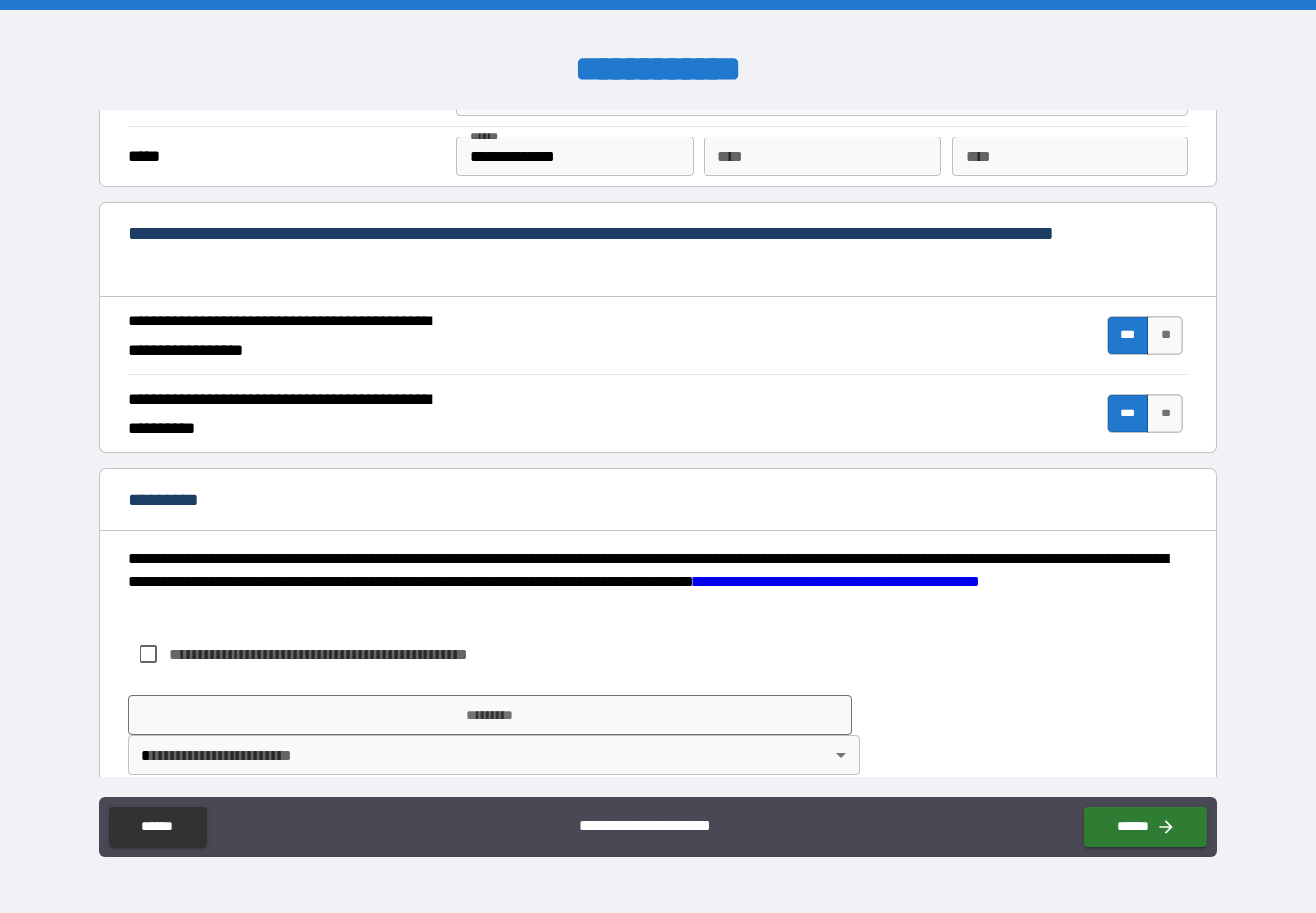 scroll, scrollTop: 1645, scrollLeft: 0, axis: vertical 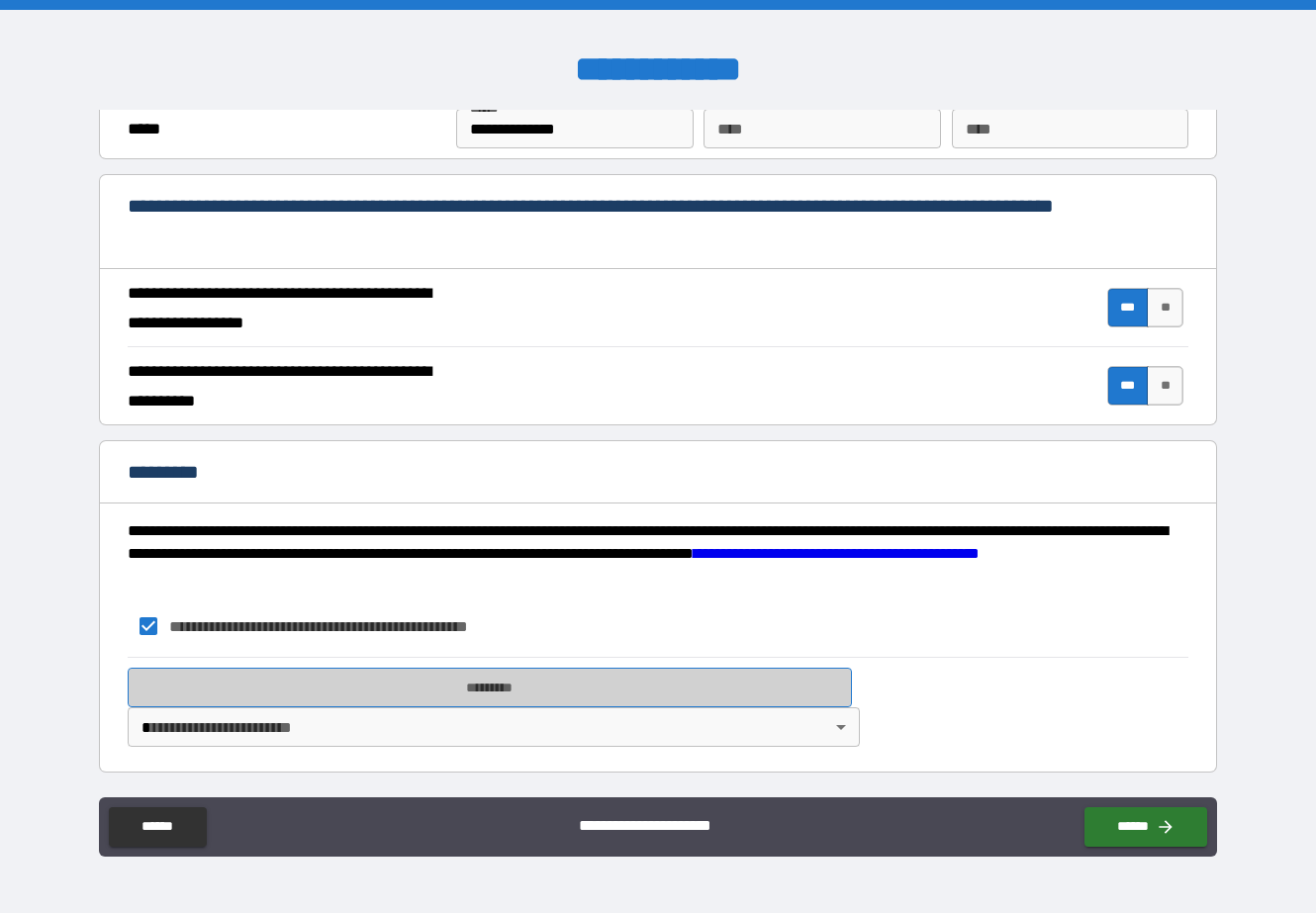 click on "*********" at bounding box center (490, 687) 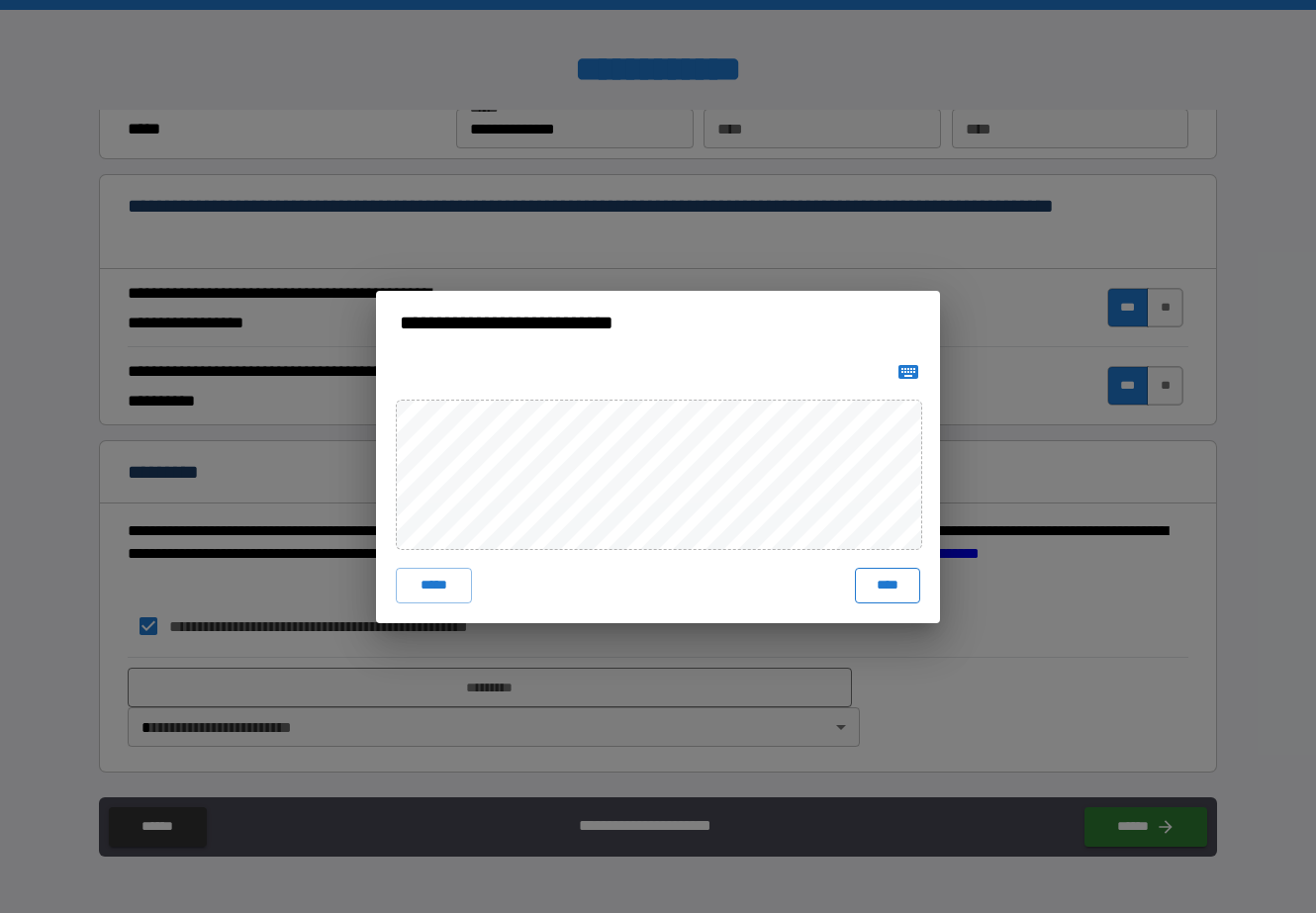click on "****" at bounding box center [888, 586] 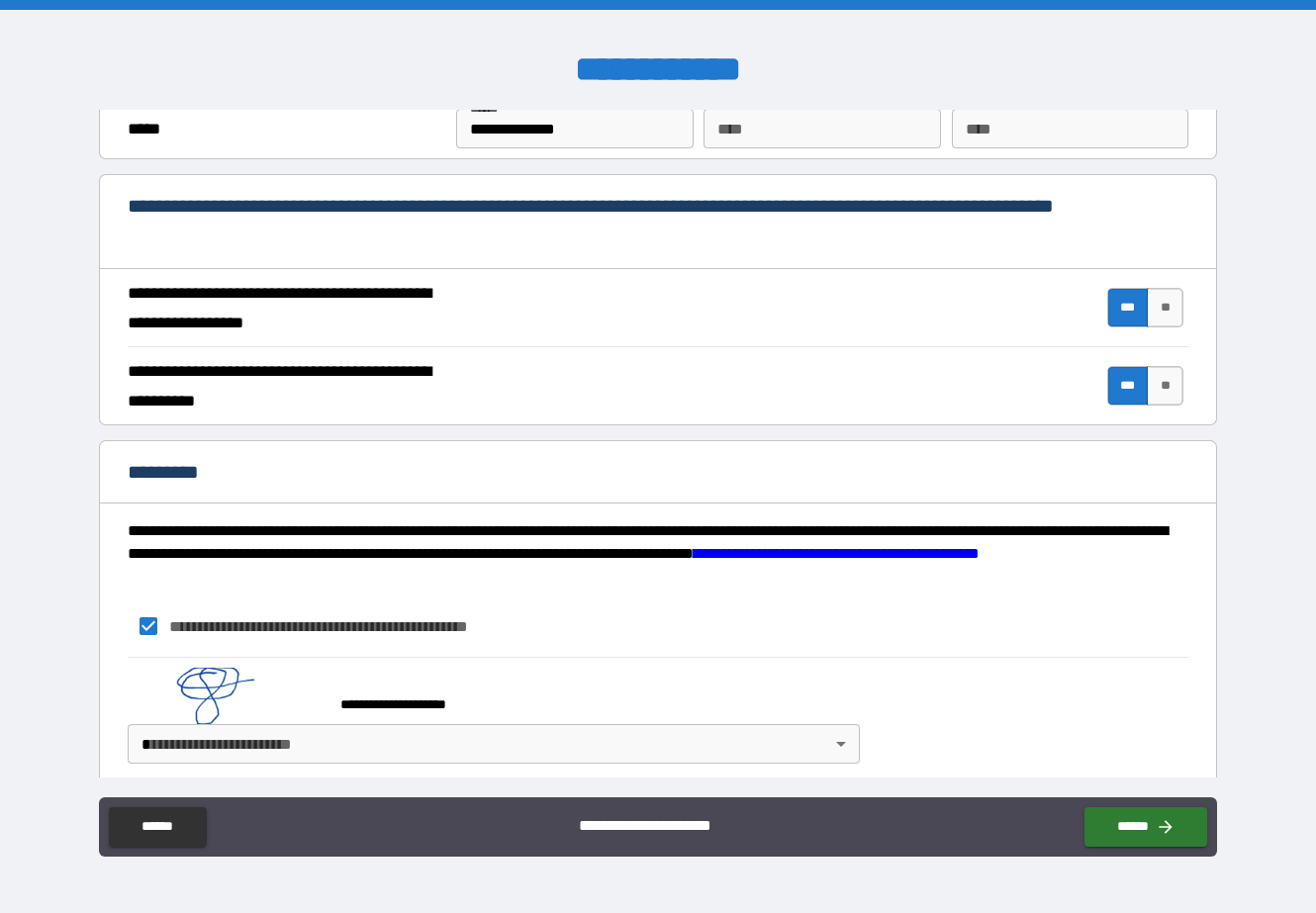 scroll, scrollTop: 1635, scrollLeft: 0, axis: vertical 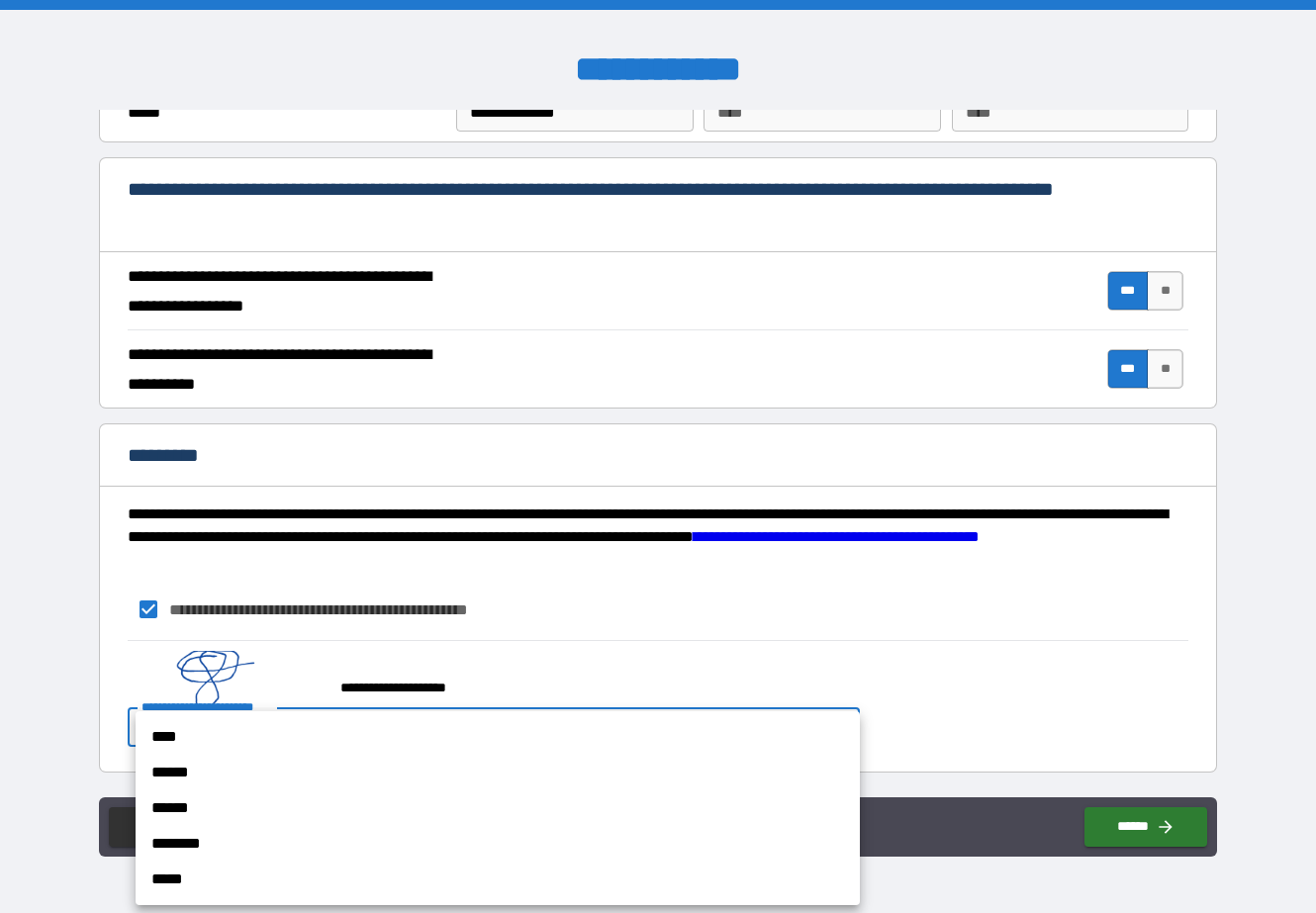 click on "**********" at bounding box center (658, 456) 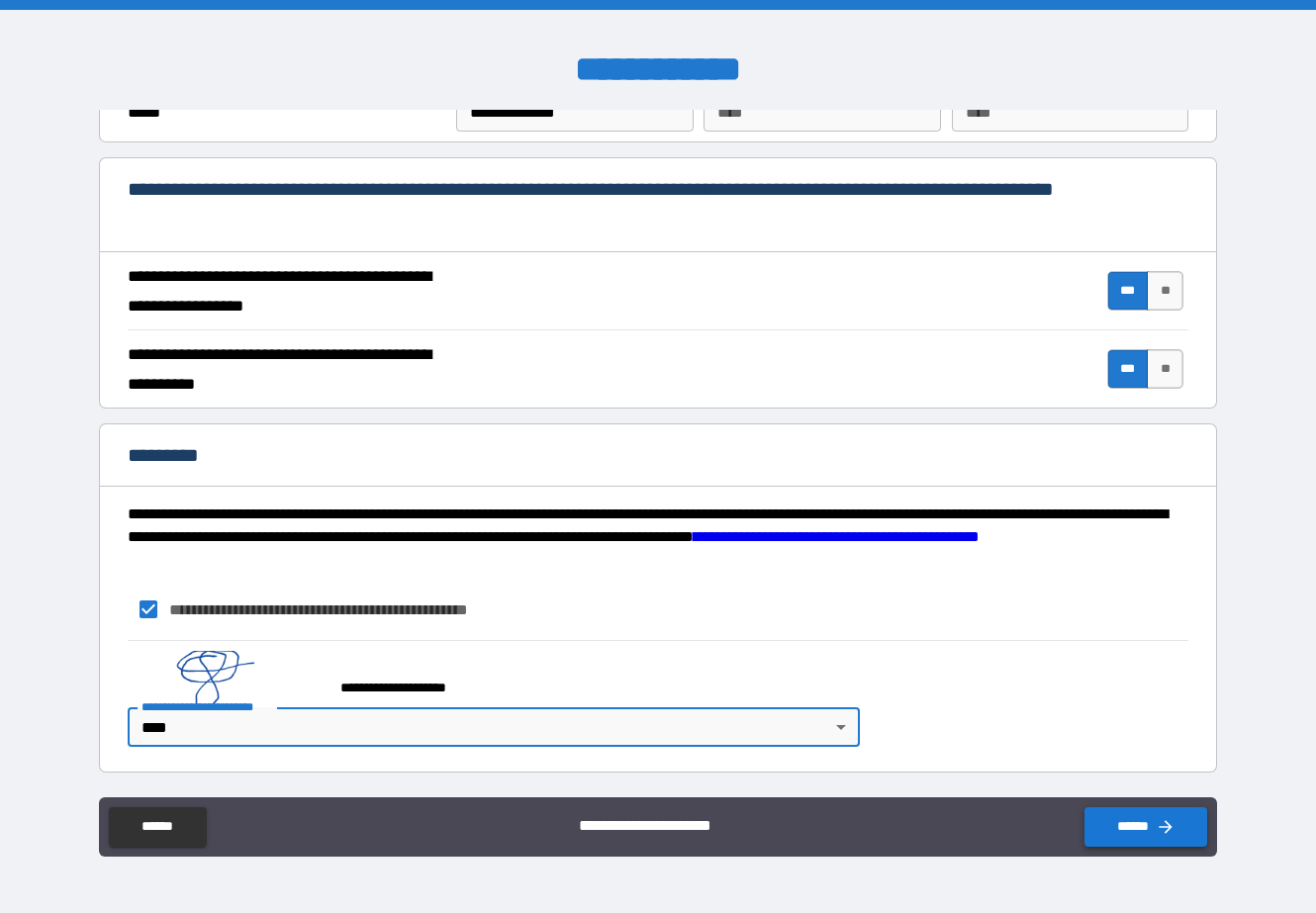 click on "******" at bounding box center (1146, 827) 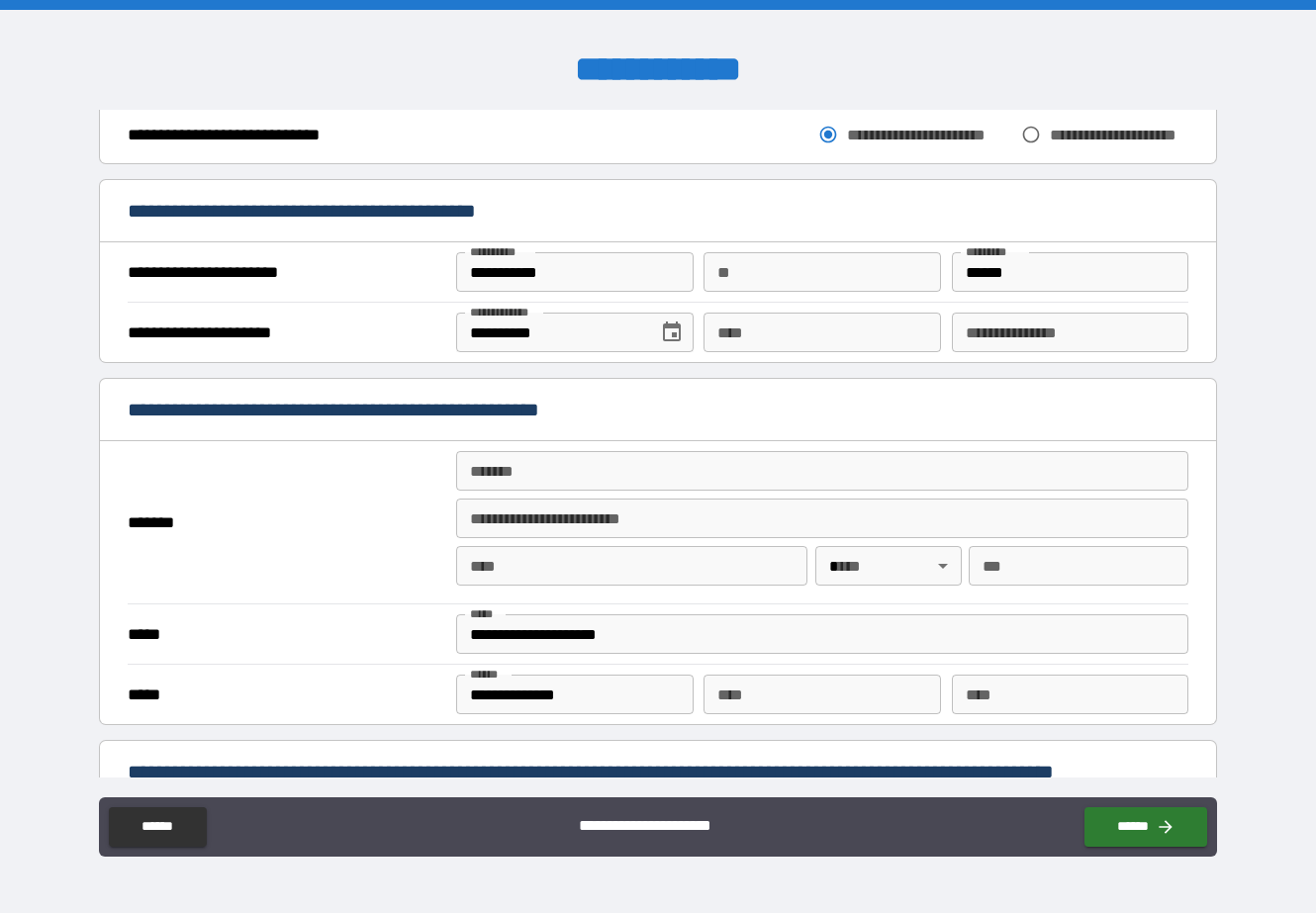 scroll, scrollTop: 1093, scrollLeft: 0, axis: vertical 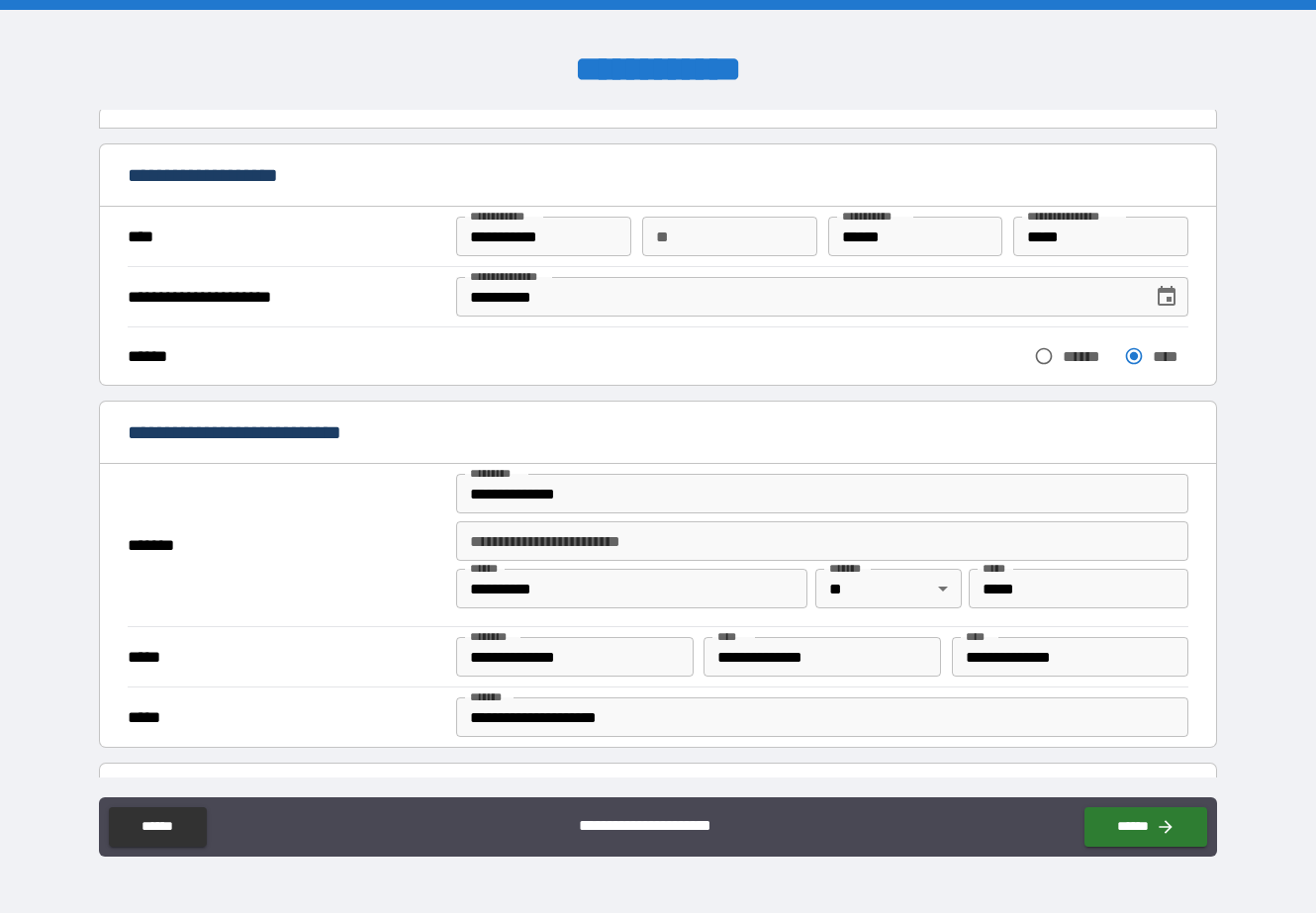 click on "****** ****** ****" at bounding box center (658, 356) 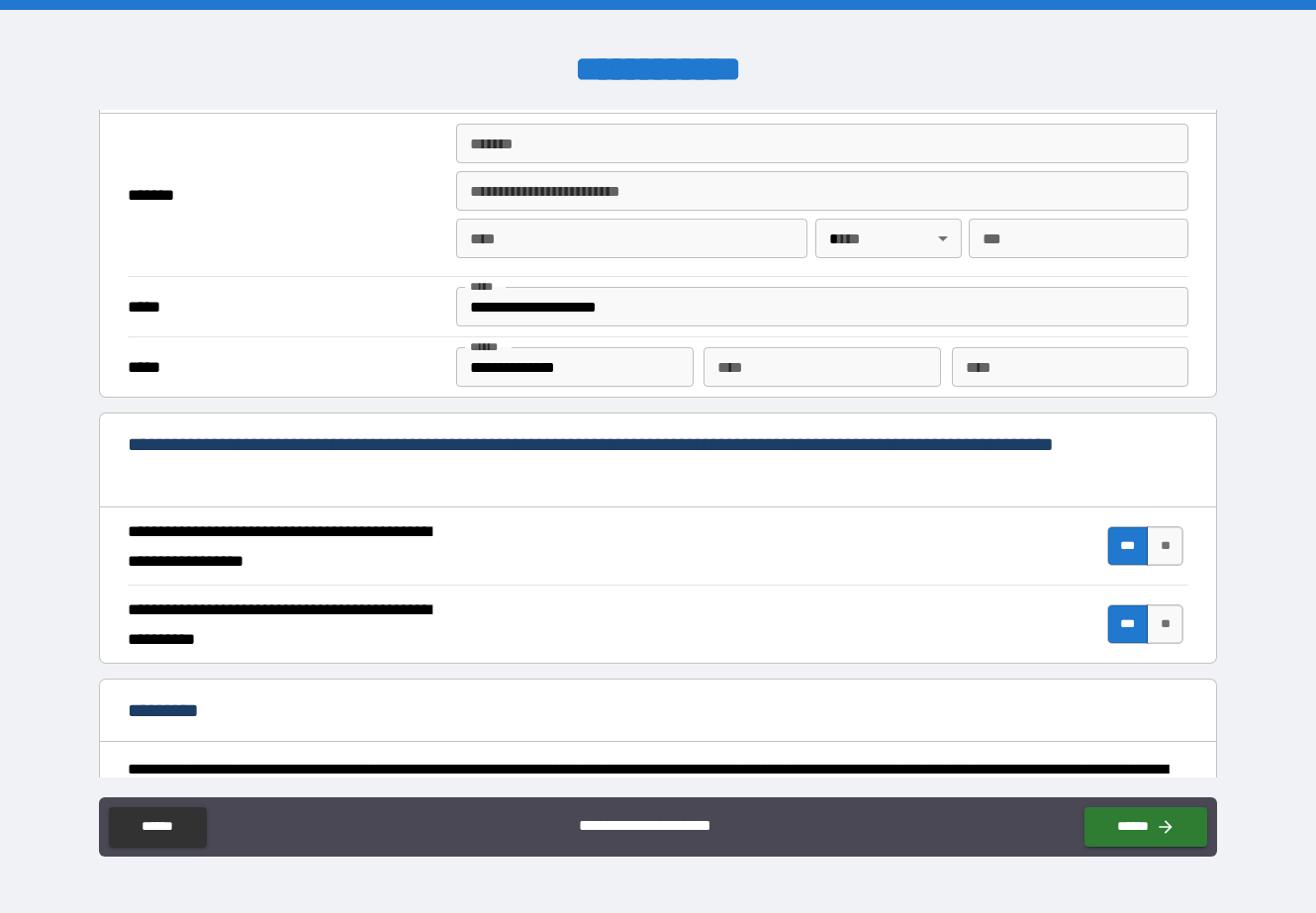 scroll, scrollTop: 1662, scrollLeft: 0, axis: vertical 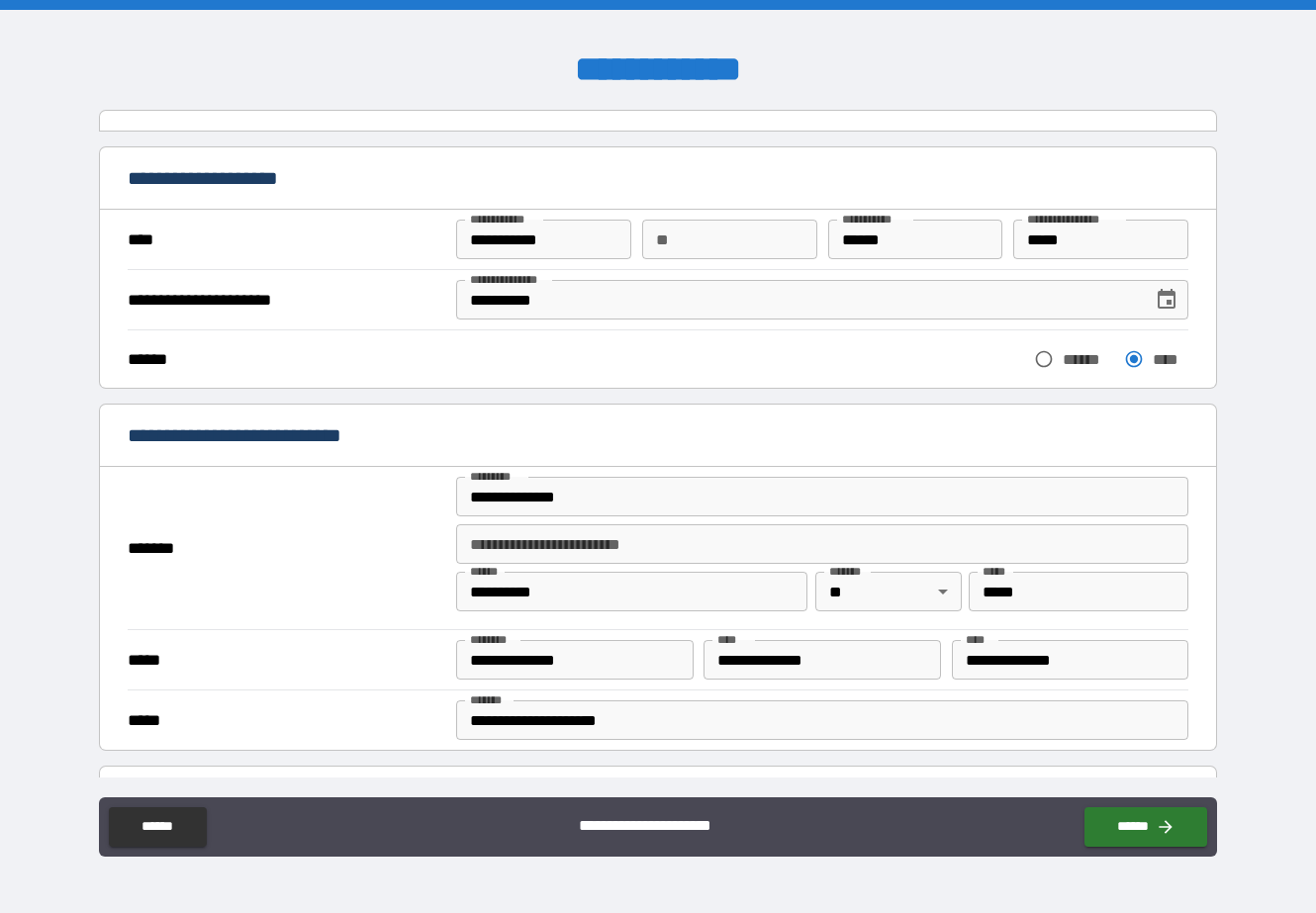 click on "*****" at bounding box center [1100, 239] 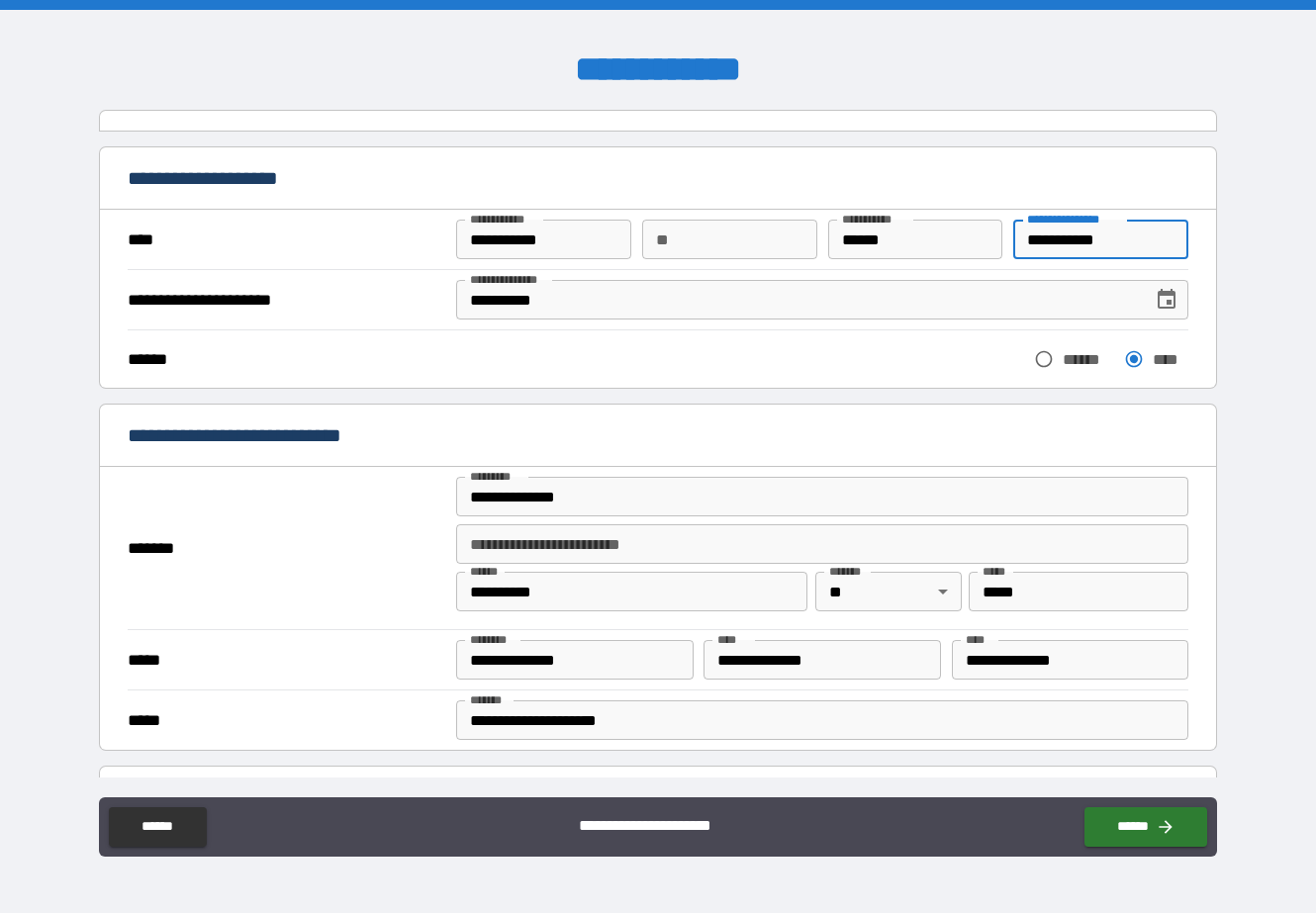 type on "**********" 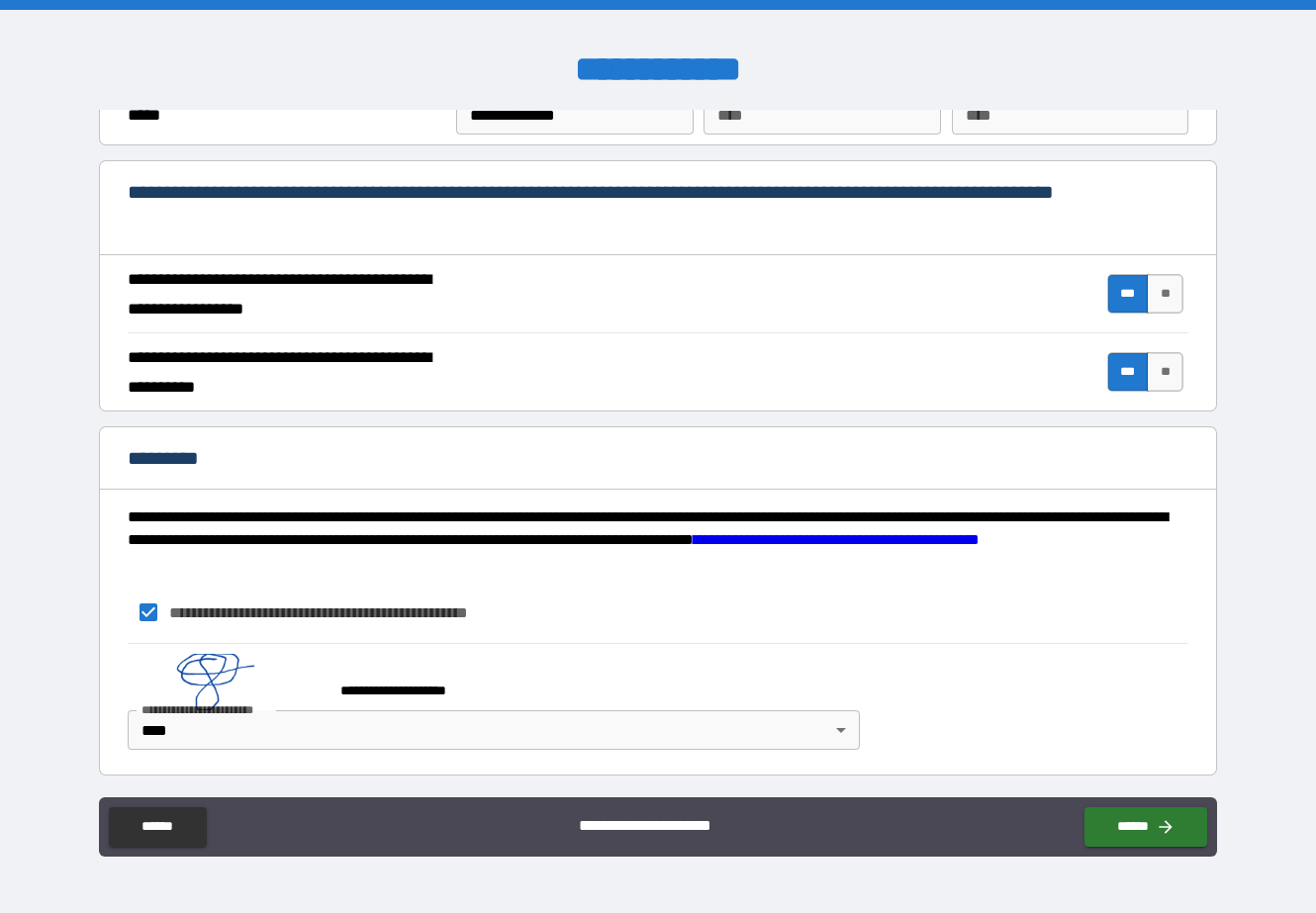 scroll, scrollTop: 1662, scrollLeft: 0, axis: vertical 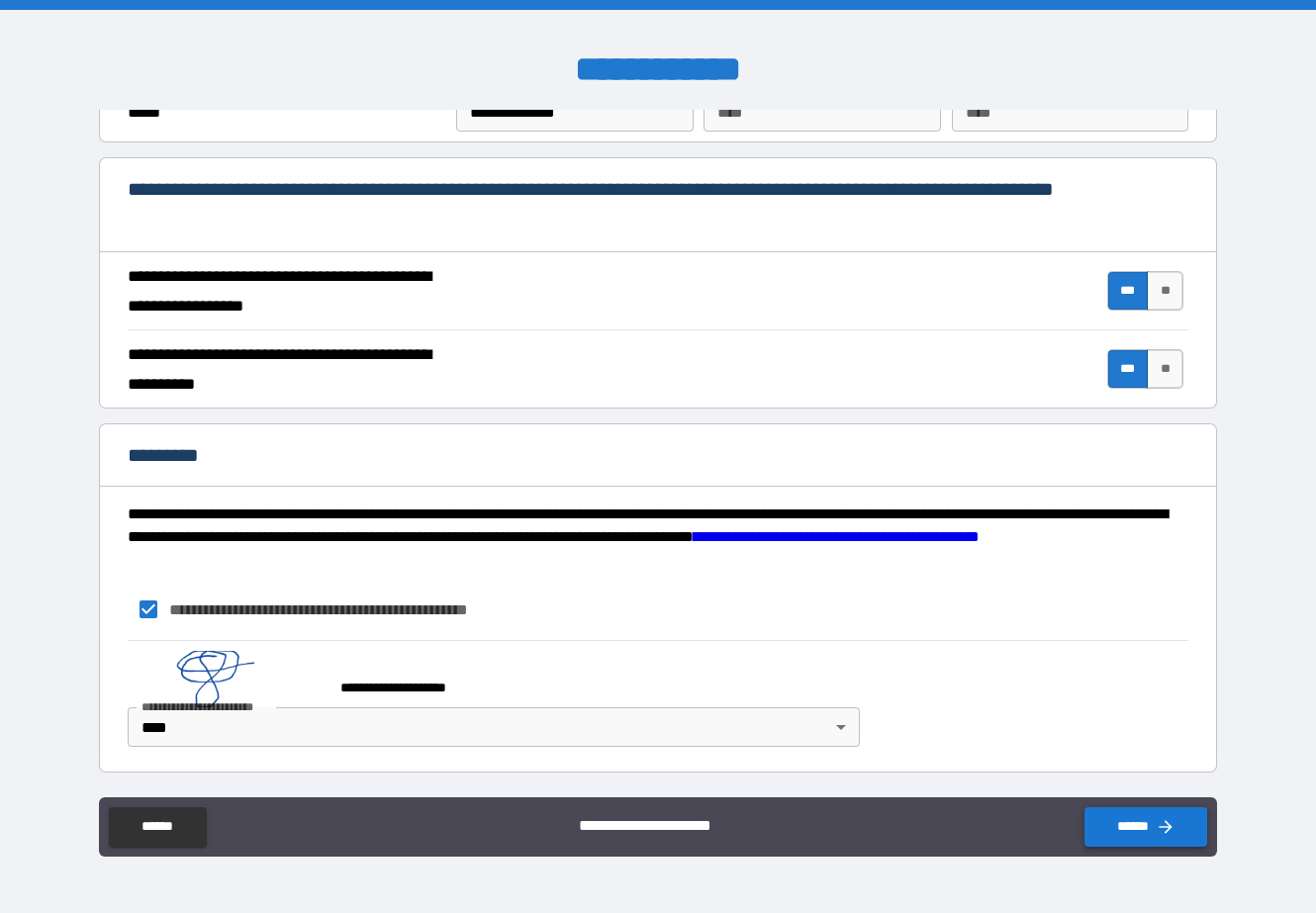 click on "******" at bounding box center (1146, 827) 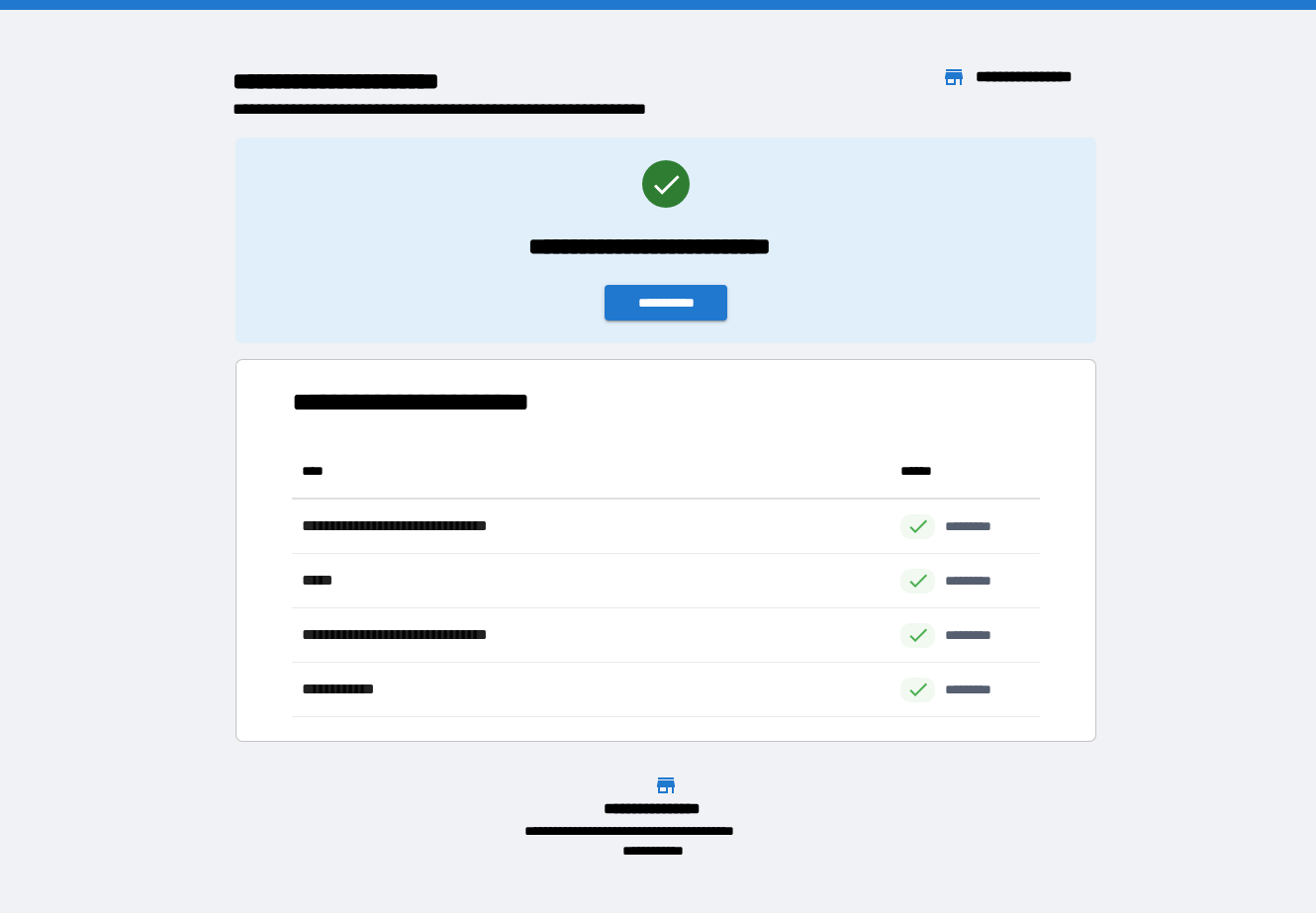 scroll, scrollTop: 16, scrollLeft: 16, axis: both 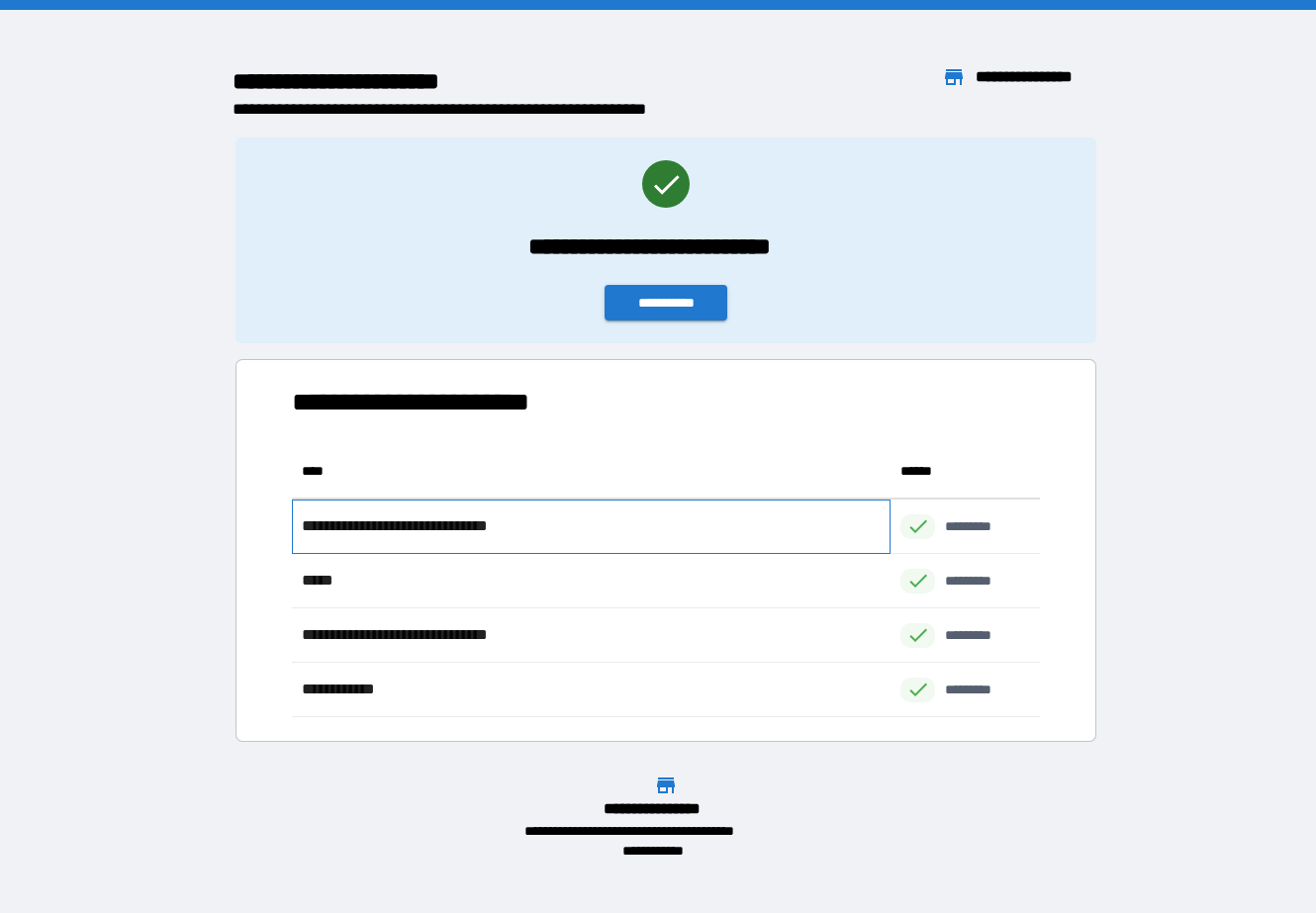click on "**********" at bounding box center [421, 526] 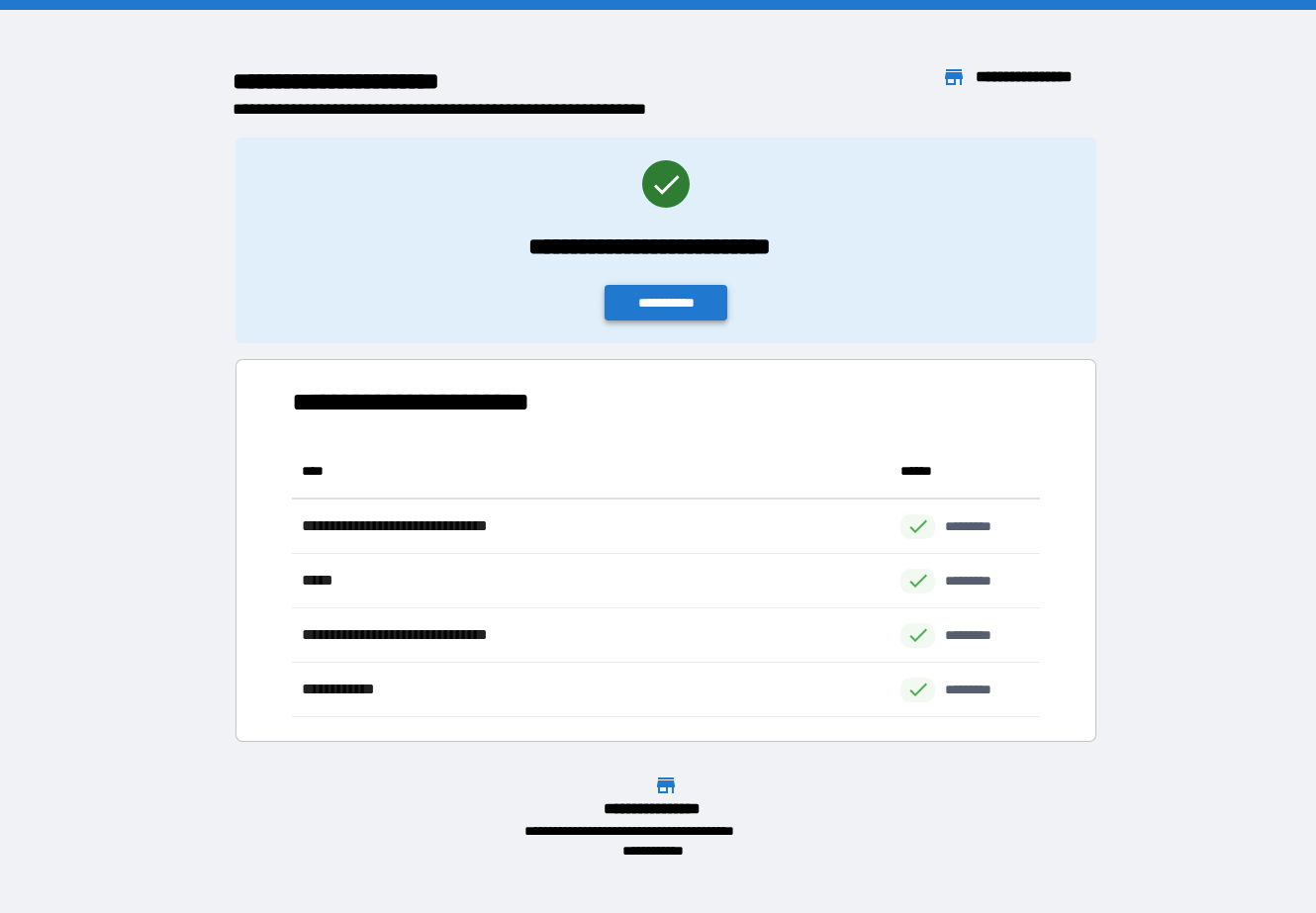 click on "**********" at bounding box center [666, 303] 